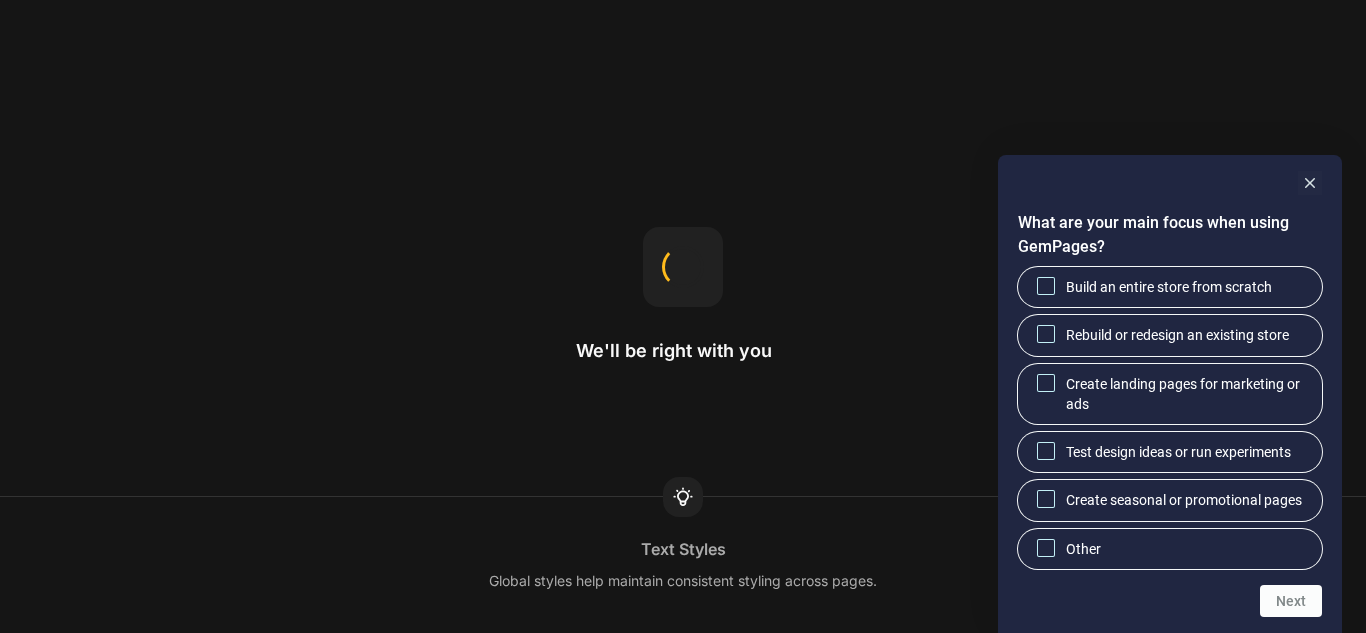 scroll, scrollTop: 0, scrollLeft: 0, axis: both 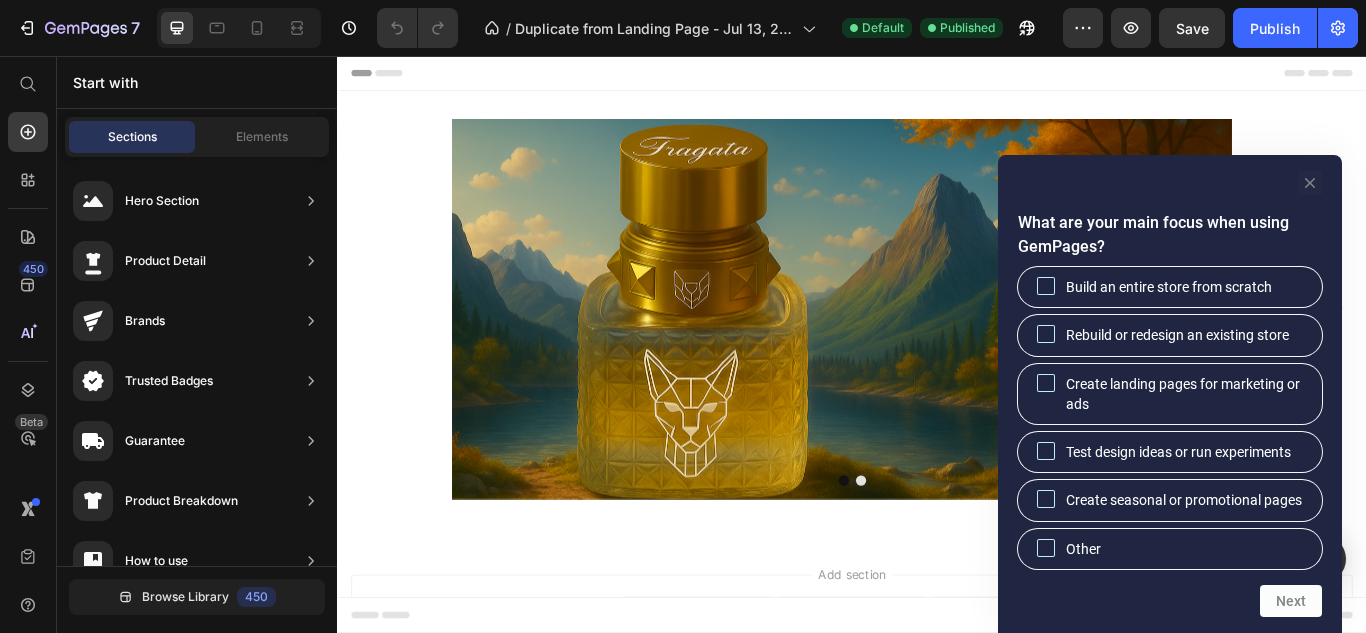 click 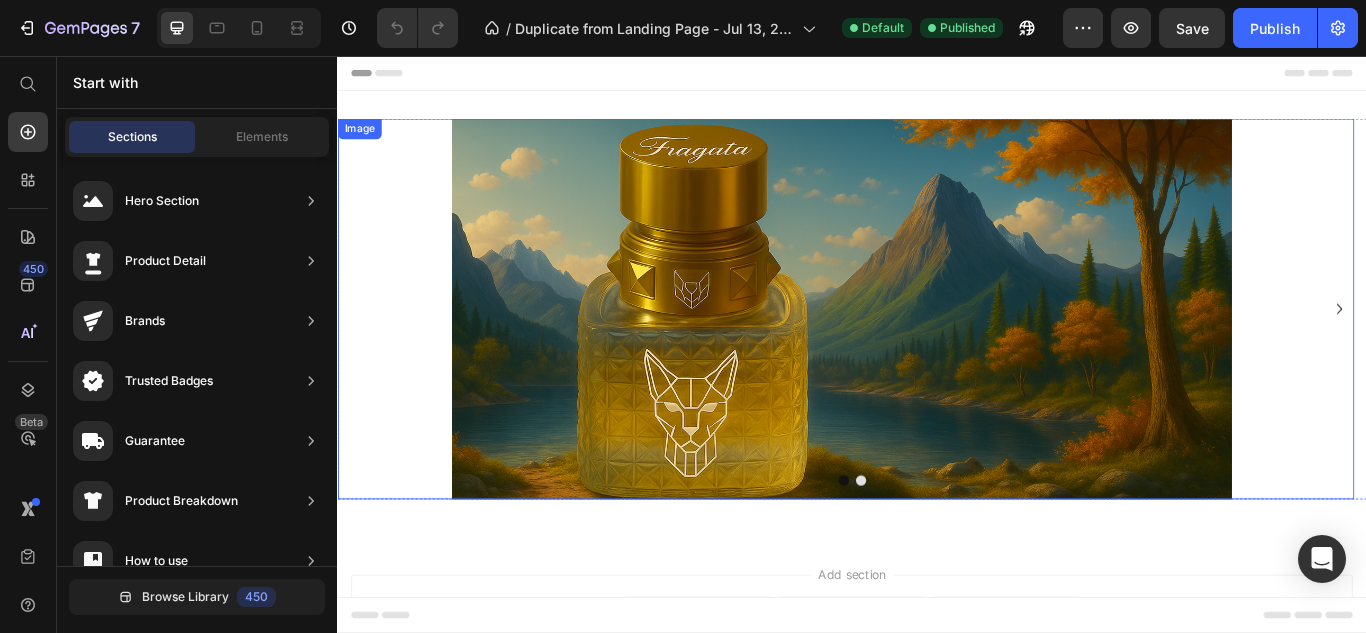 click at bounding box center (929, 351) 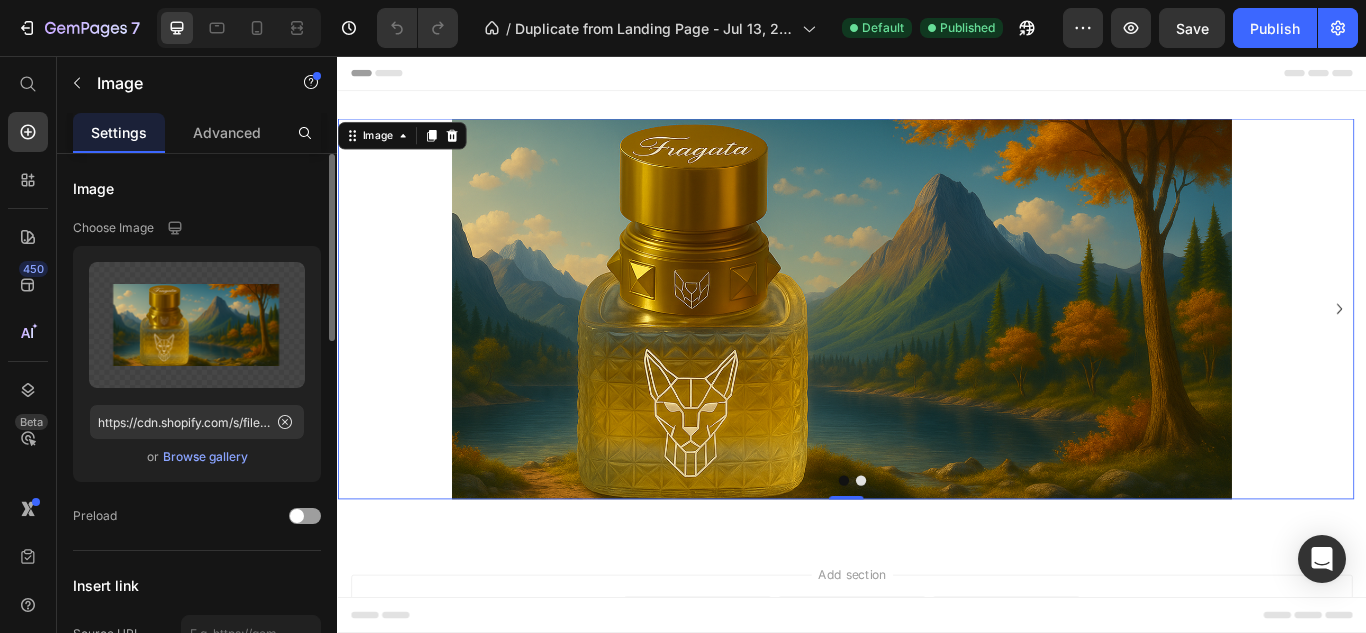 click on "Browse gallery" at bounding box center [205, 457] 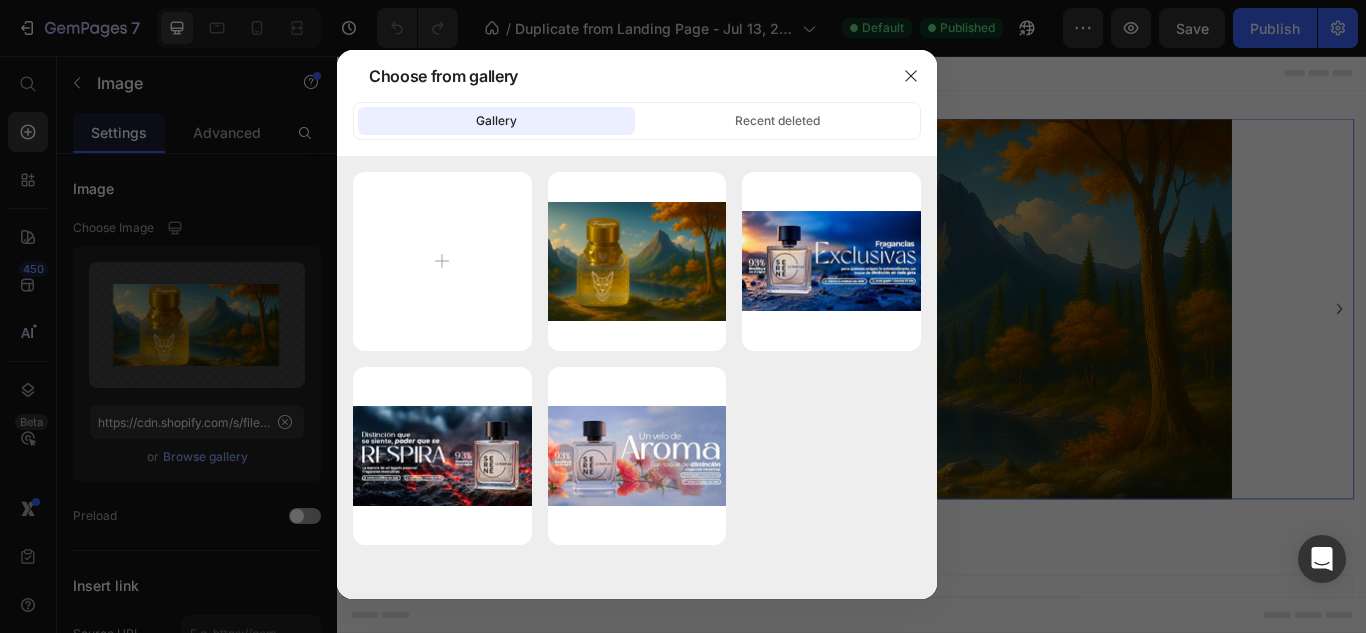 click on "Gallery Recent deleted" 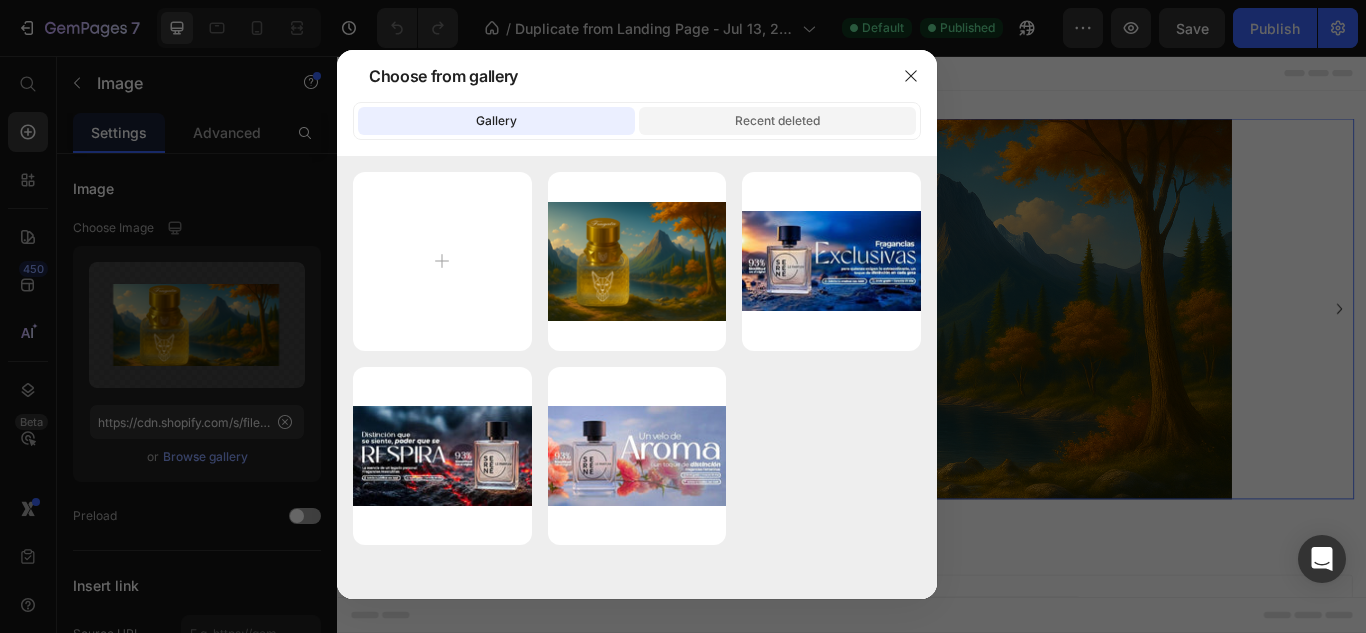 click on "Recent deleted" 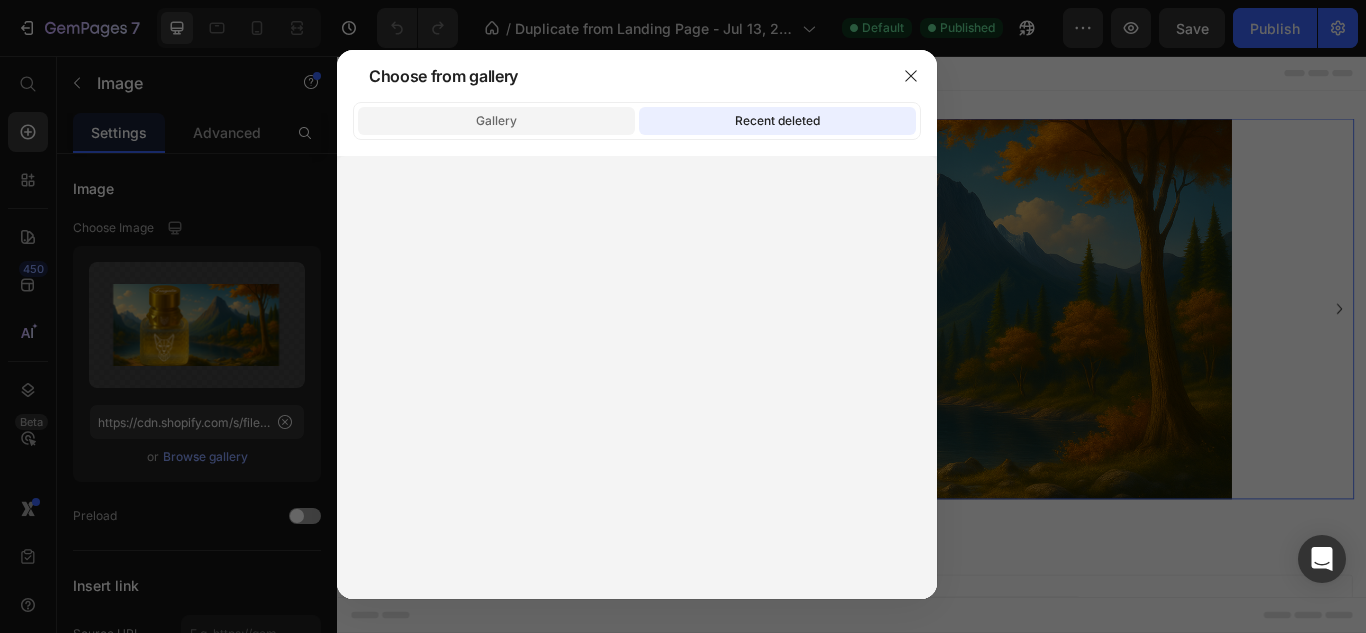 click on "Gallery" 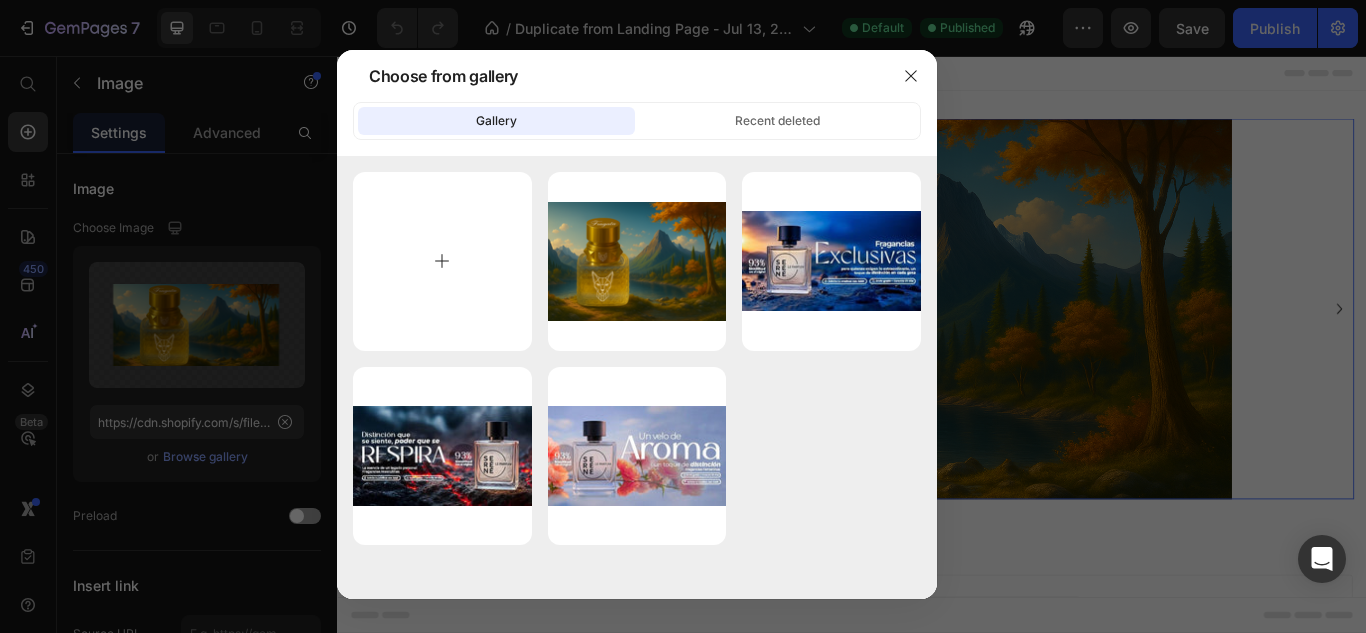click at bounding box center (442, 261) 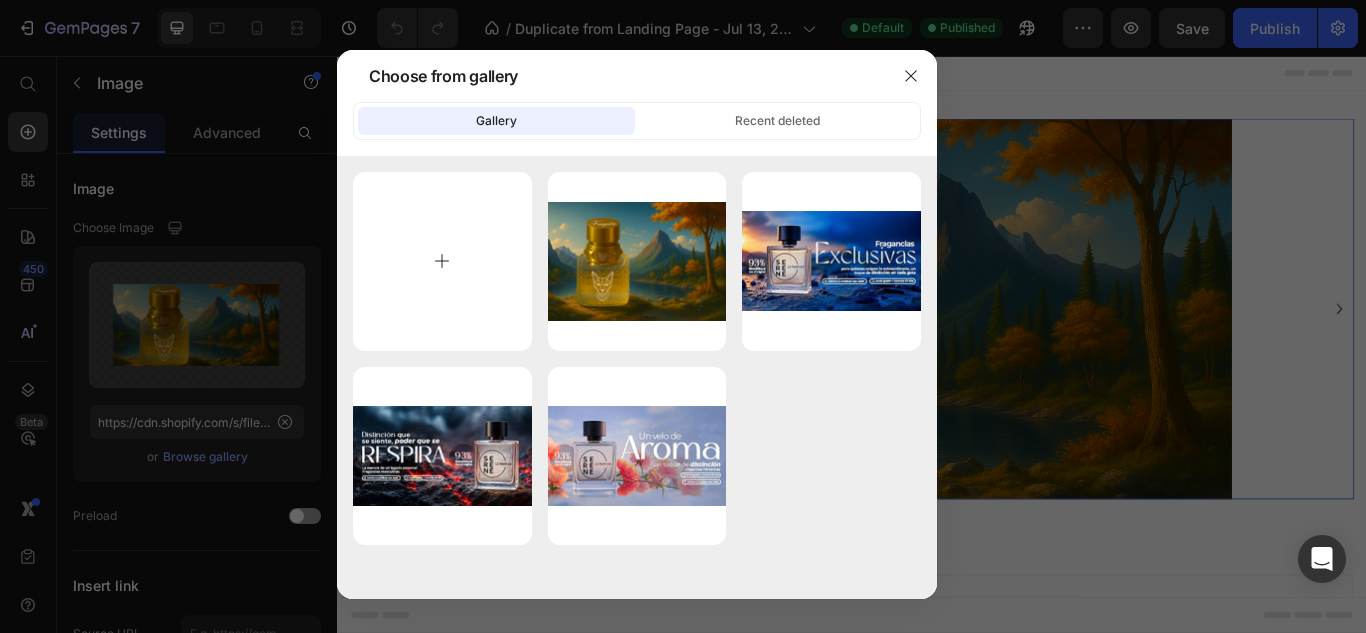 type on "C:\fakepath\xasdas.png" 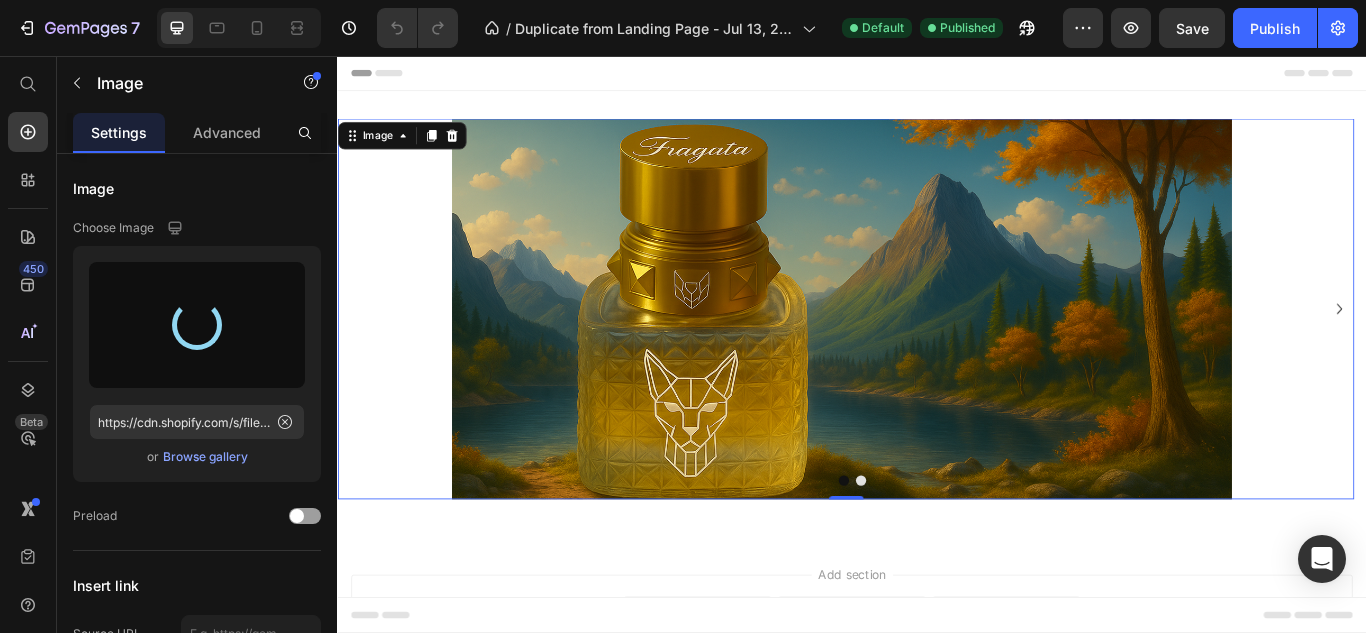type on "https://cdn.shopify.com/s/files/1/0714/2821/0851/files/gempages_575304997055496778-efe1900e-e6fb-4804-afdb-bd3aa8005e16.png" 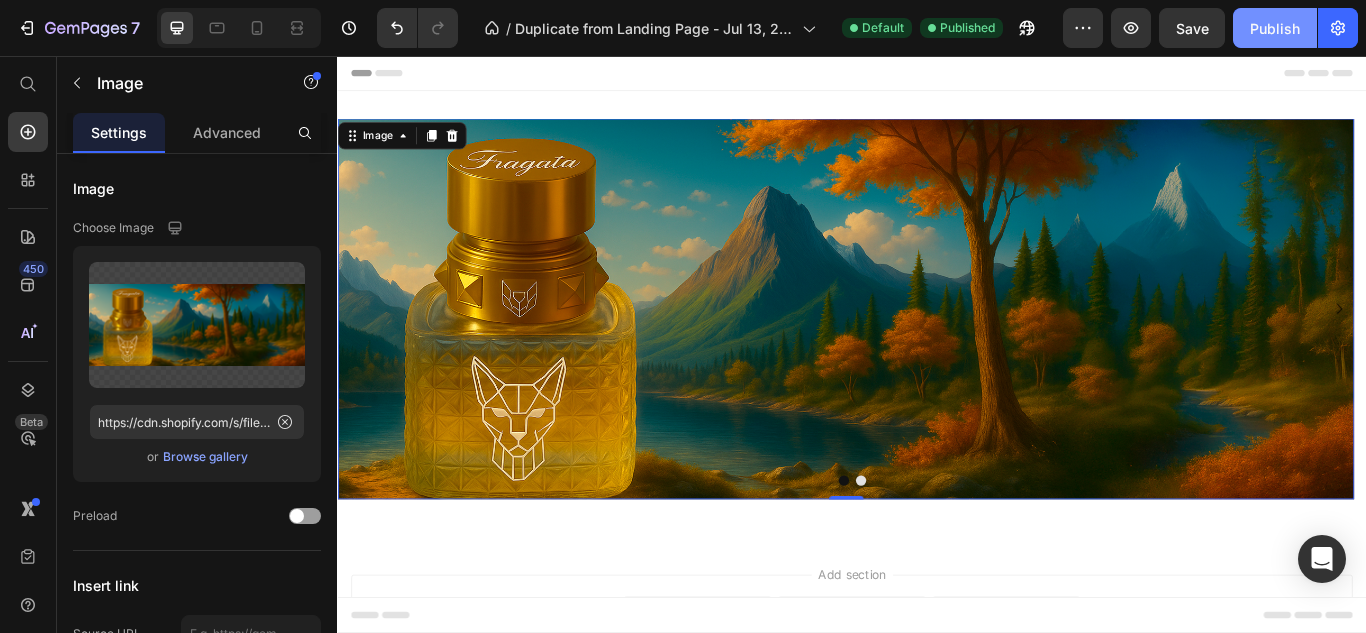 click on "Publish" at bounding box center [1275, 28] 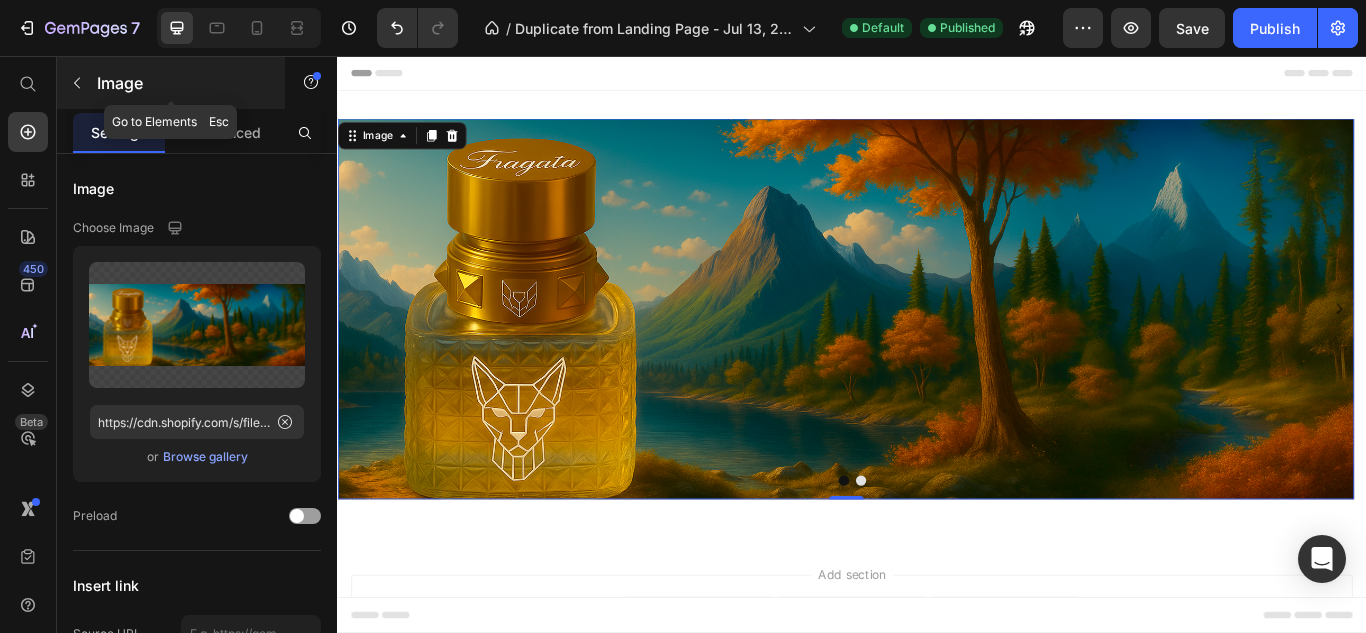 click 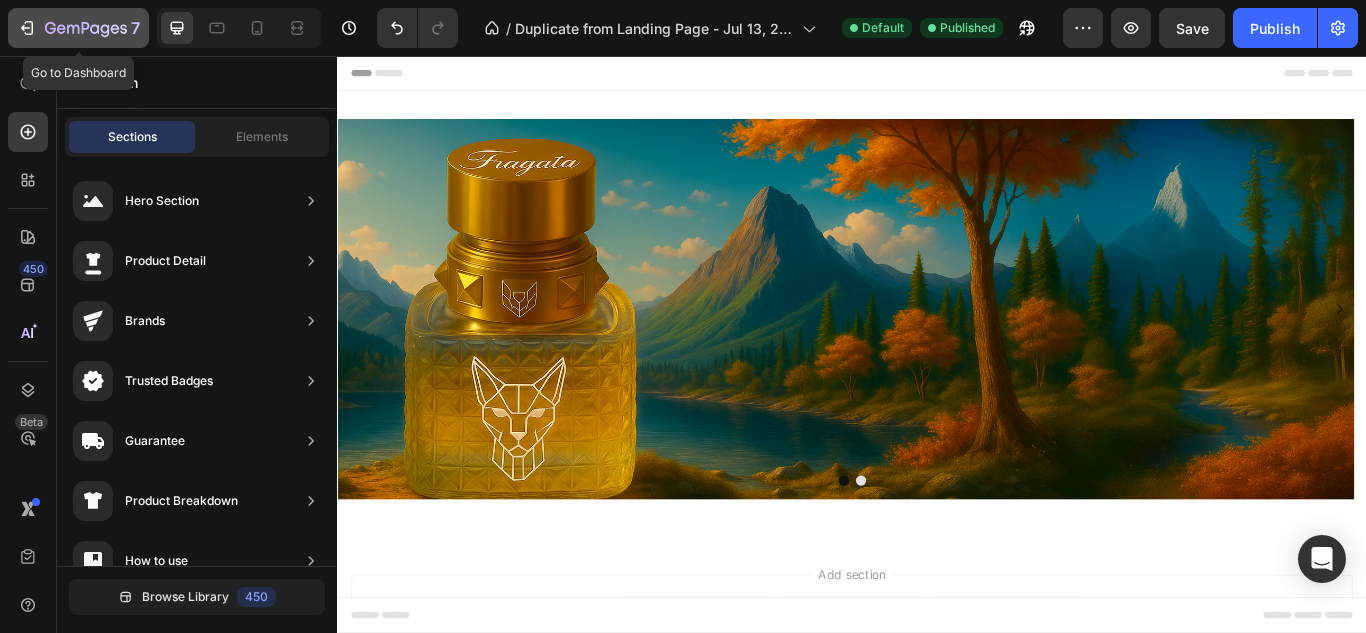 click 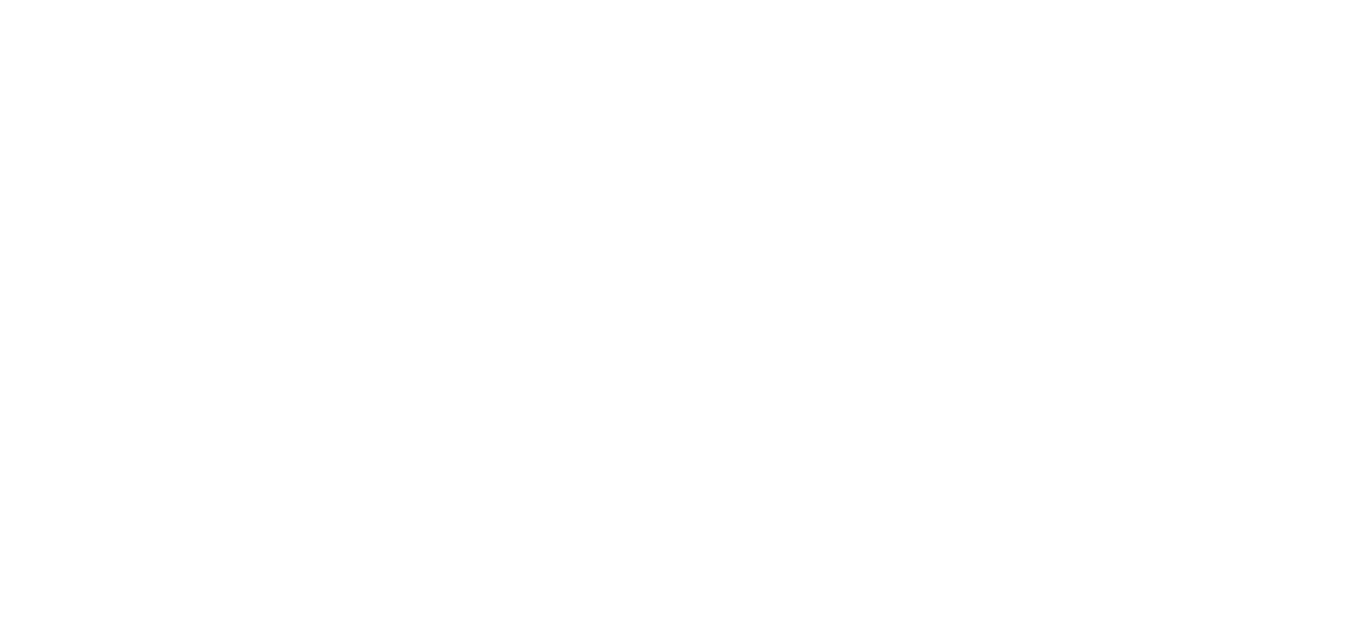 scroll, scrollTop: 0, scrollLeft: 0, axis: both 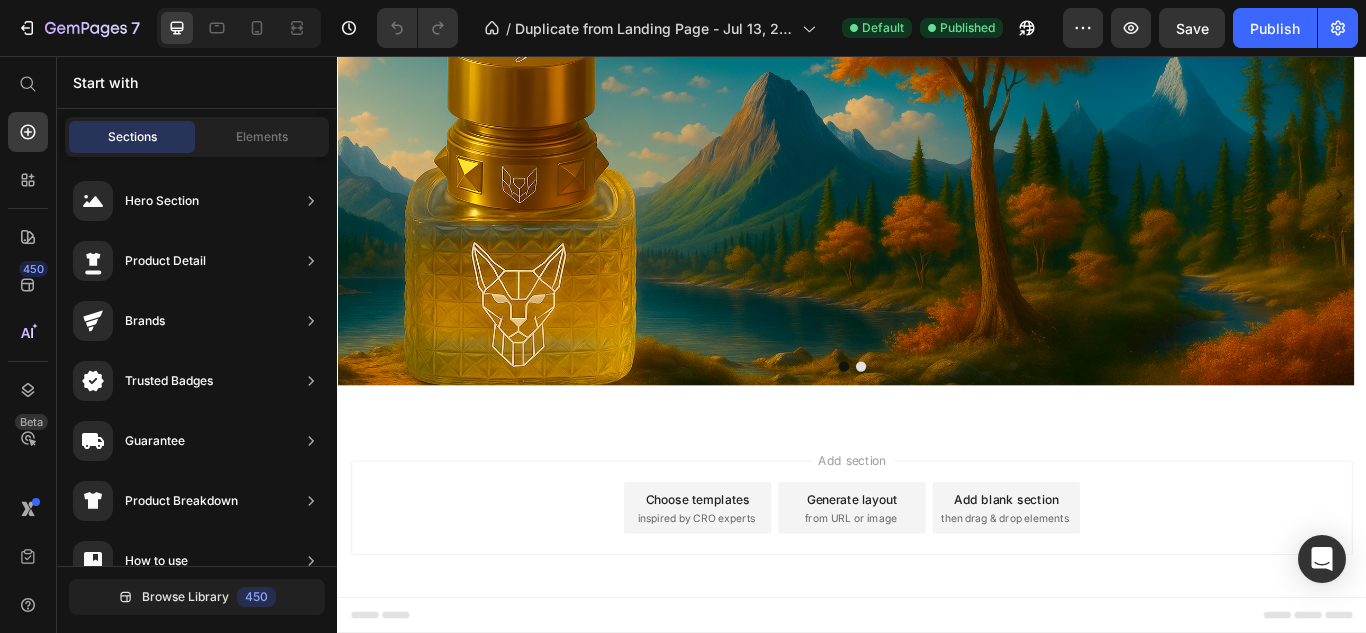 click on "Choose templates inspired by CRO experts" at bounding box center (757, 583) 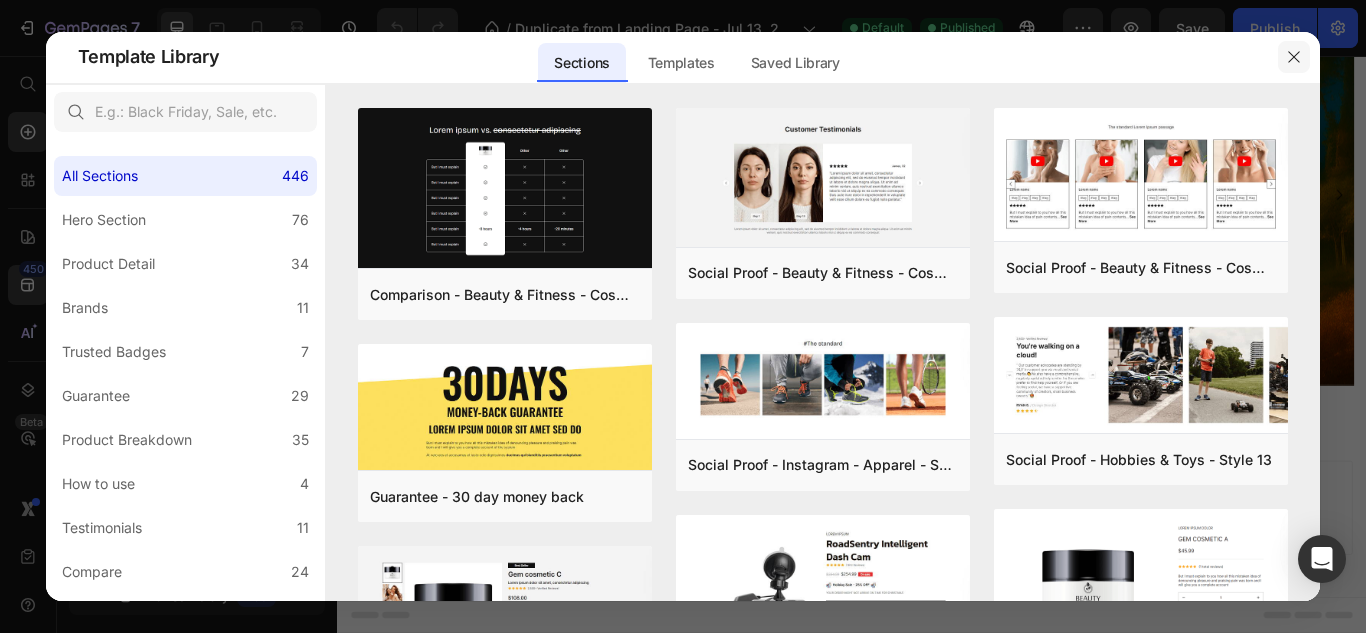 click 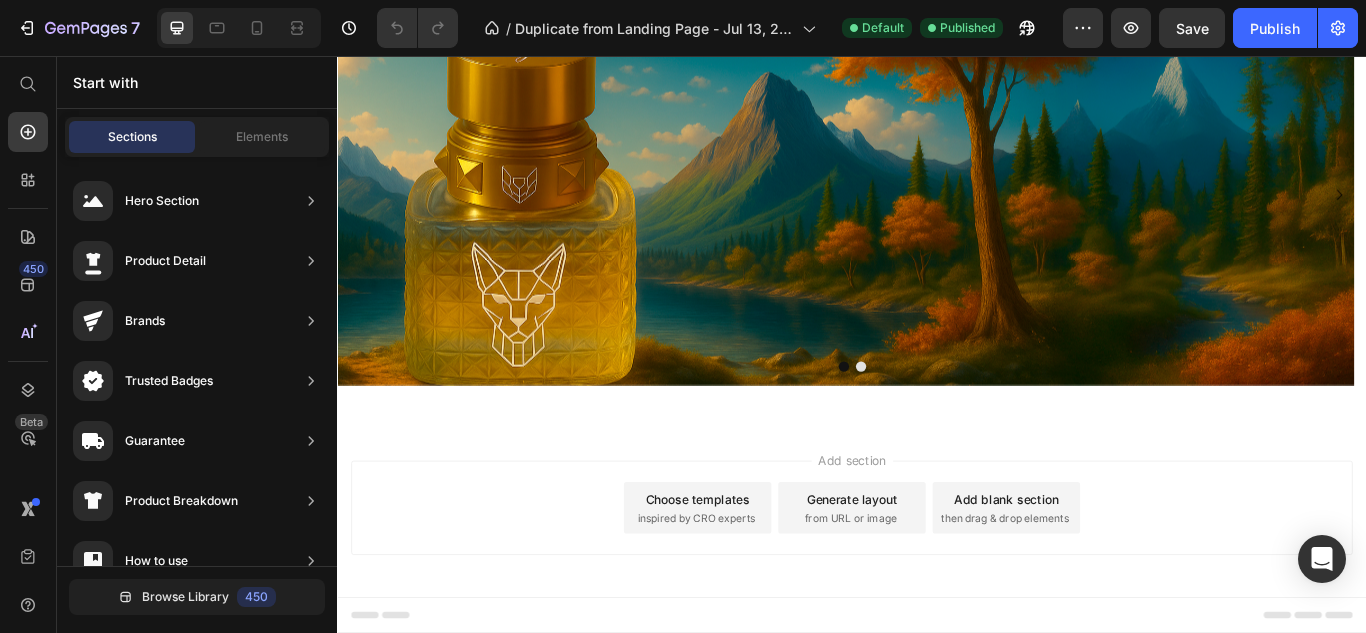 click on "inspired by CRO experts" at bounding box center [755, 596] 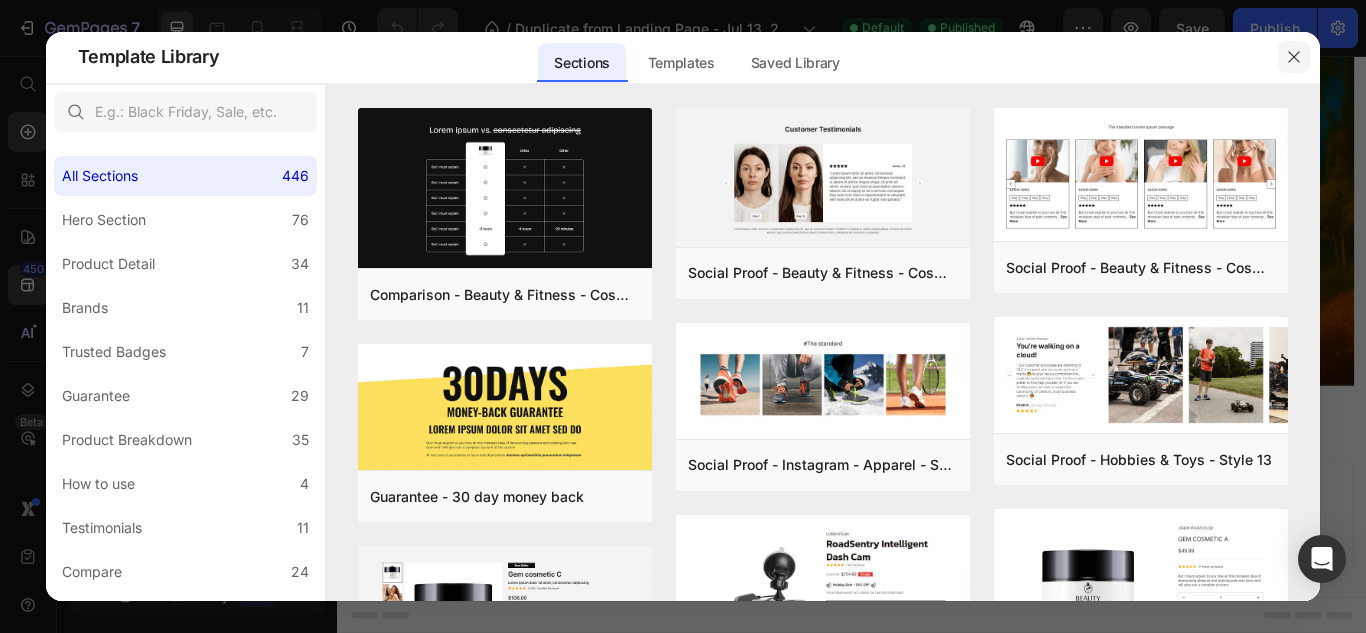 click 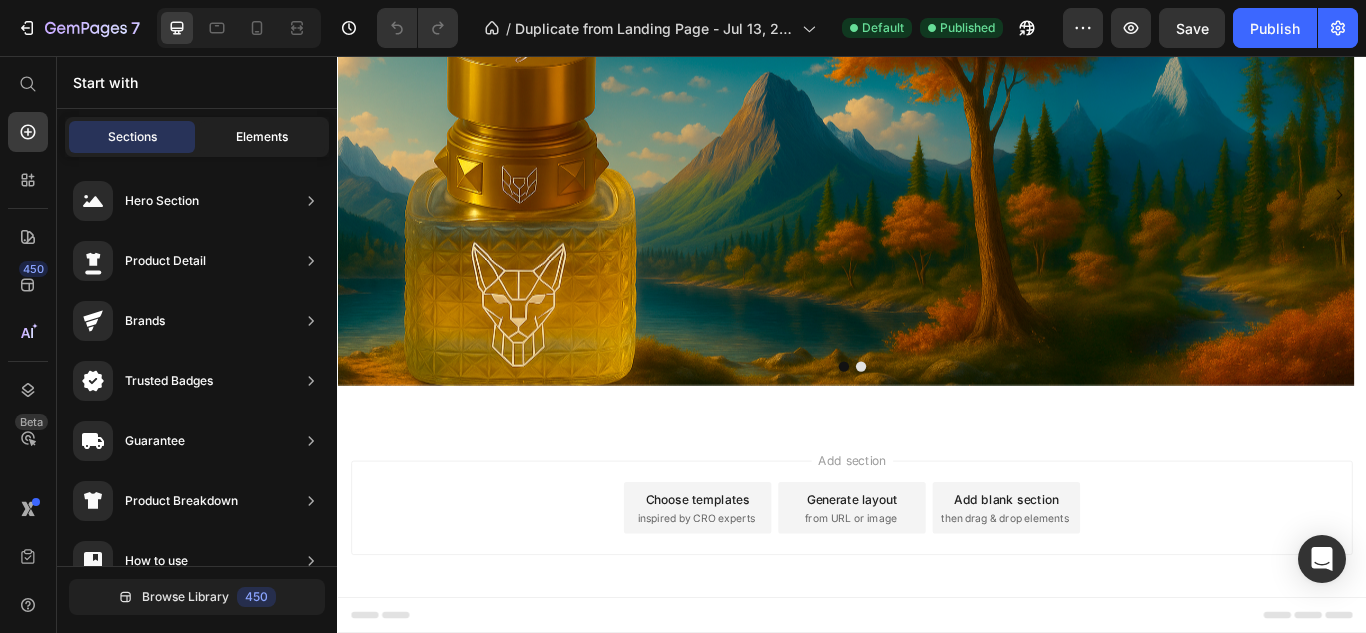 click on "Elements" at bounding box center (262, 137) 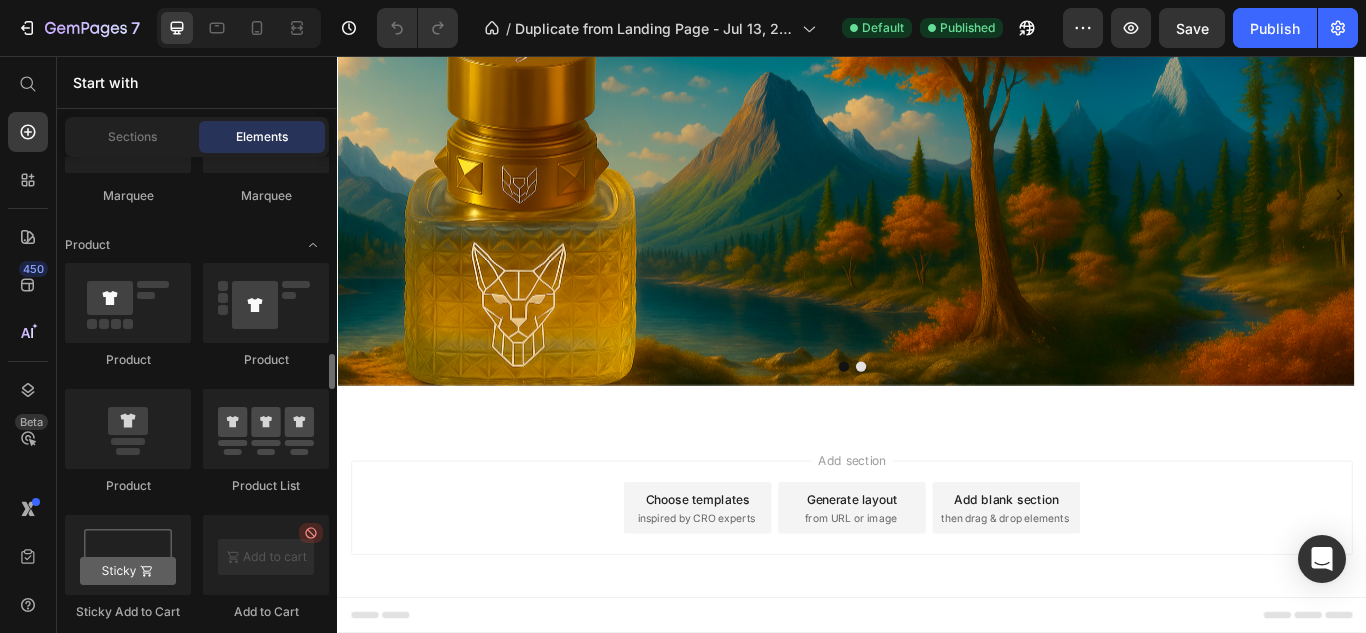 scroll, scrollTop: 2640, scrollLeft: 0, axis: vertical 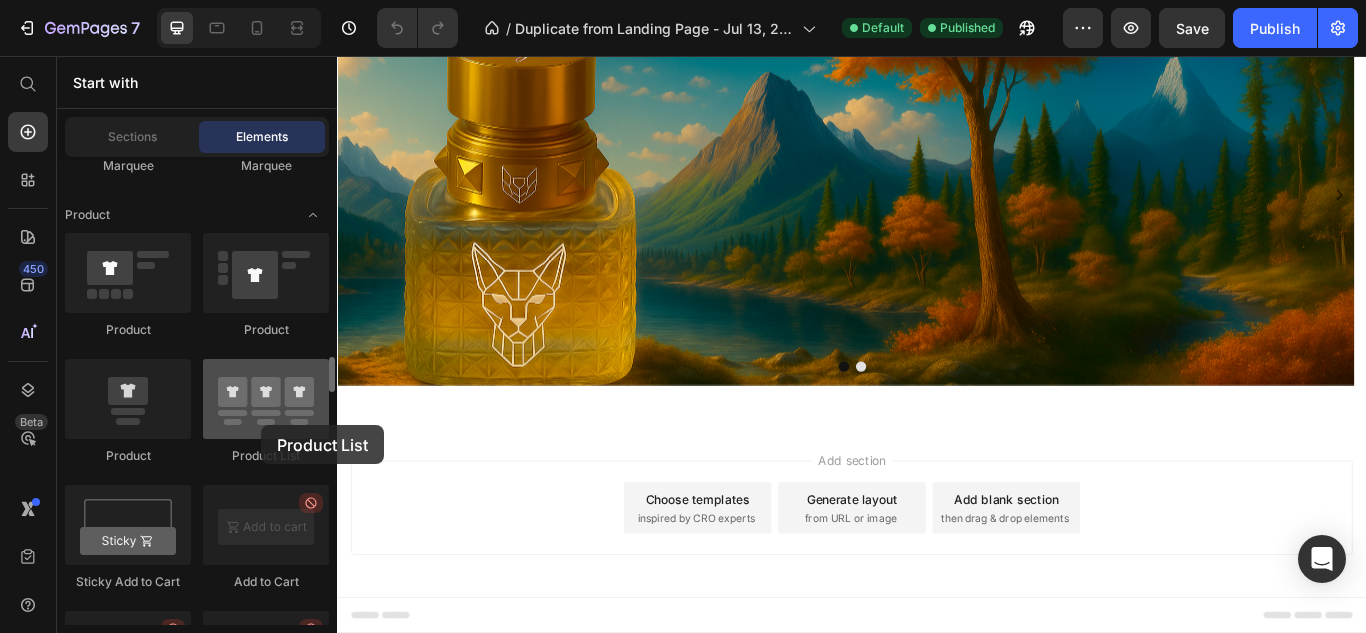 click at bounding box center [266, 399] 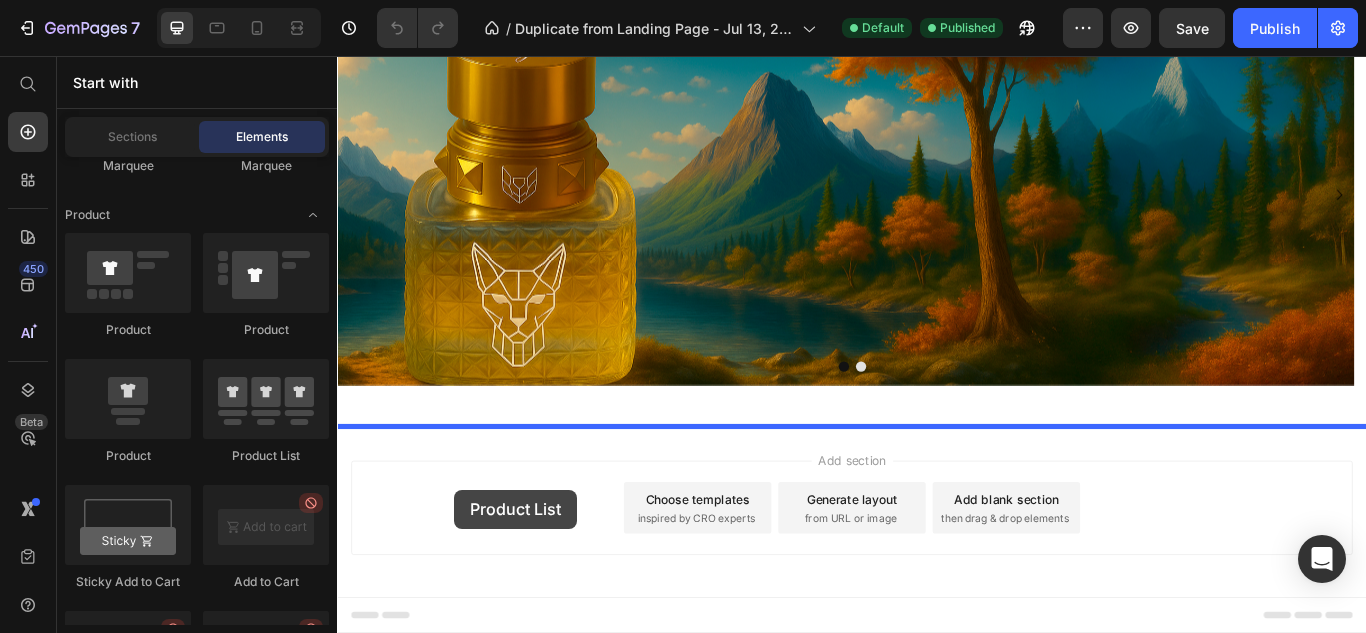 scroll, scrollTop: 138, scrollLeft: 0, axis: vertical 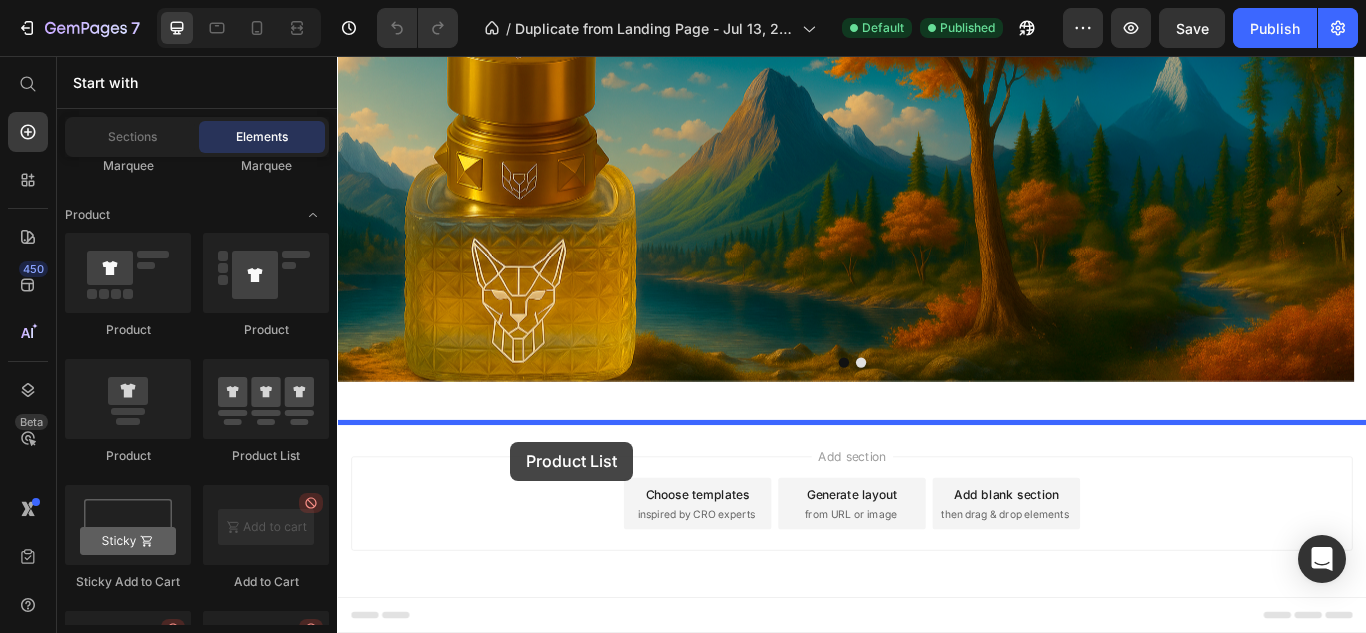 drag, startPoint x: 584, startPoint y: 463, endPoint x: 553, endPoint y: 496, distance: 45.276924 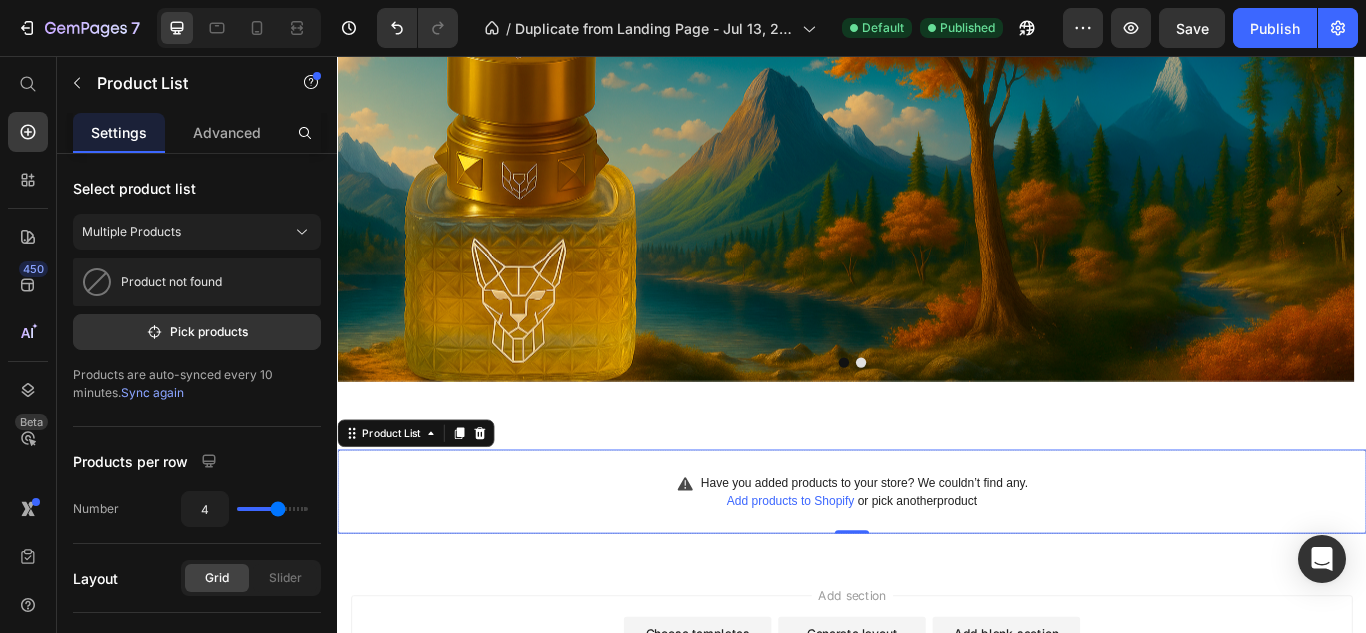 click on "Add products to Shopify" at bounding box center (865, 575) 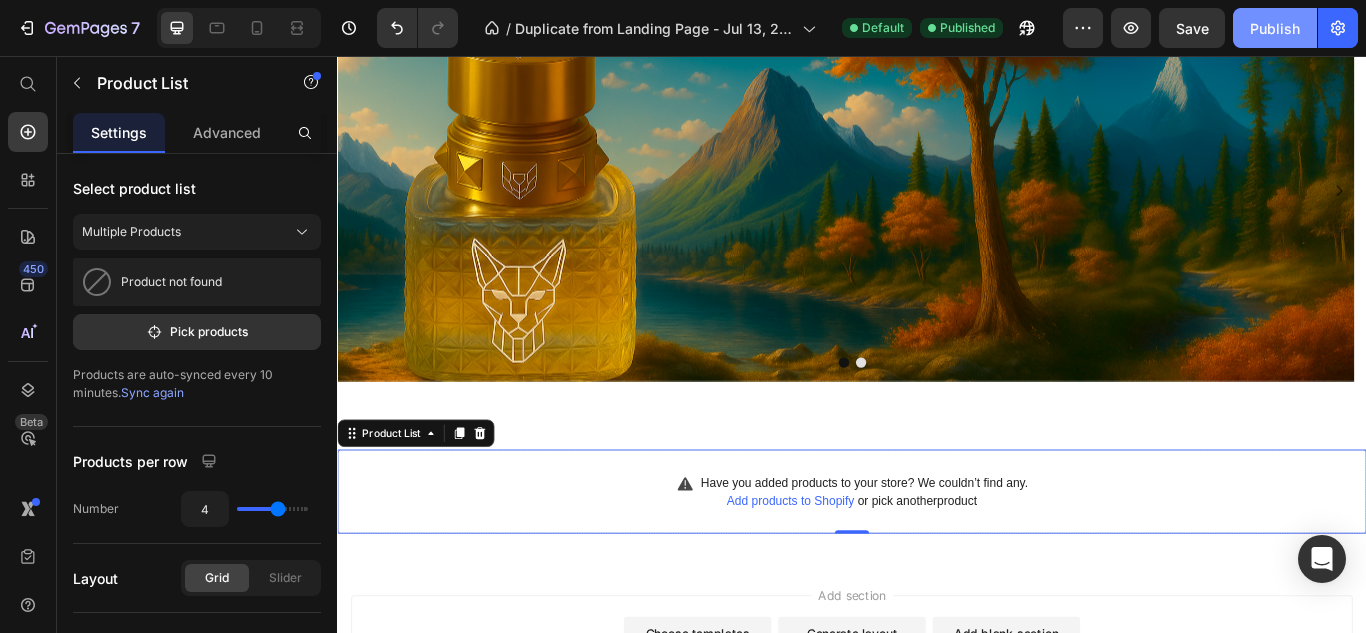 click on "Publish" at bounding box center (1275, 28) 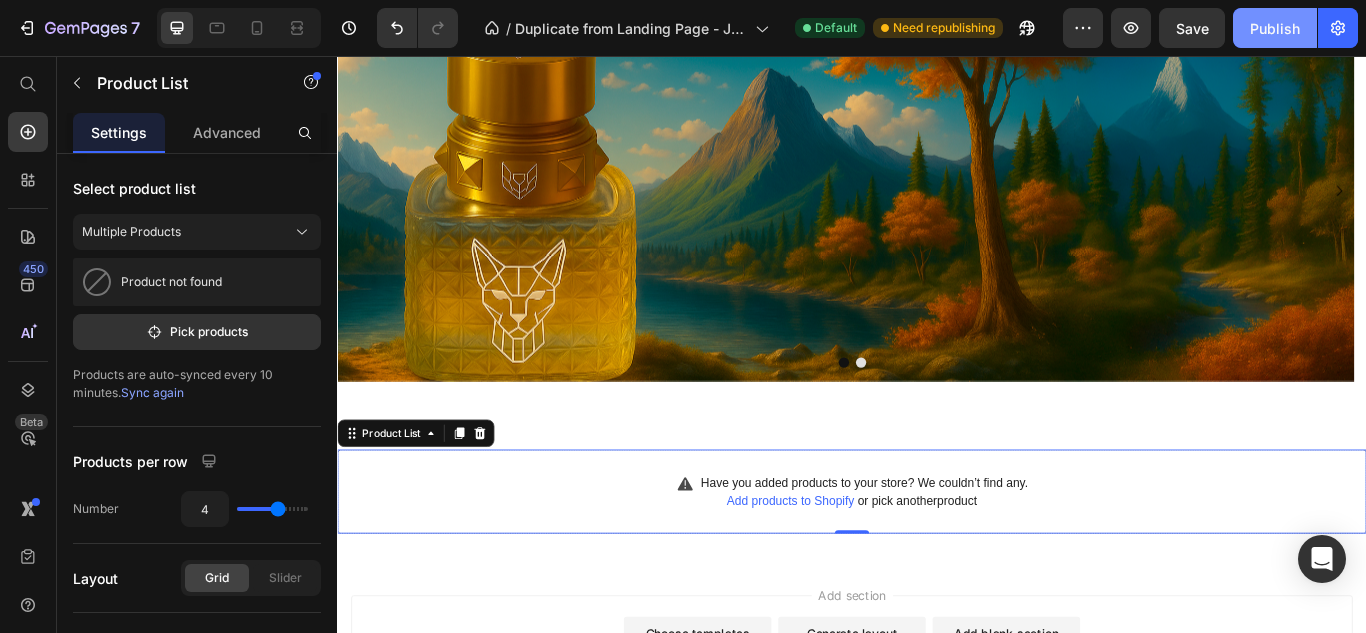 click on "Publish" at bounding box center [1275, 28] 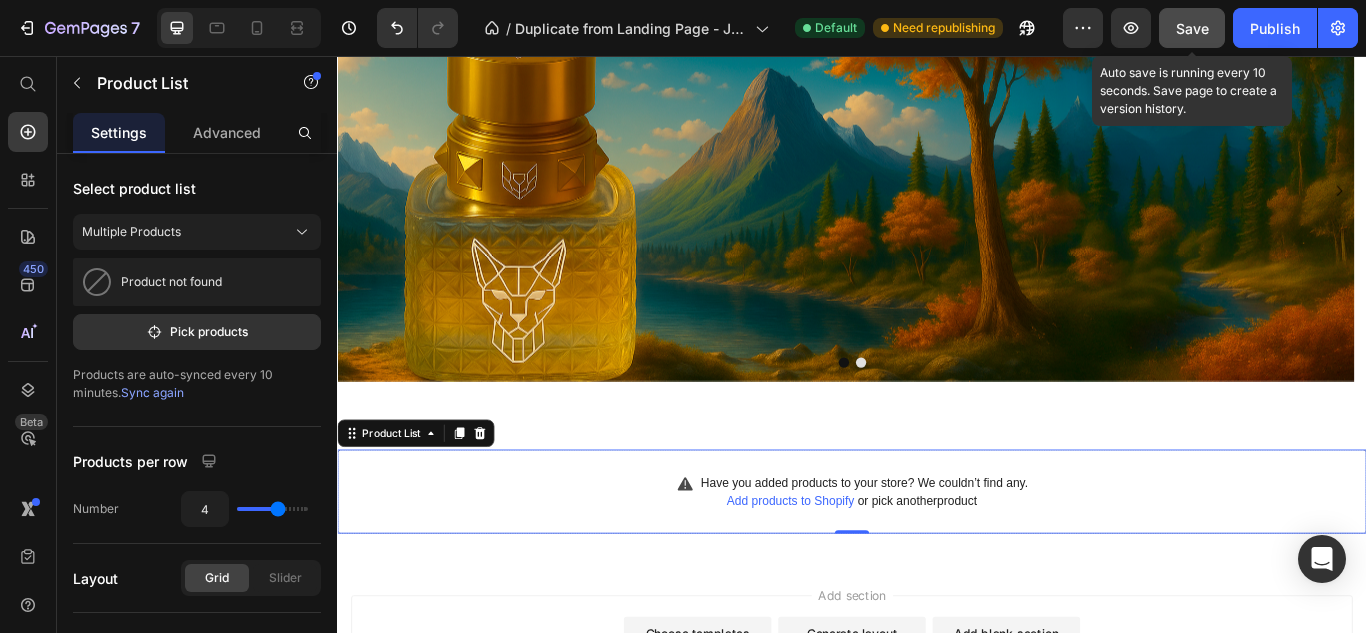 click on "Save" at bounding box center (1192, 28) 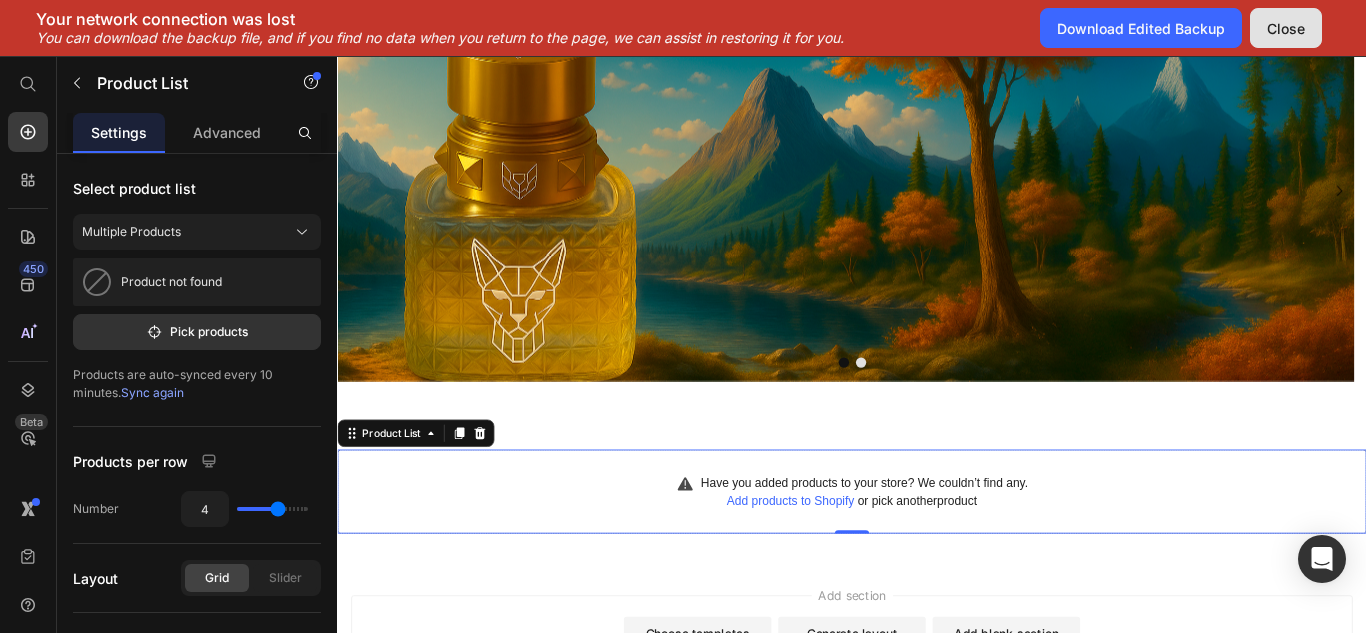 click on "Close" at bounding box center (1286, 28) 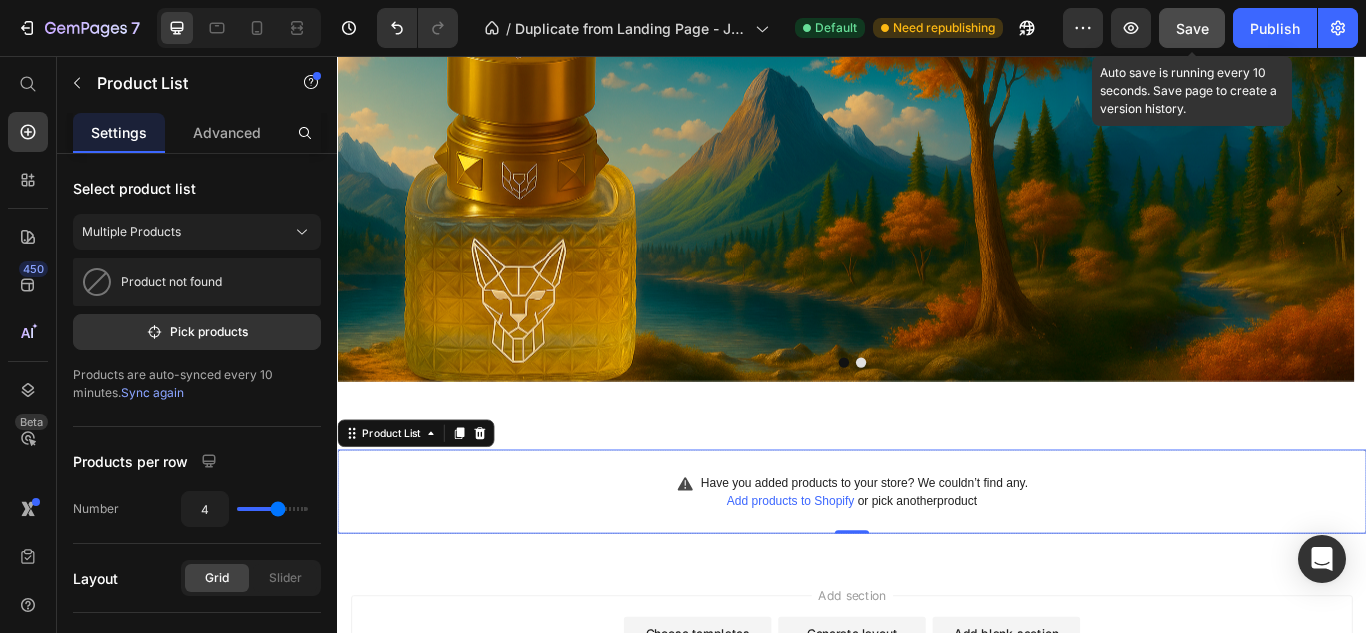 click on "Save" at bounding box center (1192, 28) 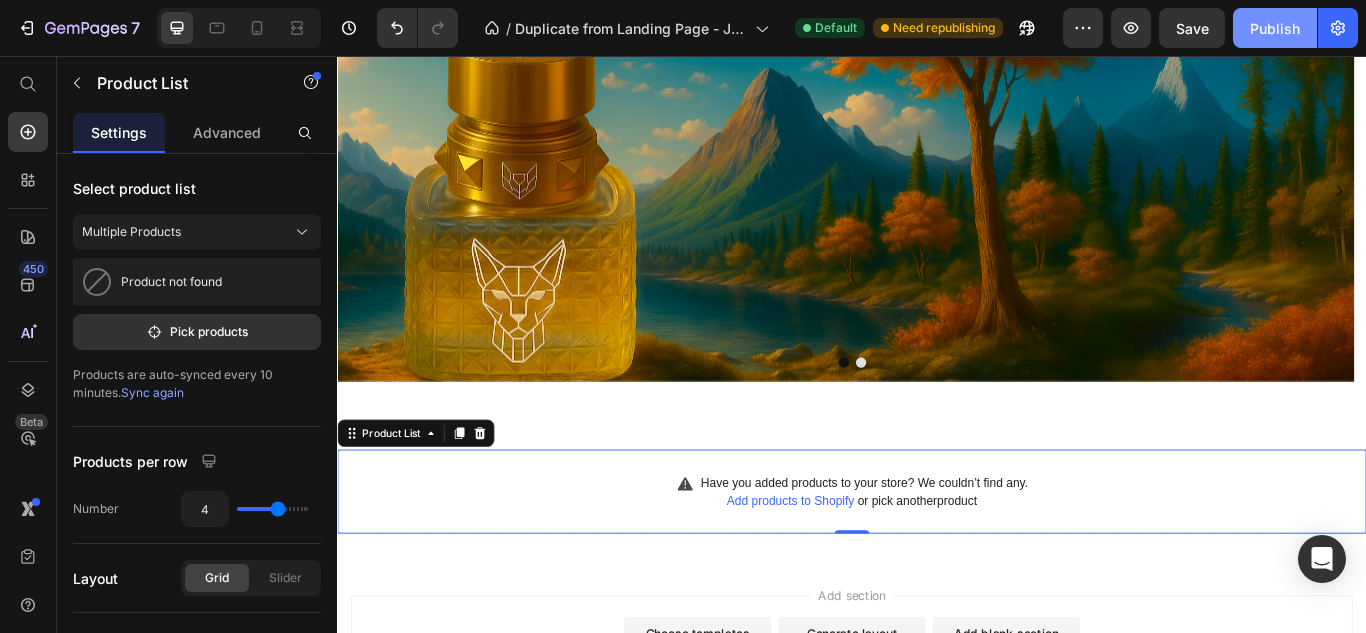 click on "Publish" 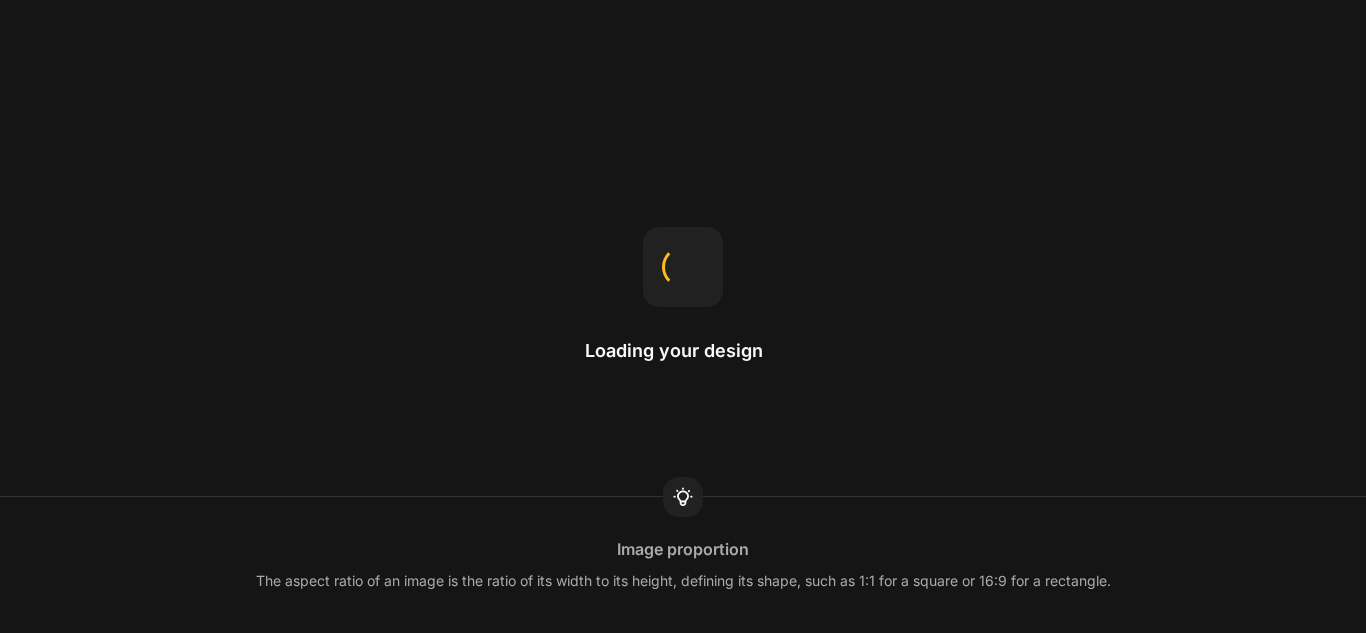 scroll, scrollTop: 0, scrollLeft: 0, axis: both 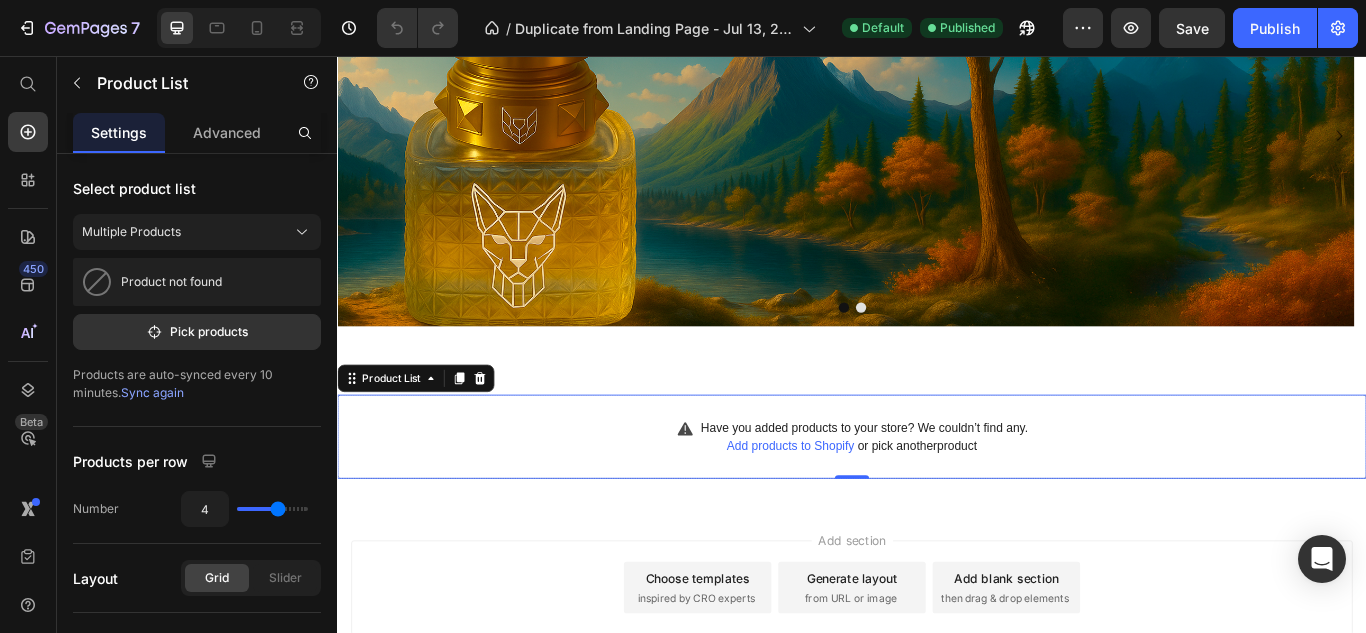 click on "Have you added products to your store? We couldn’t find any. Add products to Shopify   or pick another  product" at bounding box center (937, 500) 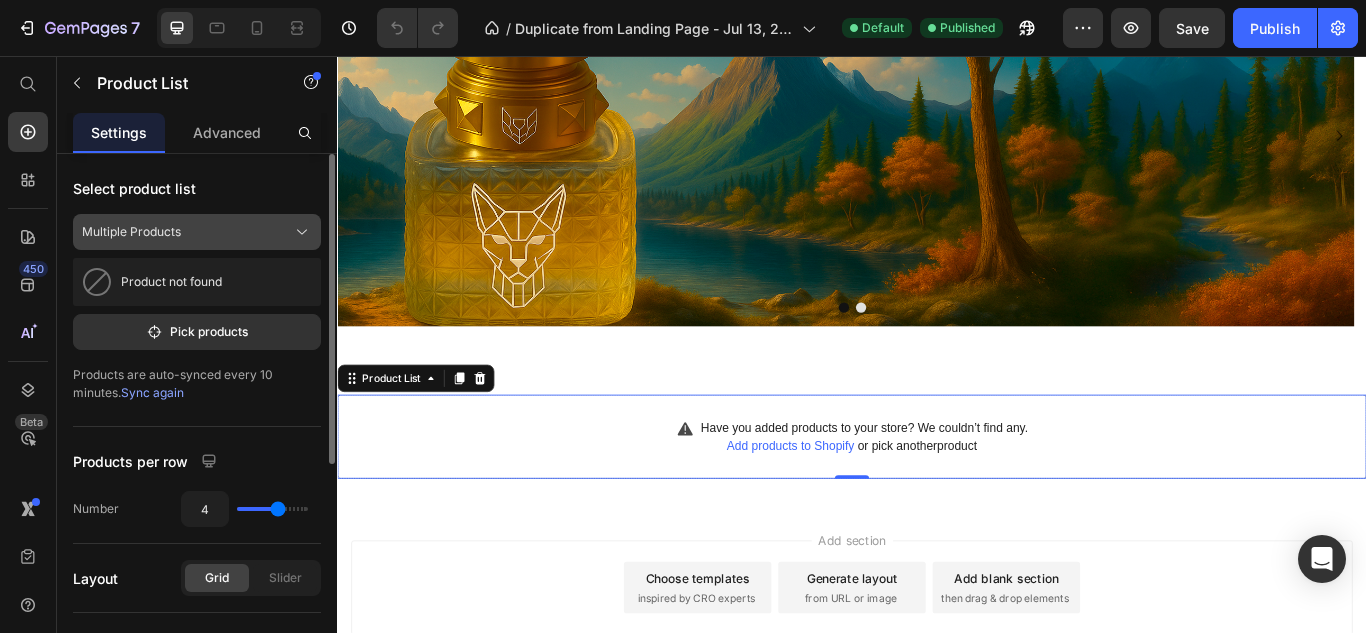 click on "Multiple Products" 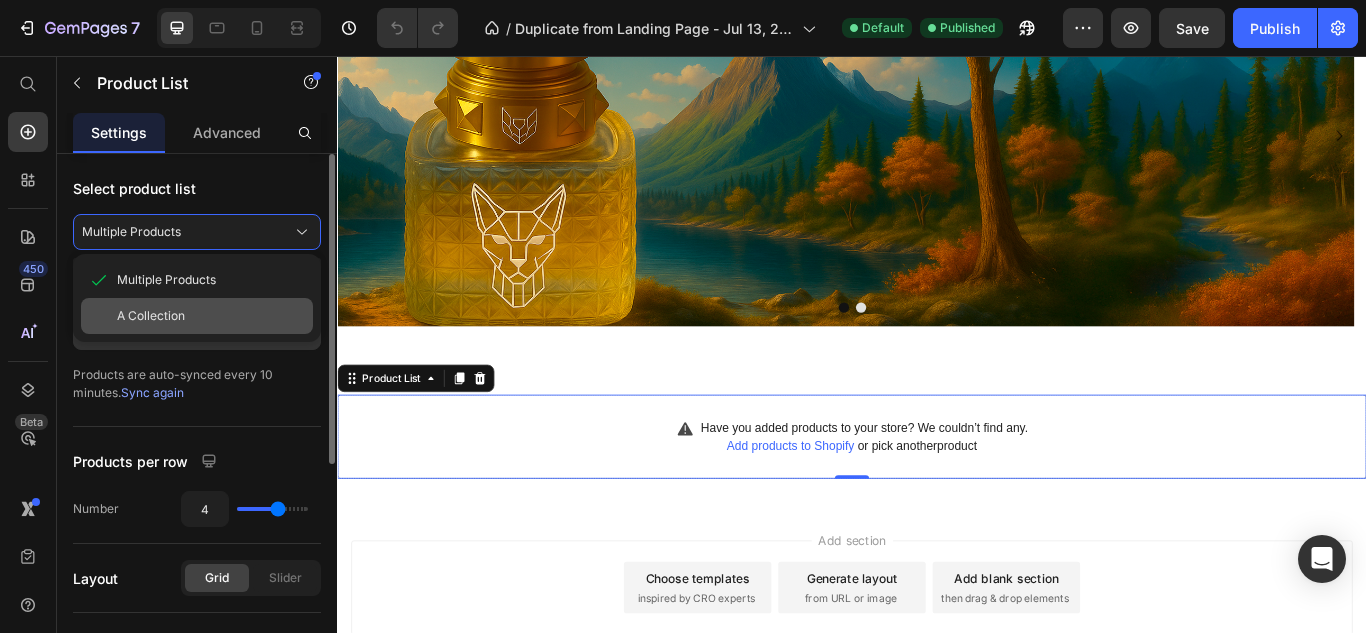 click on "A Collection" at bounding box center [151, 316] 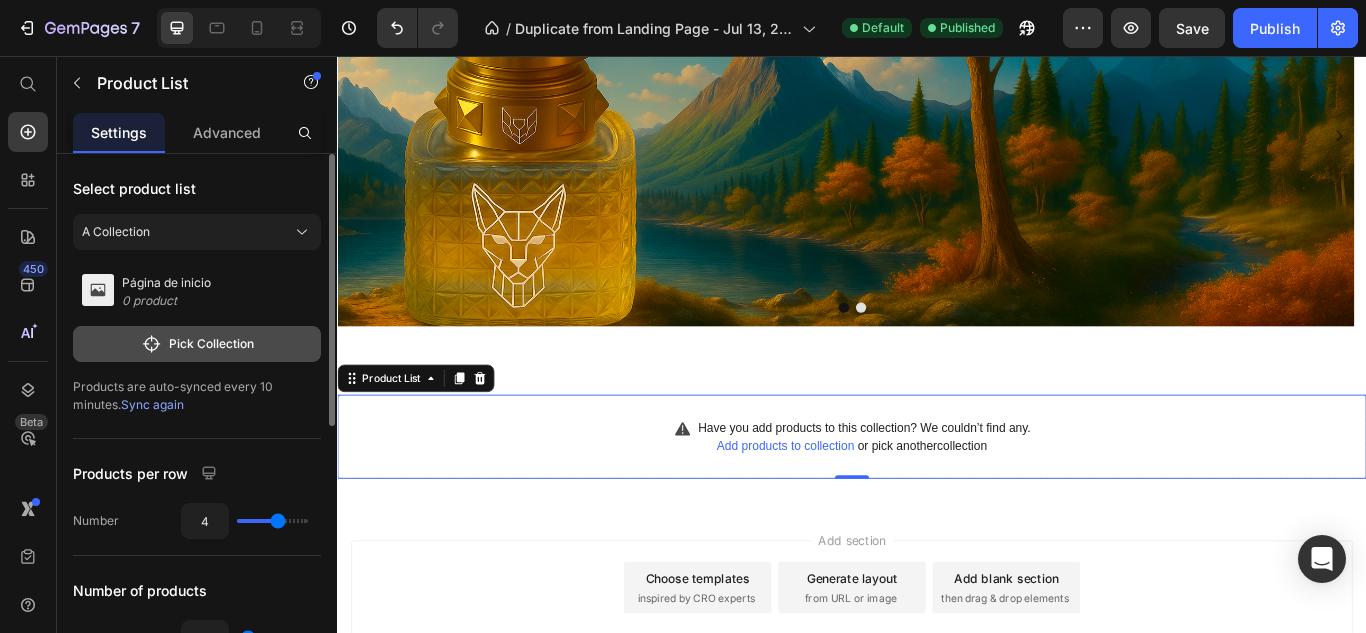 click on "Pick Collection" at bounding box center [197, 344] 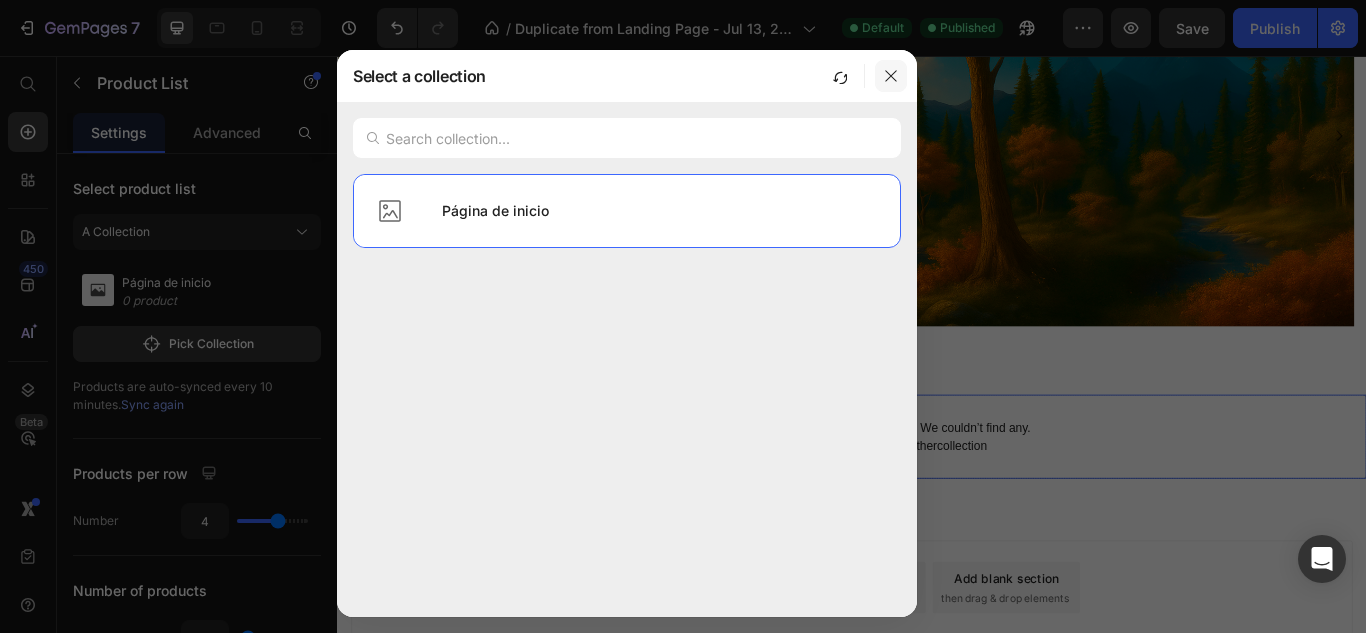 click at bounding box center [891, 76] 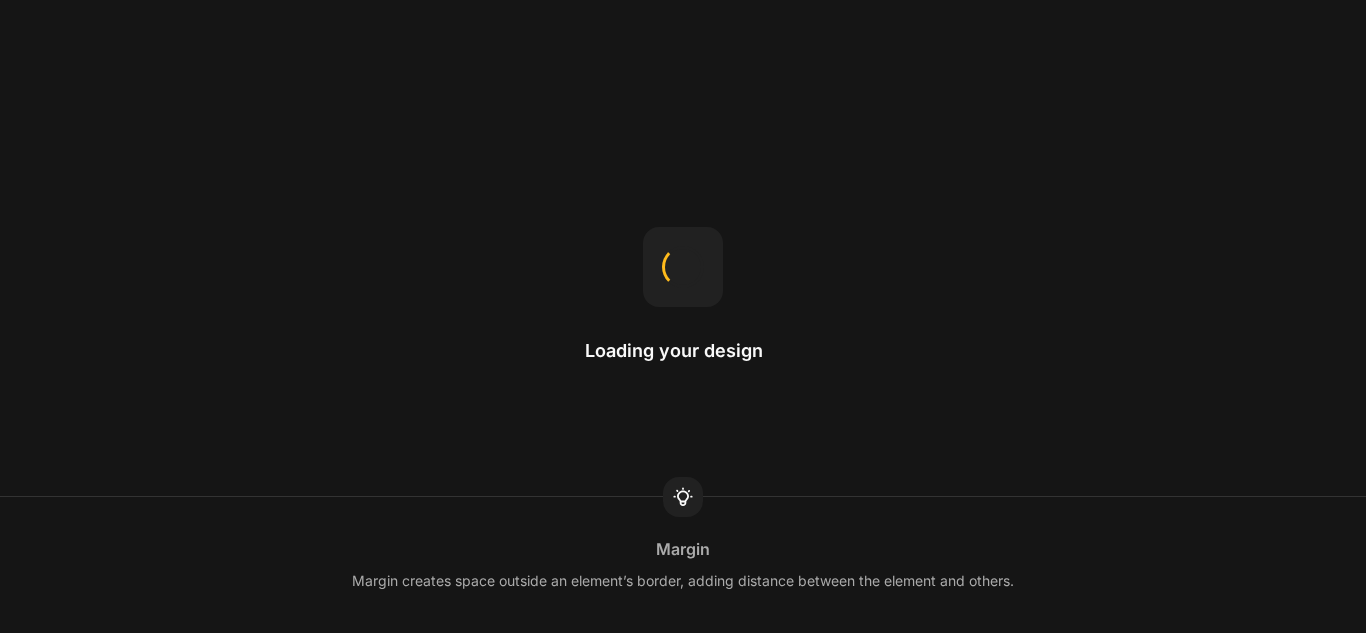 scroll, scrollTop: 0, scrollLeft: 0, axis: both 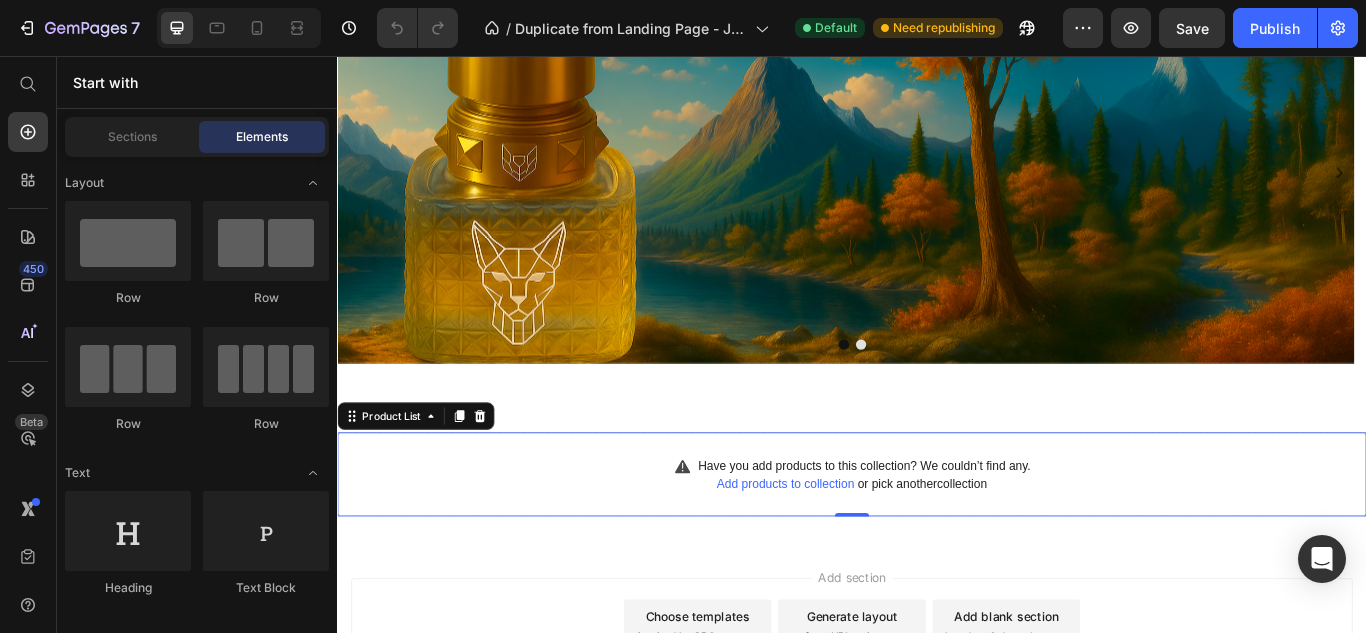 click on "Have you add products to this collection? We couldn’t find any. Add products to collection   or pick another  collection" at bounding box center (937, 544) 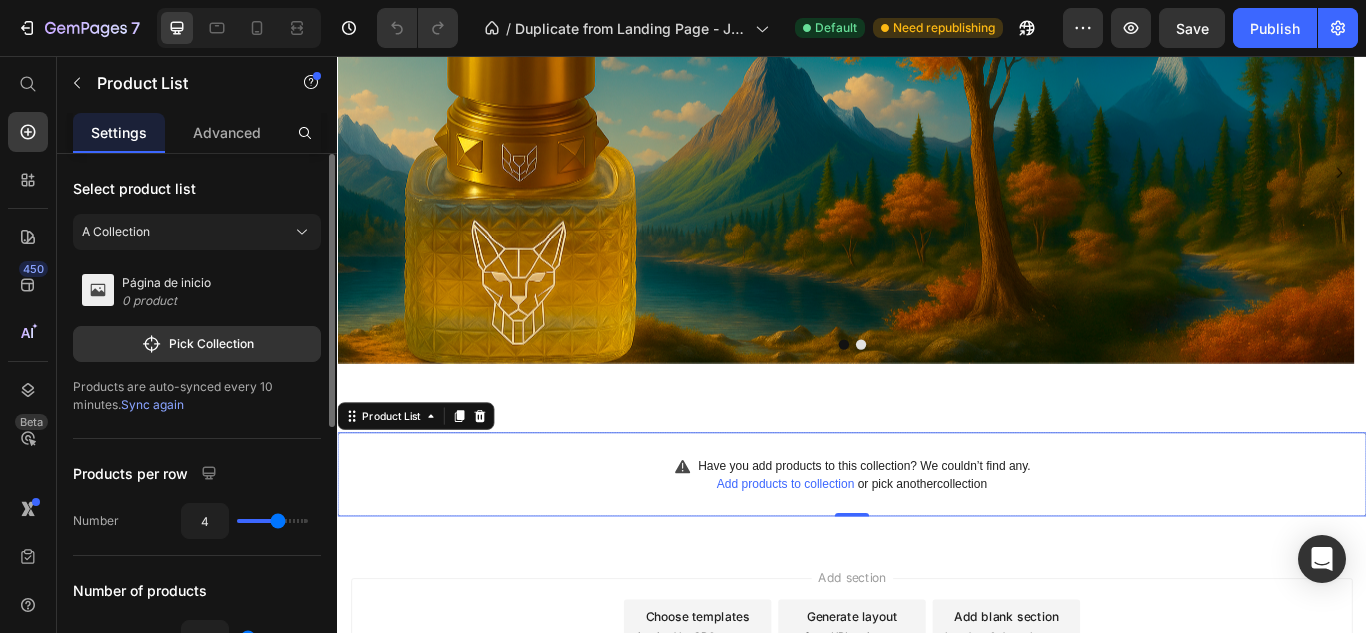 click on "Página de inicio" at bounding box center (166, 283) 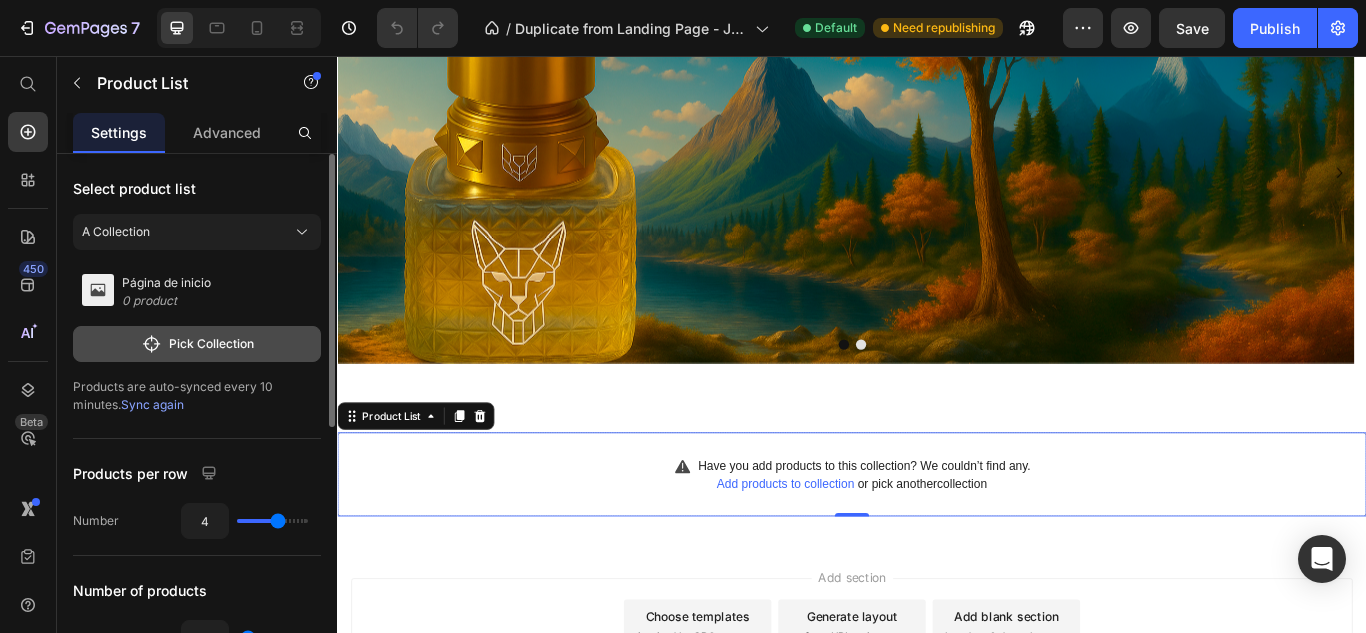 click on "Pick Collection" at bounding box center [197, 344] 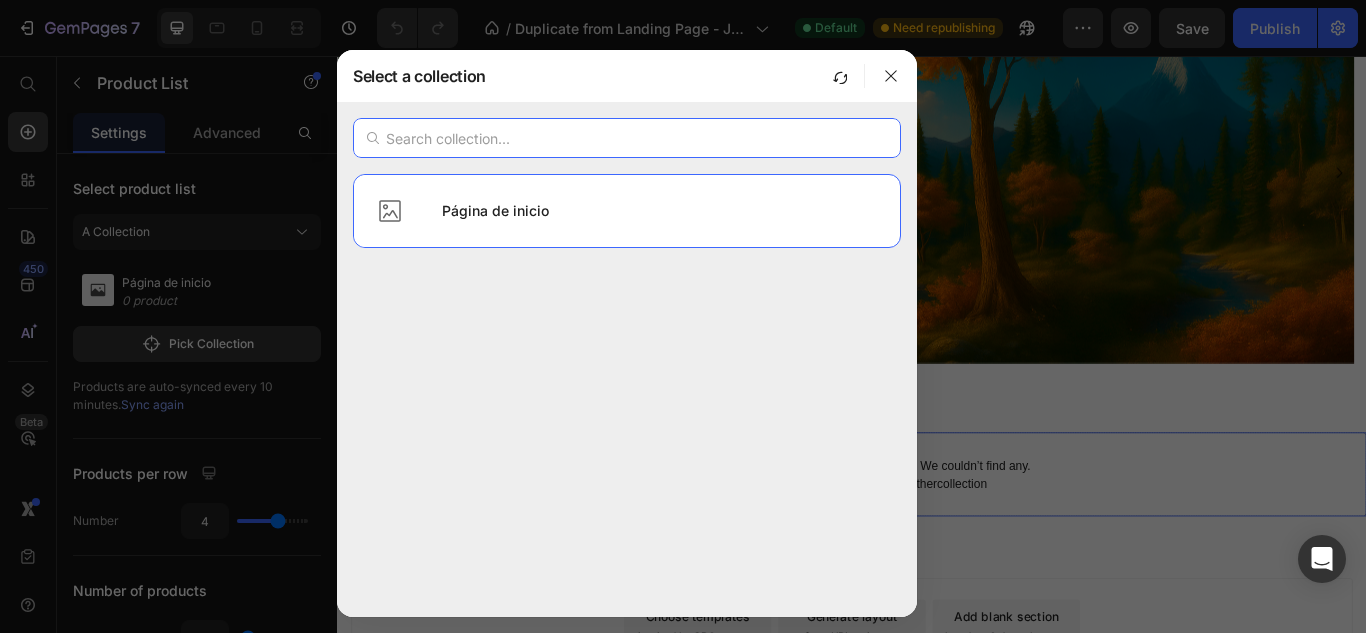 click at bounding box center (627, 138) 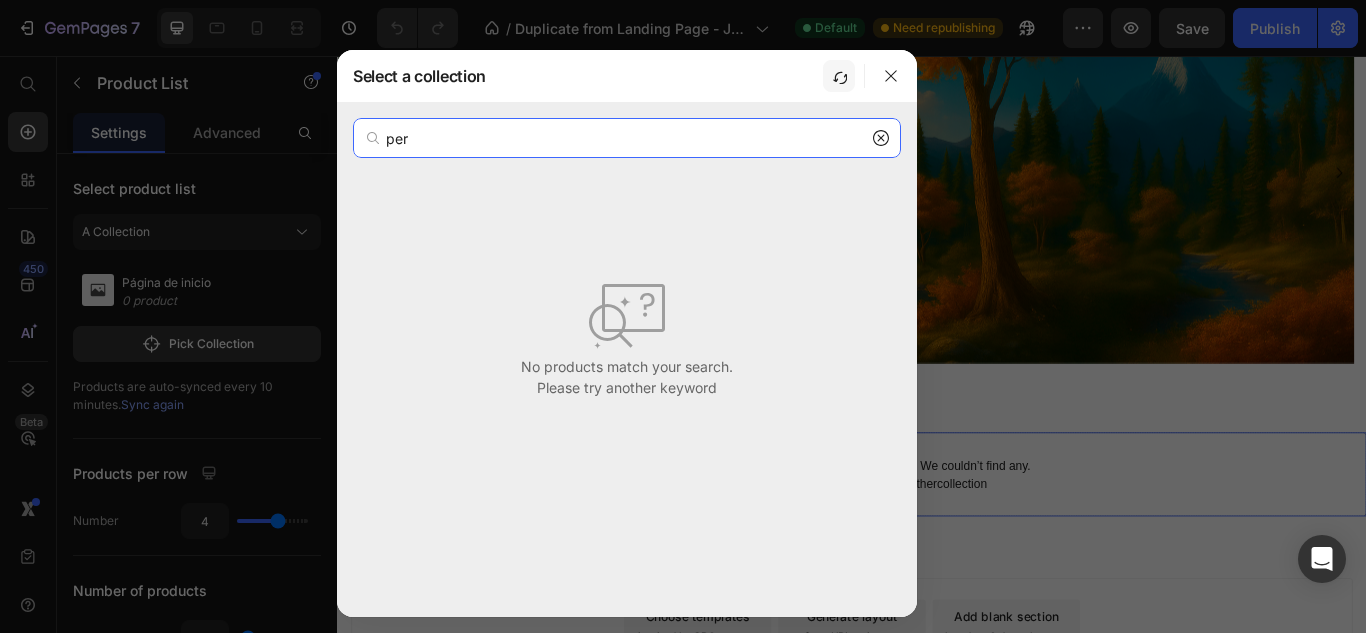 type on "per" 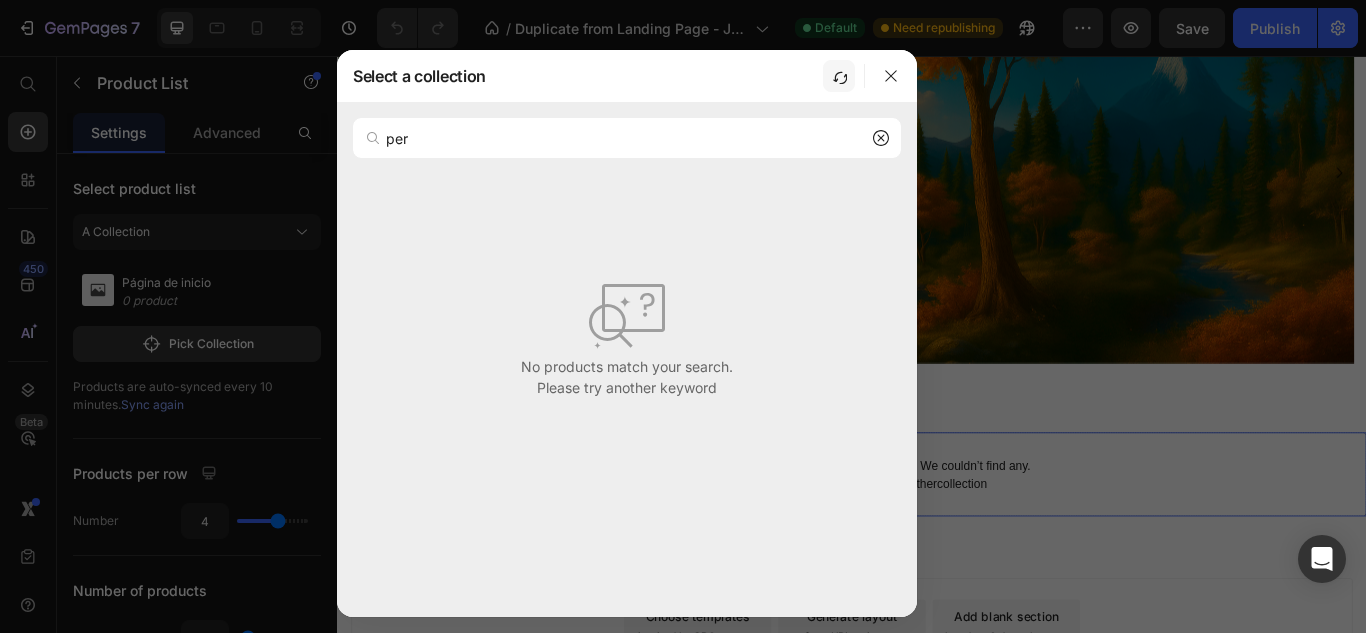 click 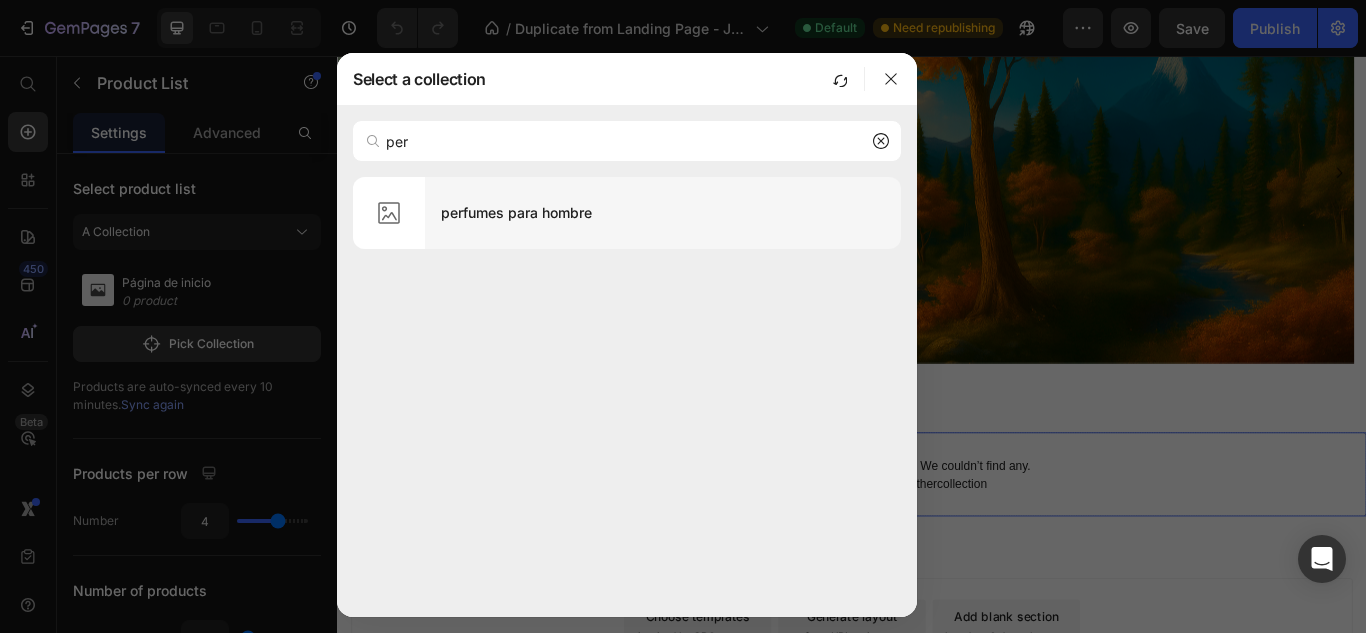 click on "perfumes para hombre" at bounding box center (663, 213) 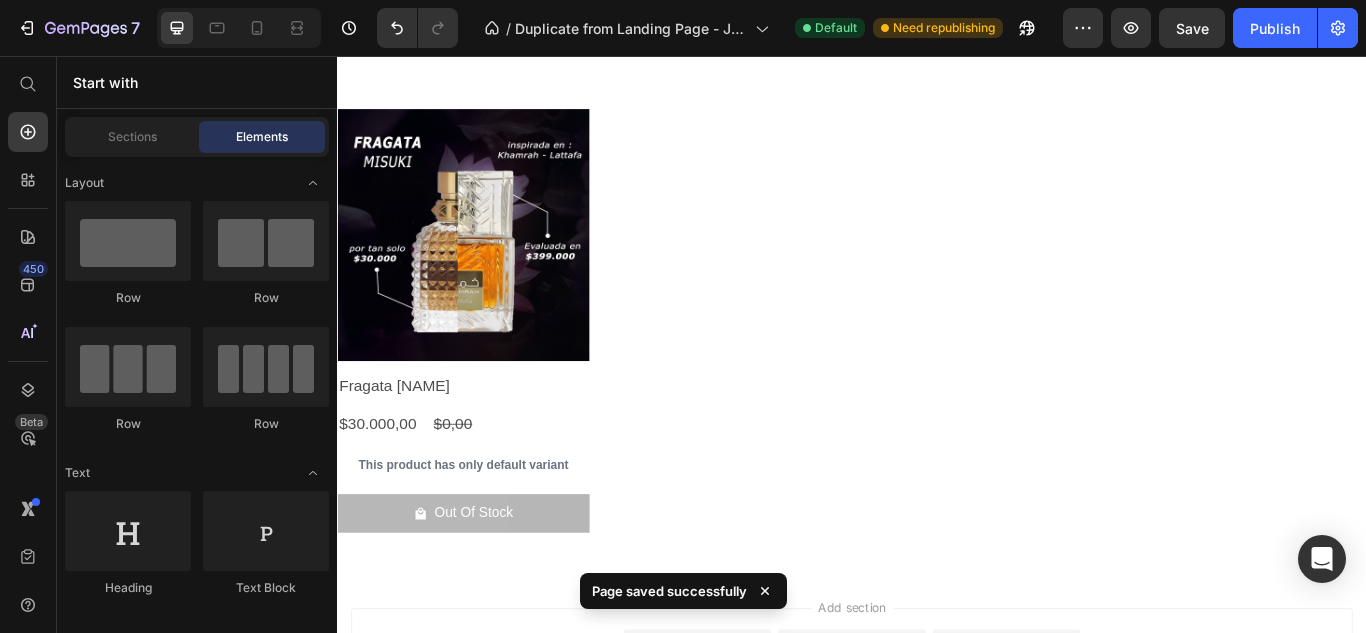 scroll, scrollTop: 538, scrollLeft: 0, axis: vertical 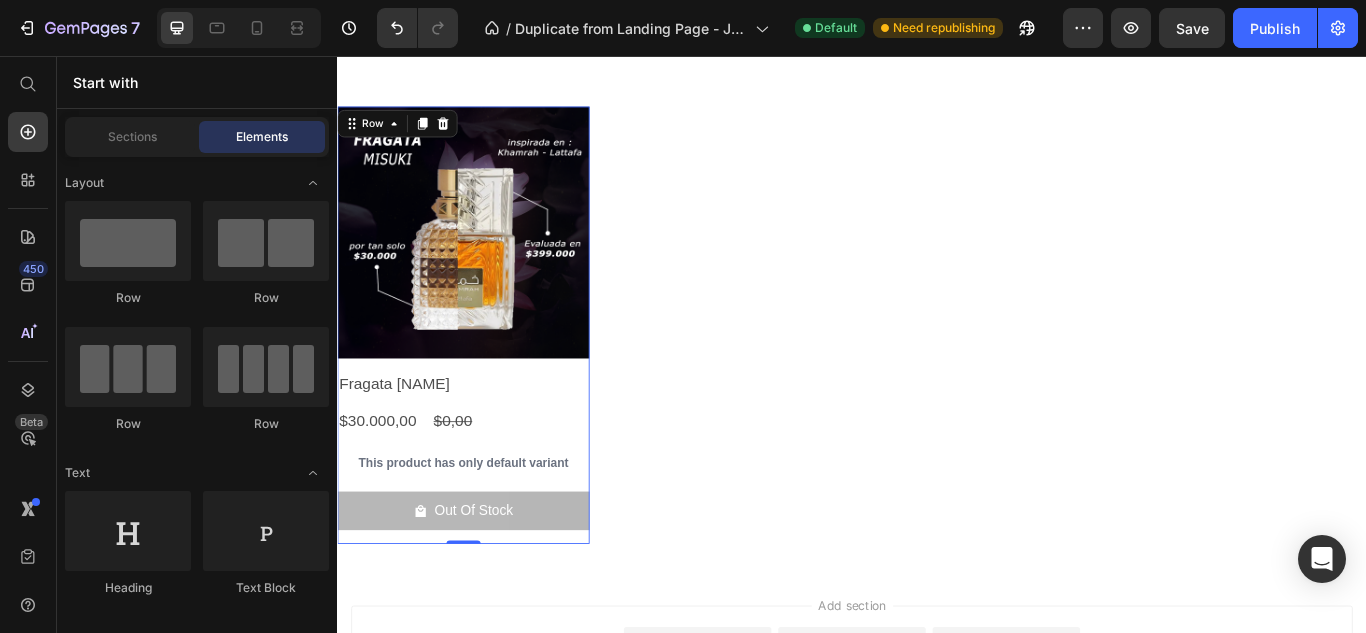 click on "Product Images Fragata Misuki Product Title $[PRICE],00 Product Price $[PRICE],00 Product Price Row This product has only default variant Product Variants & Swatches Out Of Stock Product Cart Button" at bounding box center (484, 370) 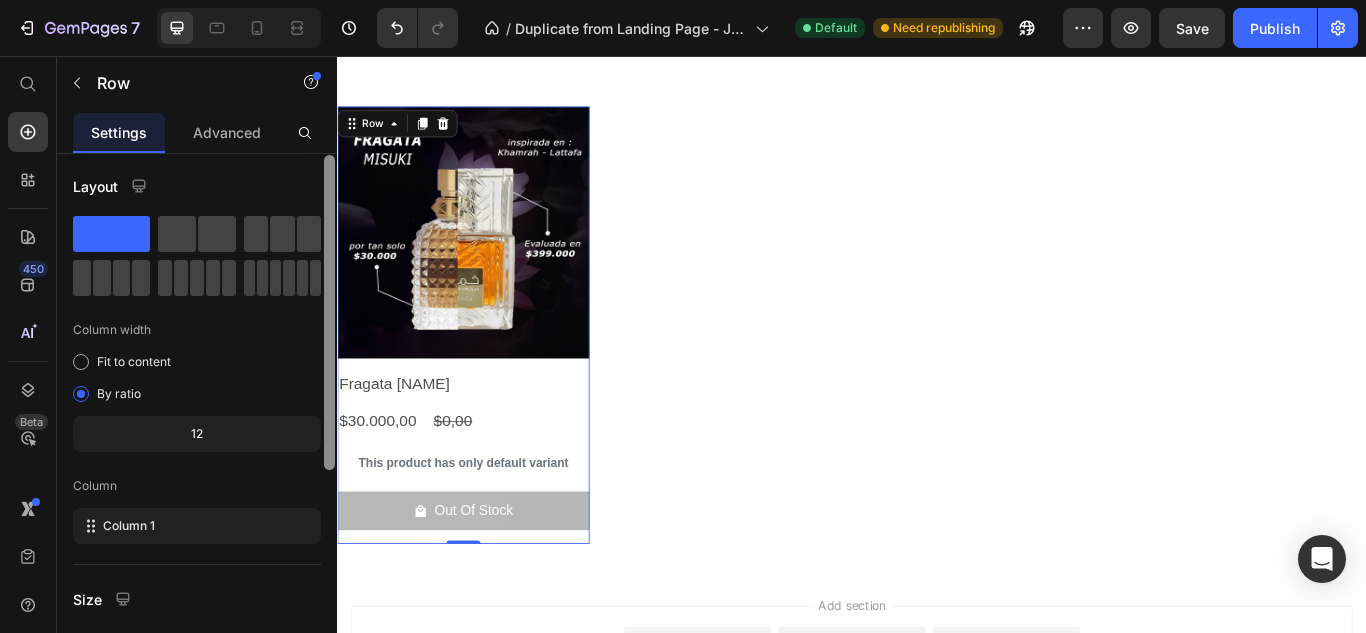 scroll, scrollTop: 0, scrollLeft: 0, axis: both 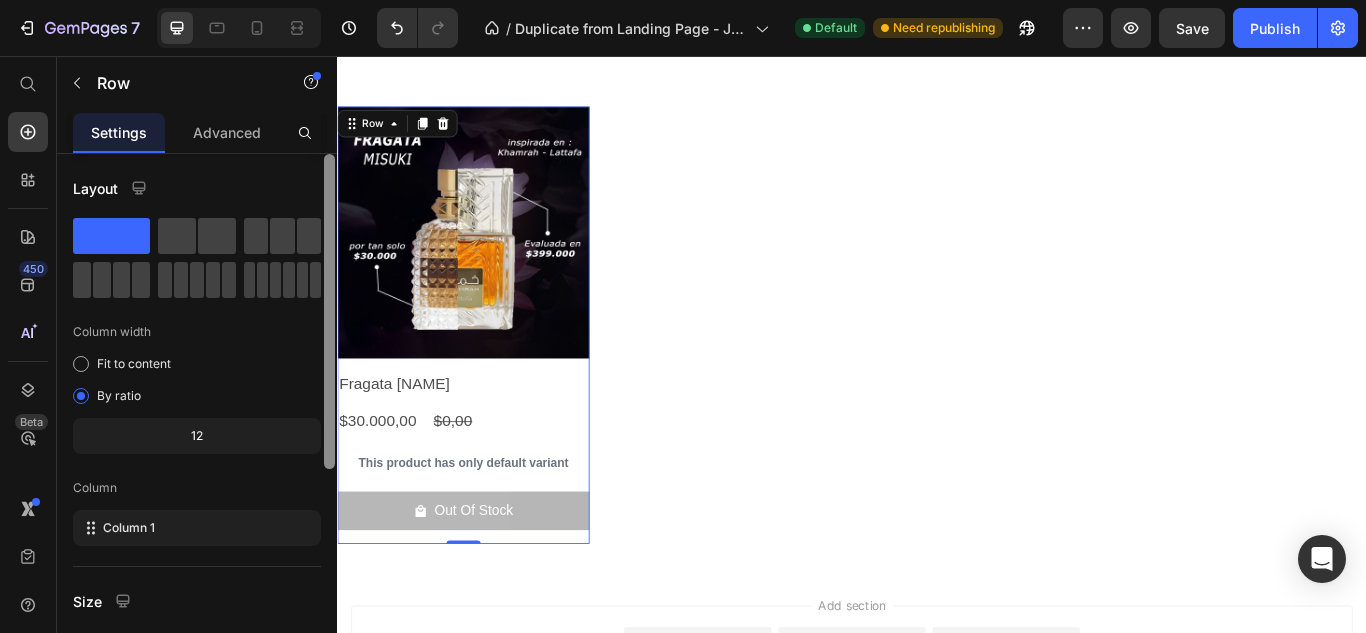 drag, startPoint x: 327, startPoint y: 358, endPoint x: 333, endPoint y: 317, distance: 41.4367 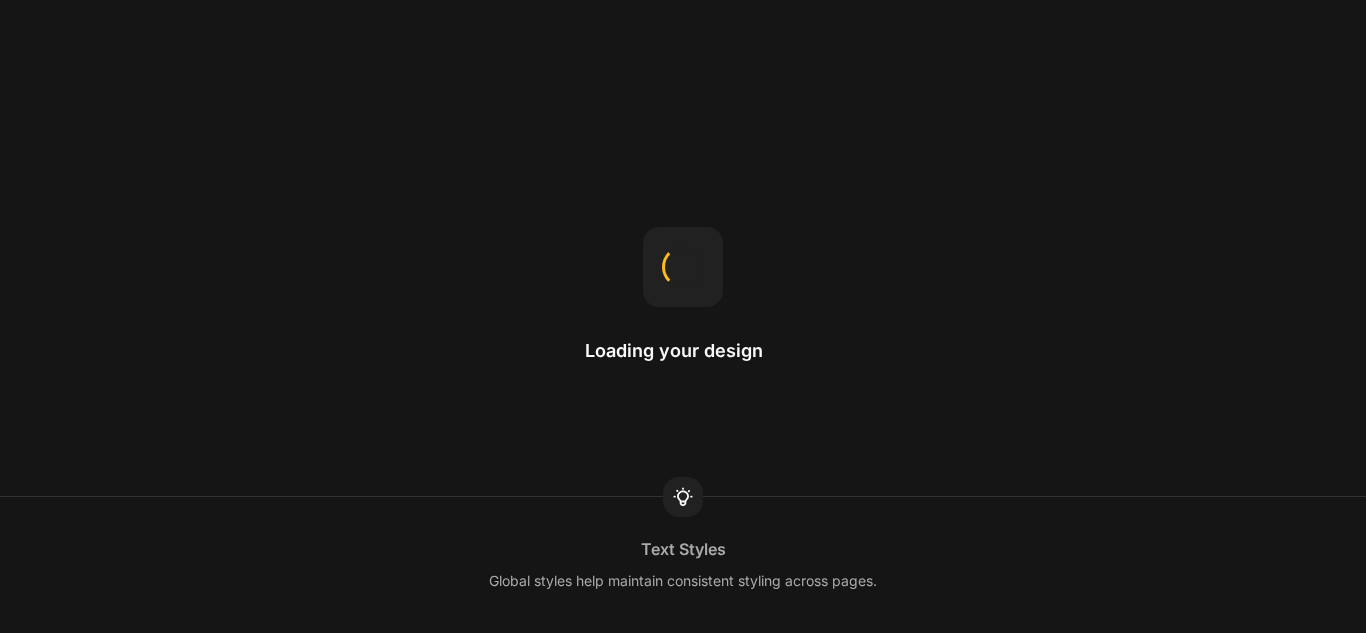 scroll, scrollTop: 0, scrollLeft: 0, axis: both 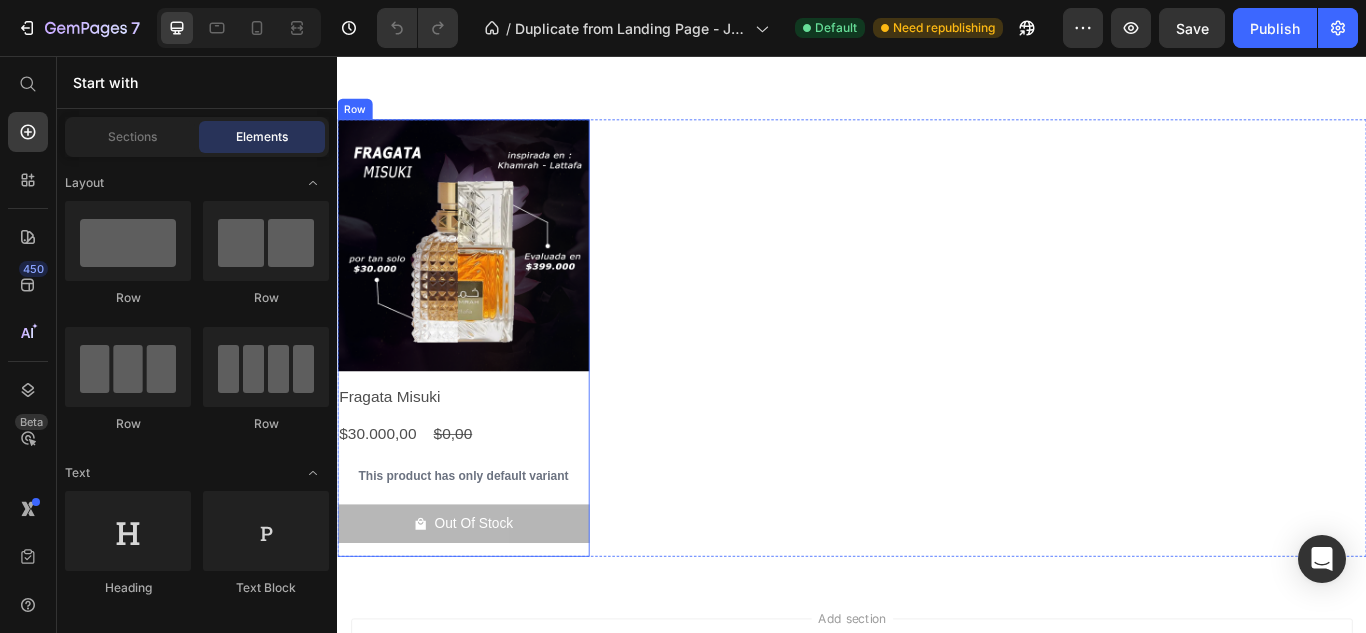 click on "Product Images Fragata Misuki Product Title $[PRICE],00 Product Price $[PRICE],00 Product Price Row This product has only default variant Product Variants & Swatches Out Of Stock Product Cart Button" at bounding box center (484, 385) 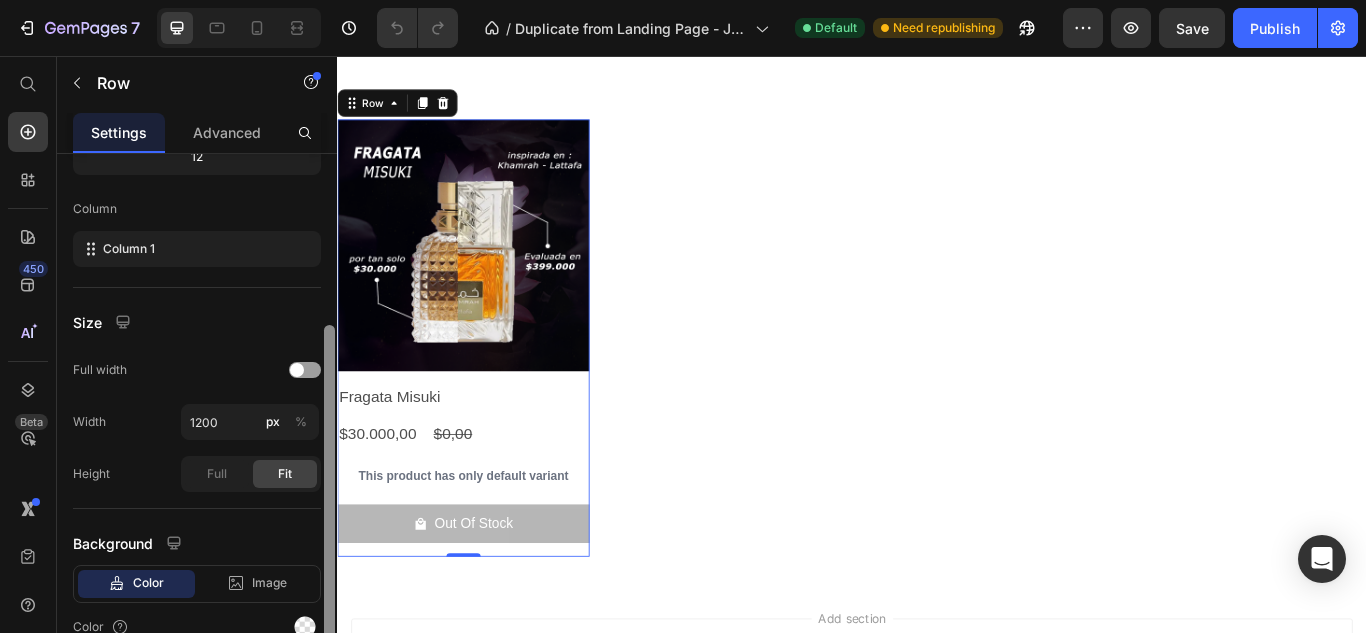 scroll, scrollTop: 284, scrollLeft: 0, axis: vertical 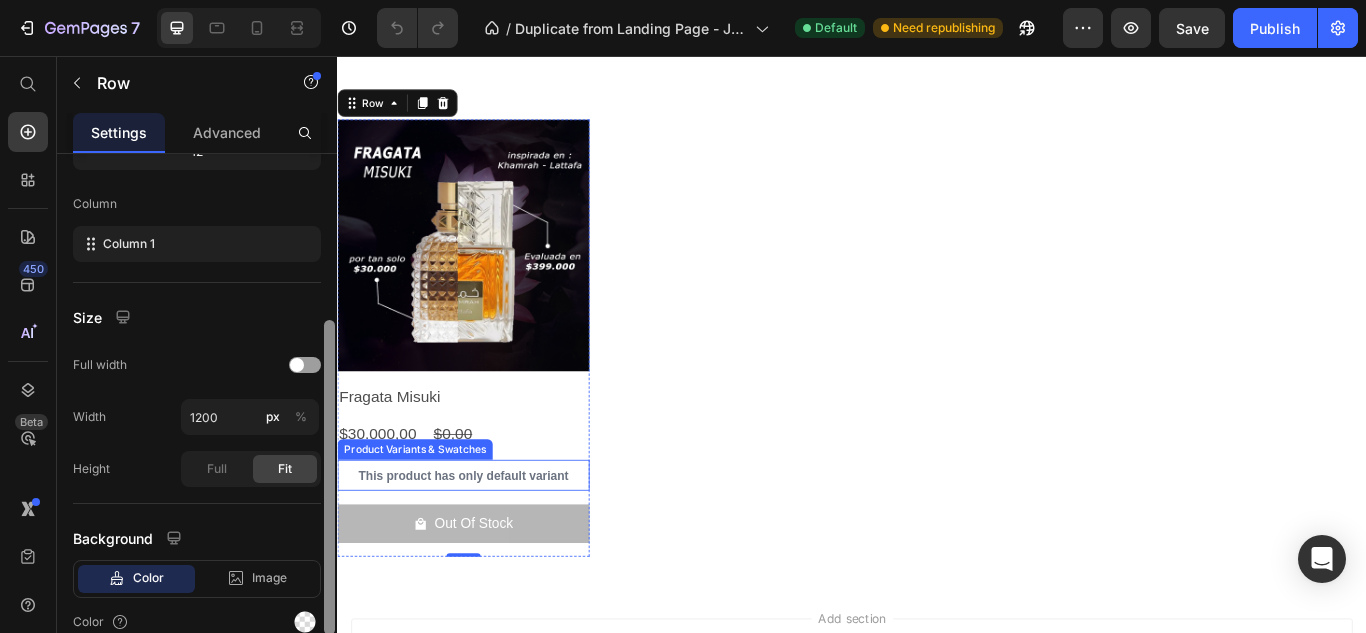 drag, startPoint x: 662, startPoint y: 325, endPoint x: 346, endPoint y: 552, distance: 389.08224 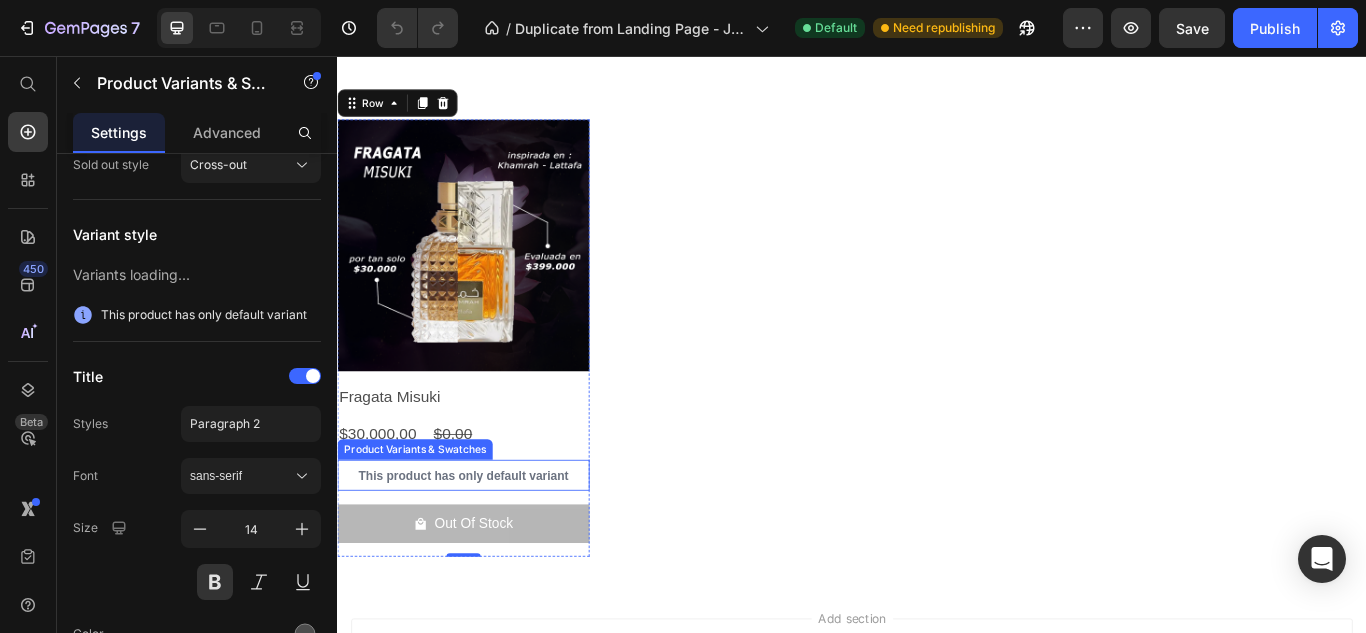 scroll, scrollTop: 0, scrollLeft: 0, axis: both 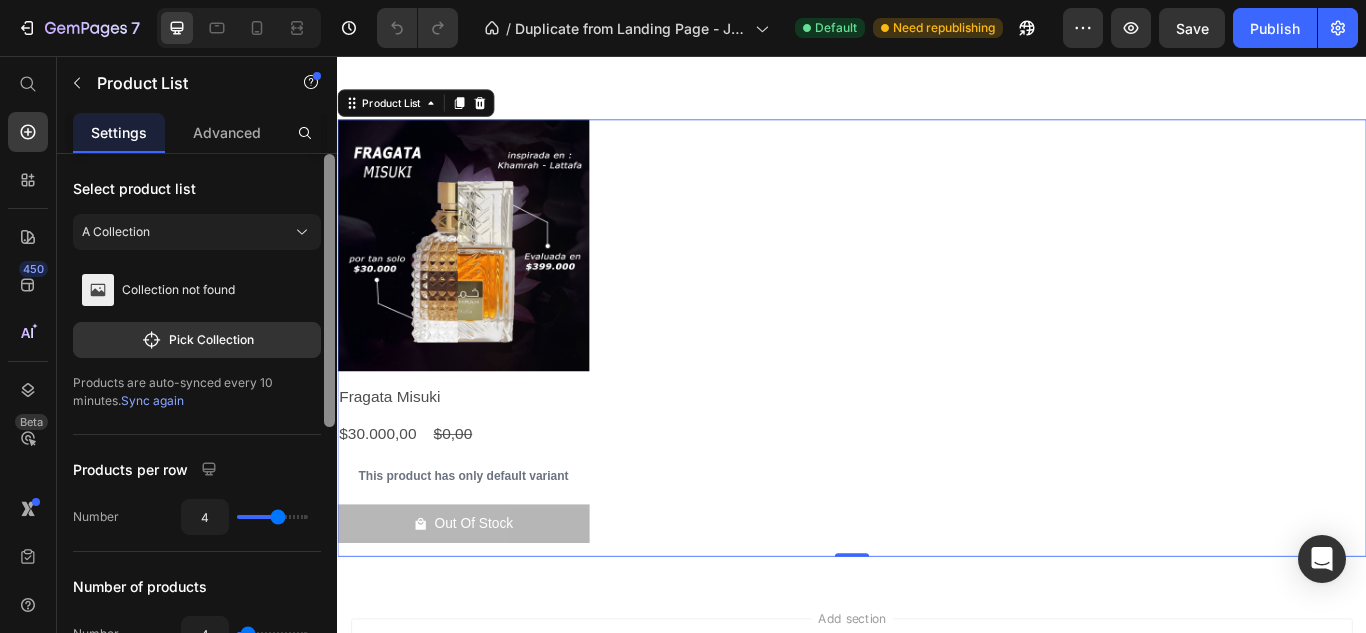 click on "Product Images Fragata Misuki Product Title $[PRICE],00 Product Price $[PRICE],00 Product Price Row This product has only default variant Product Variants & Swatches Out Of Stock Product Cart Button Row" at bounding box center (937, 385) 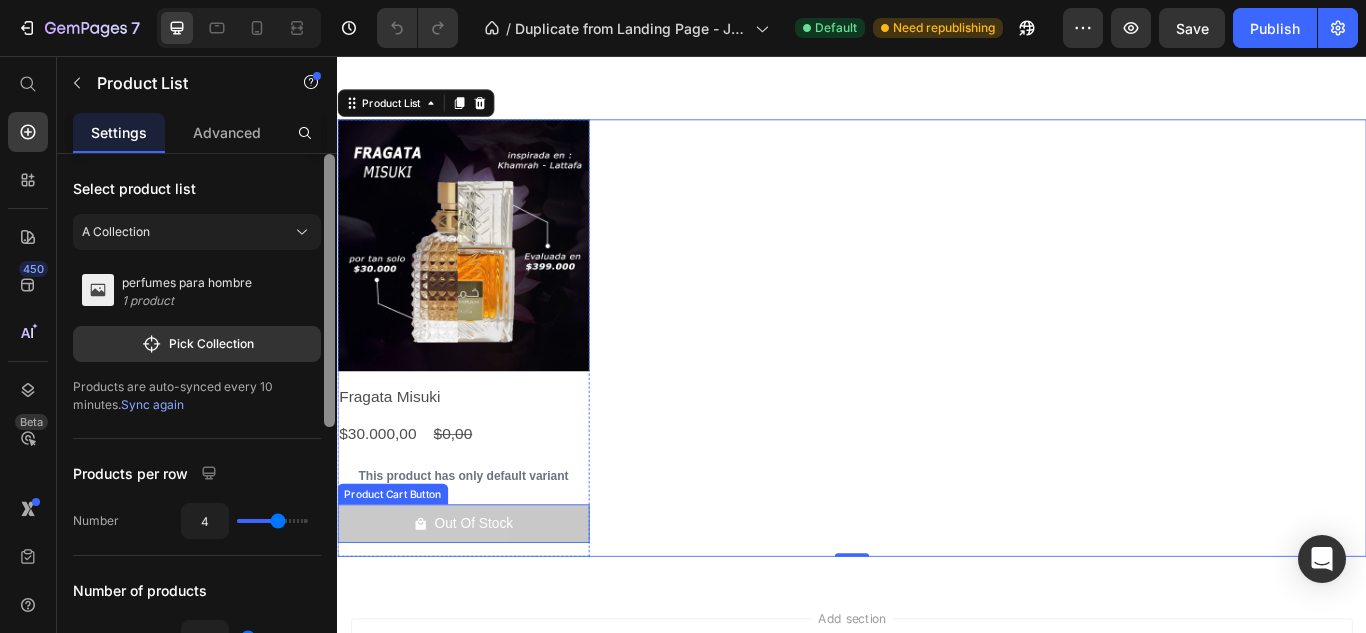 click on "Out Of Stock" at bounding box center (484, 601) 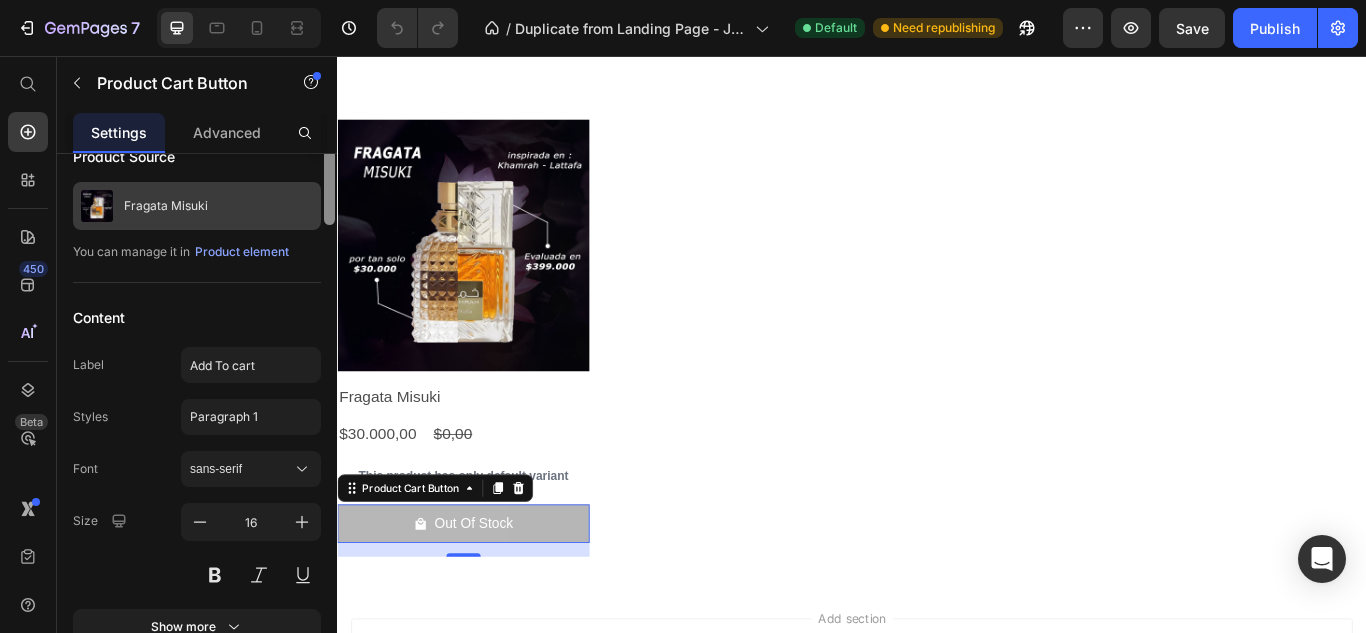 scroll, scrollTop: 0, scrollLeft: 0, axis: both 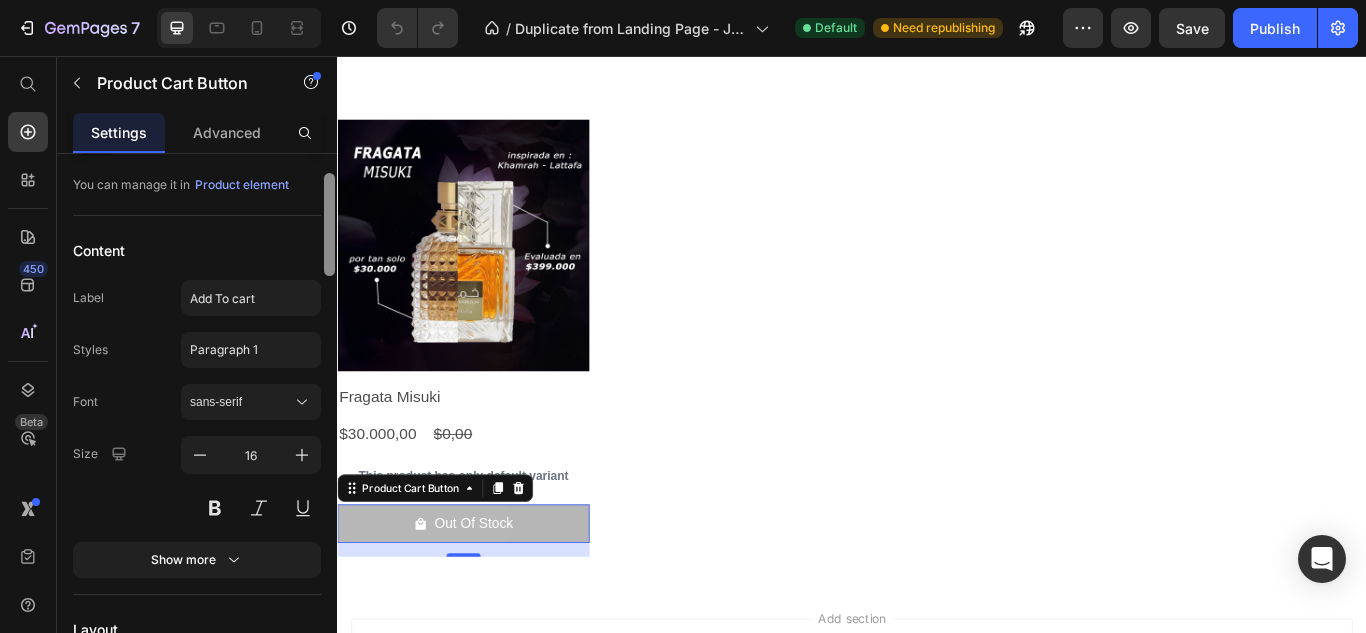 drag, startPoint x: 324, startPoint y: 245, endPoint x: 328, endPoint y: 264, distance: 19.416489 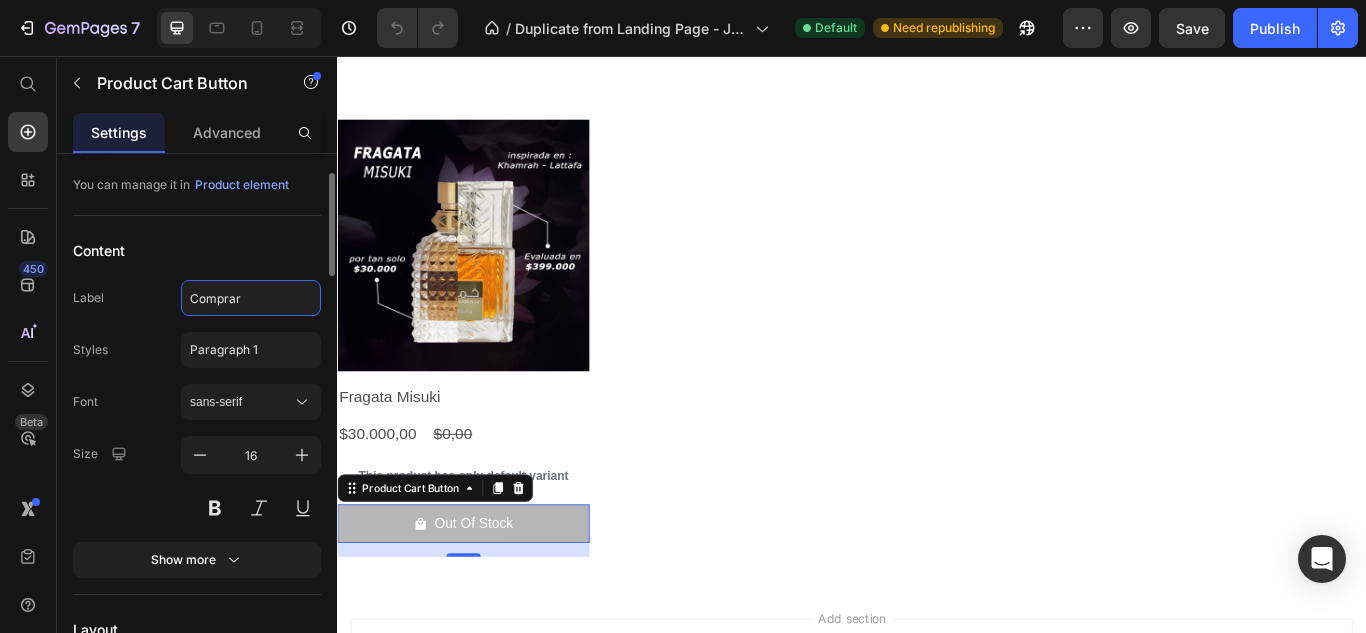 type on "Comprar" 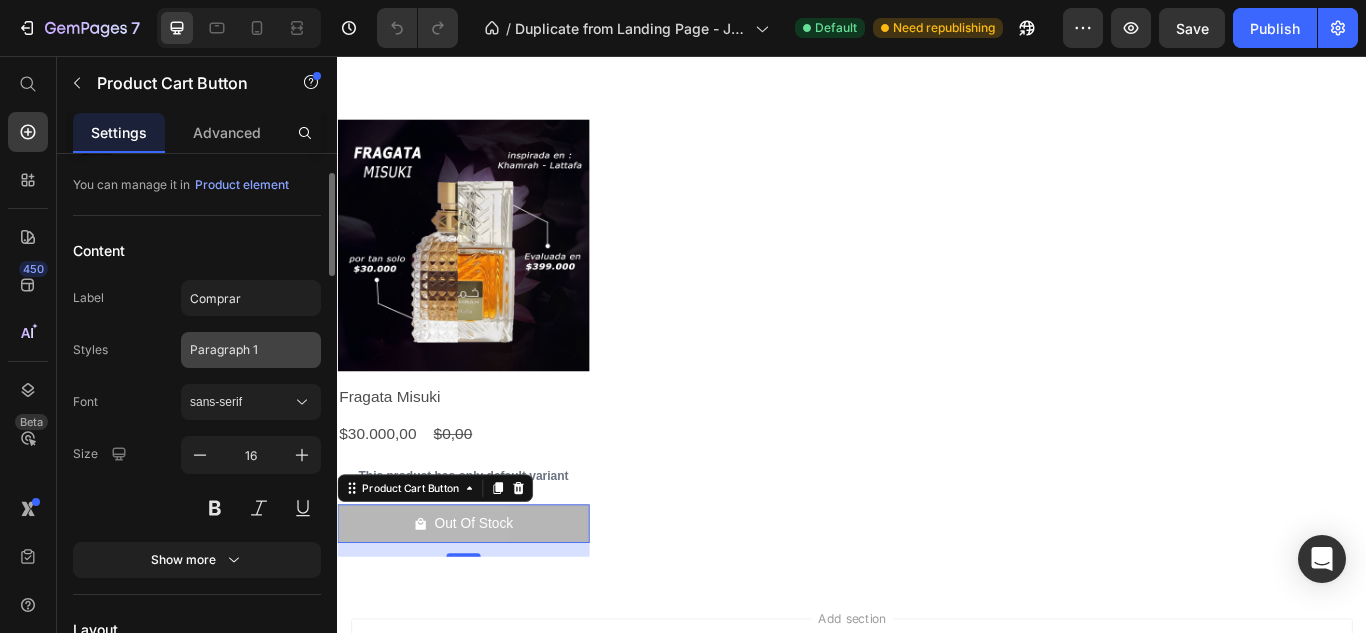 click on "Paragraph 1" 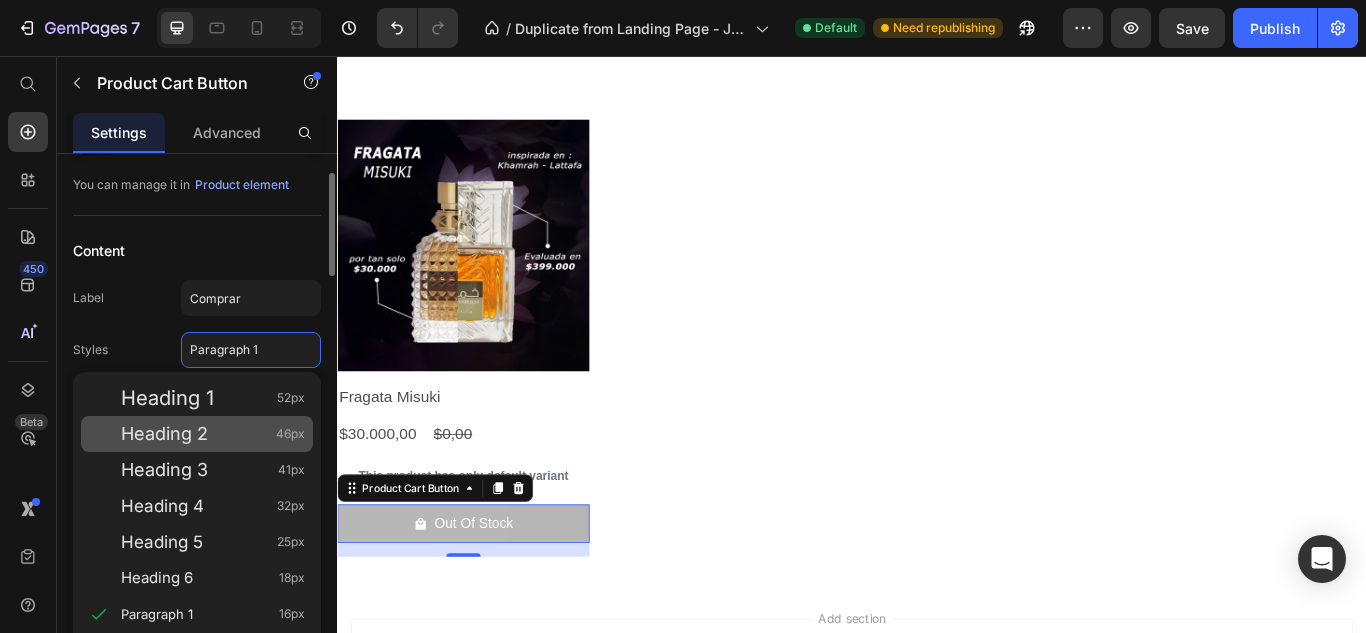 click on "Heading 2 46px" 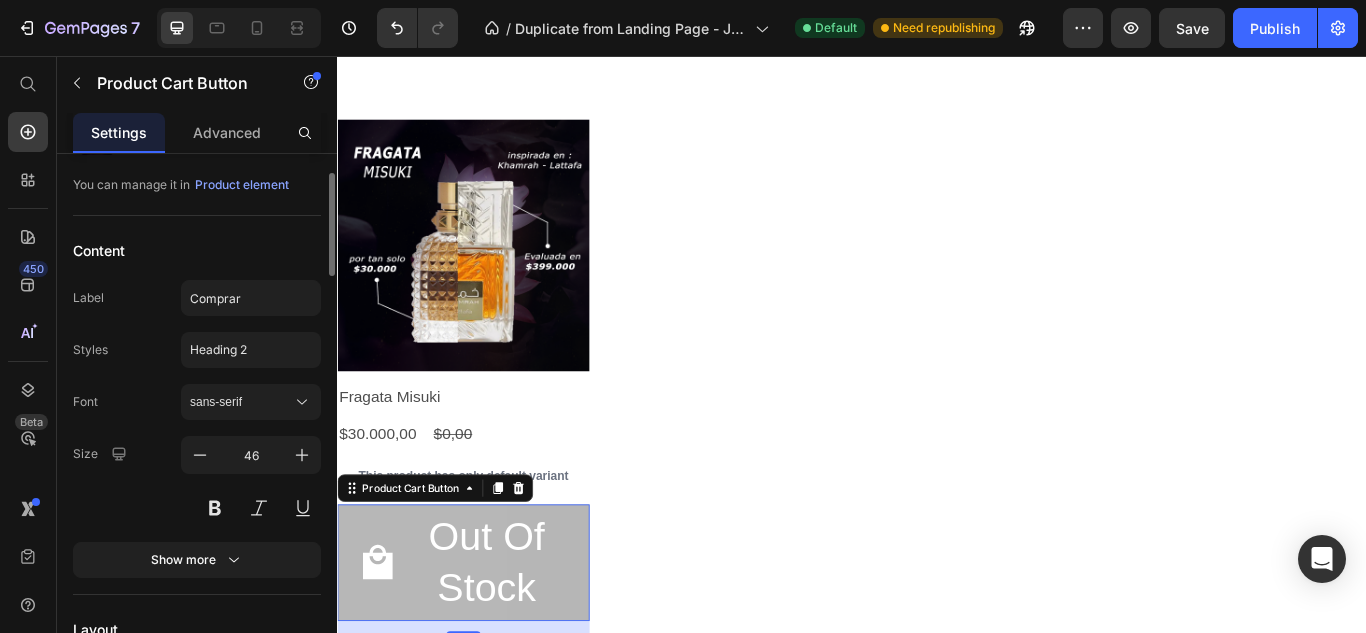 click on "Content" at bounding box center (197, 250) 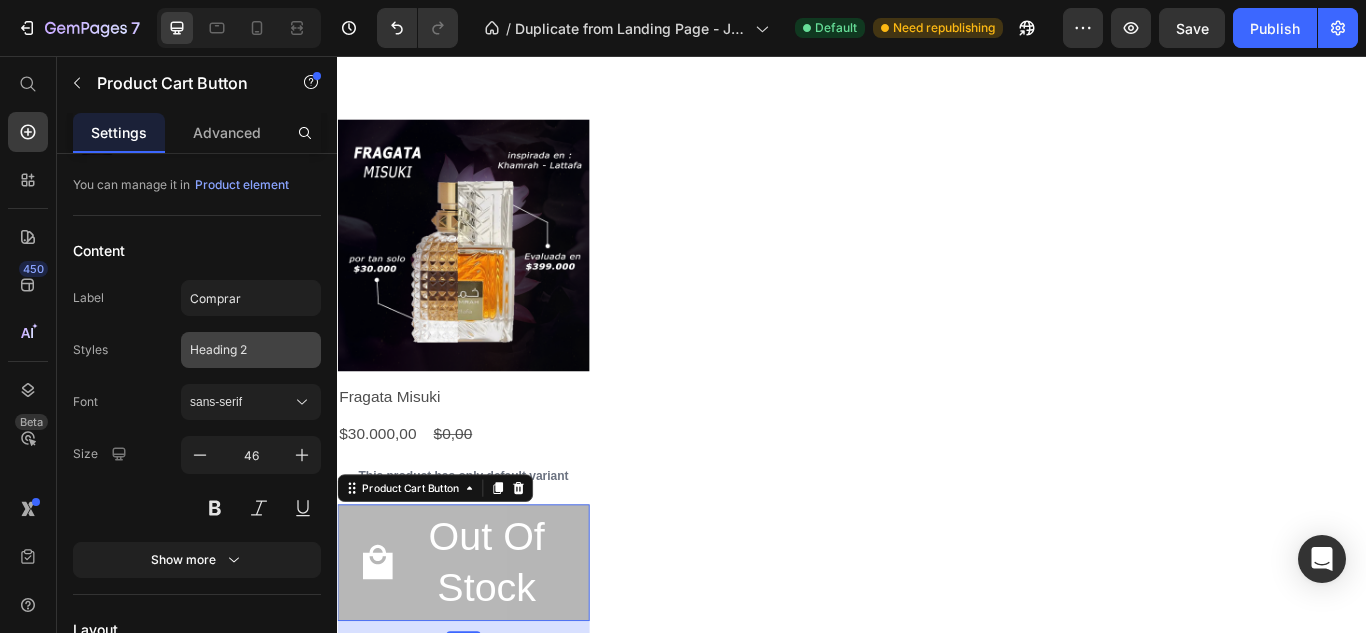 click on "Heading 2" 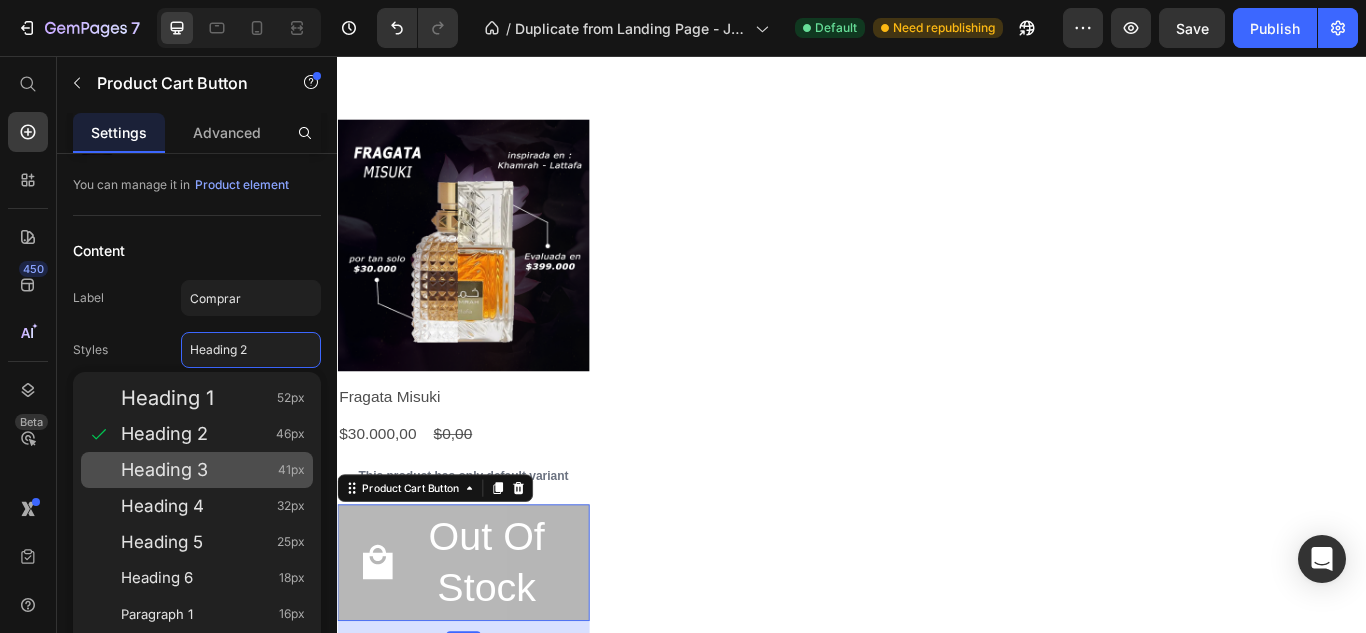 click on "Heading 3 41px" 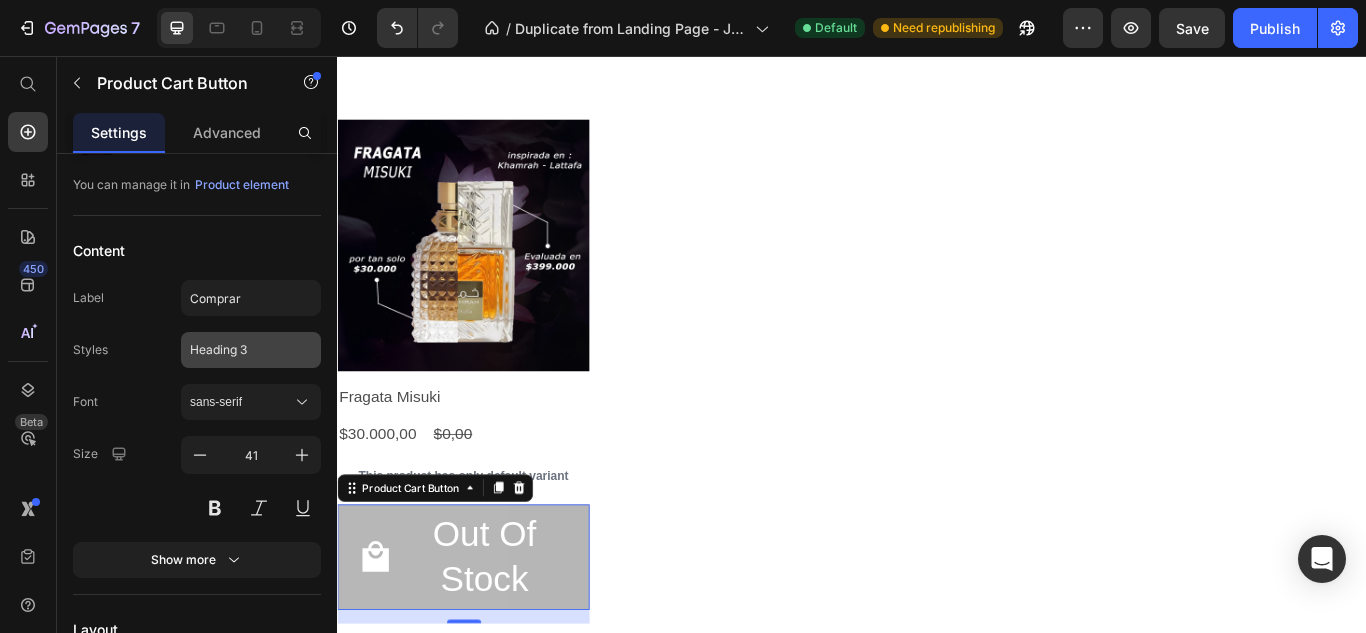 click on "Heading 3" at bounding box center (251, 350) 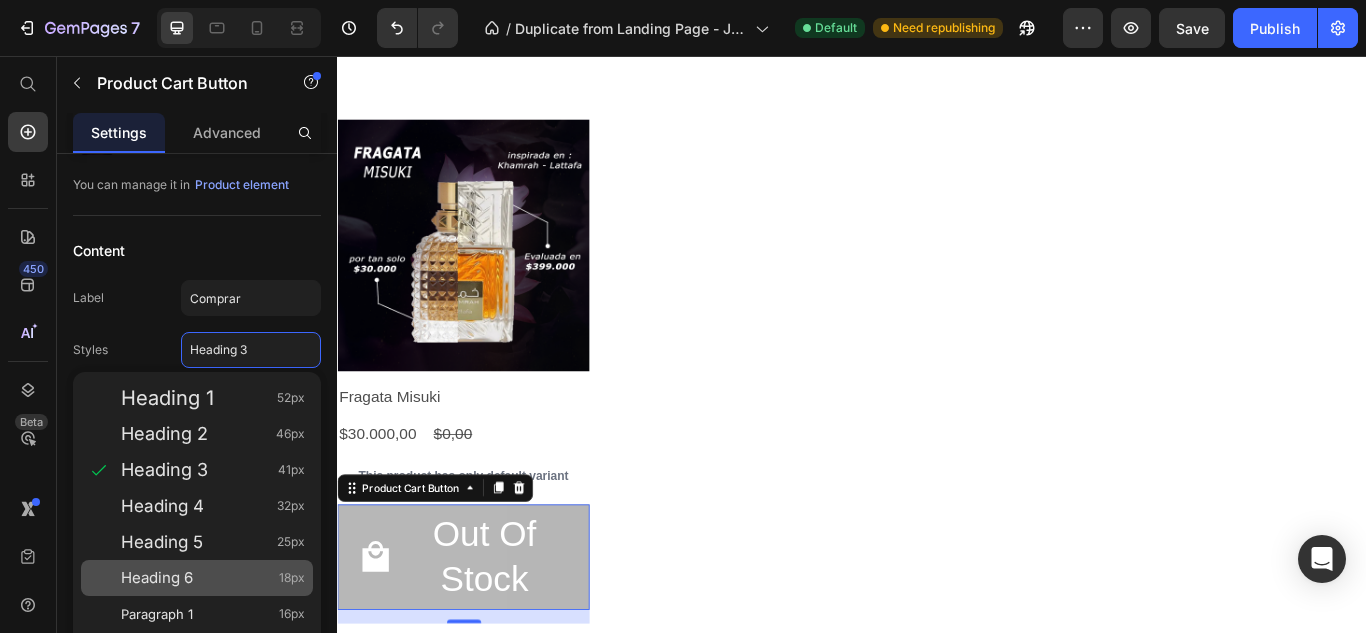 click on "Heading 6 18px" 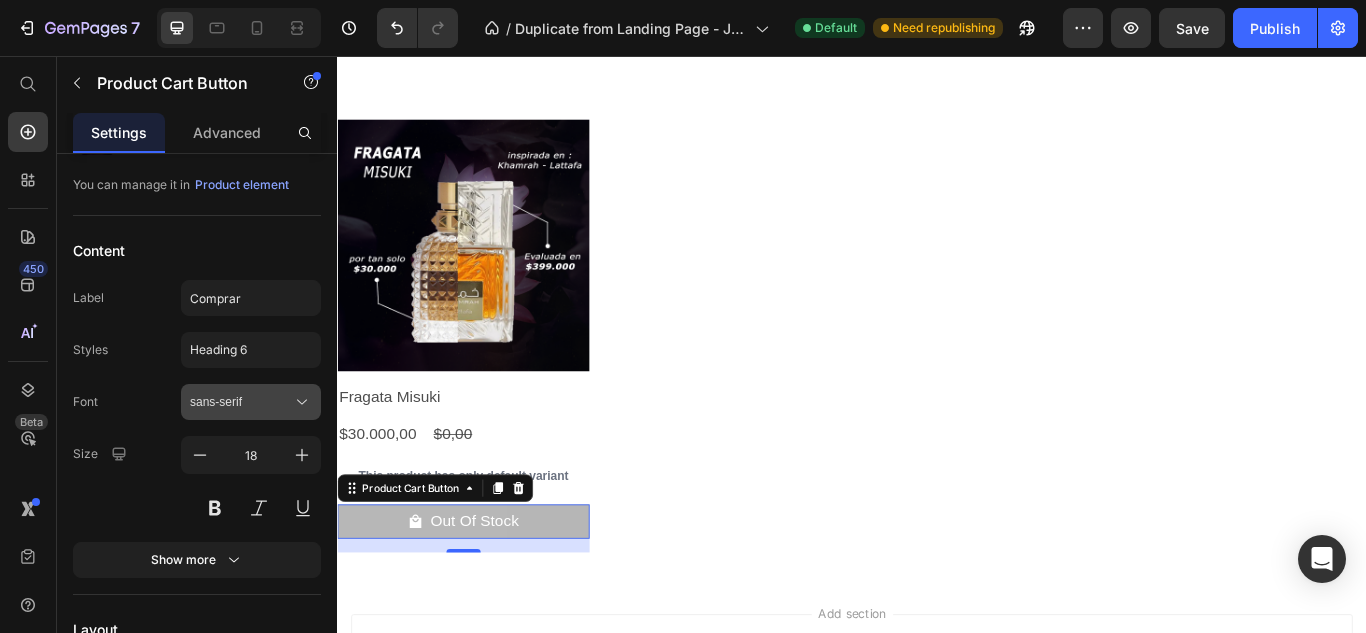 click on "sans-serif" at bounding box center (241, 402) 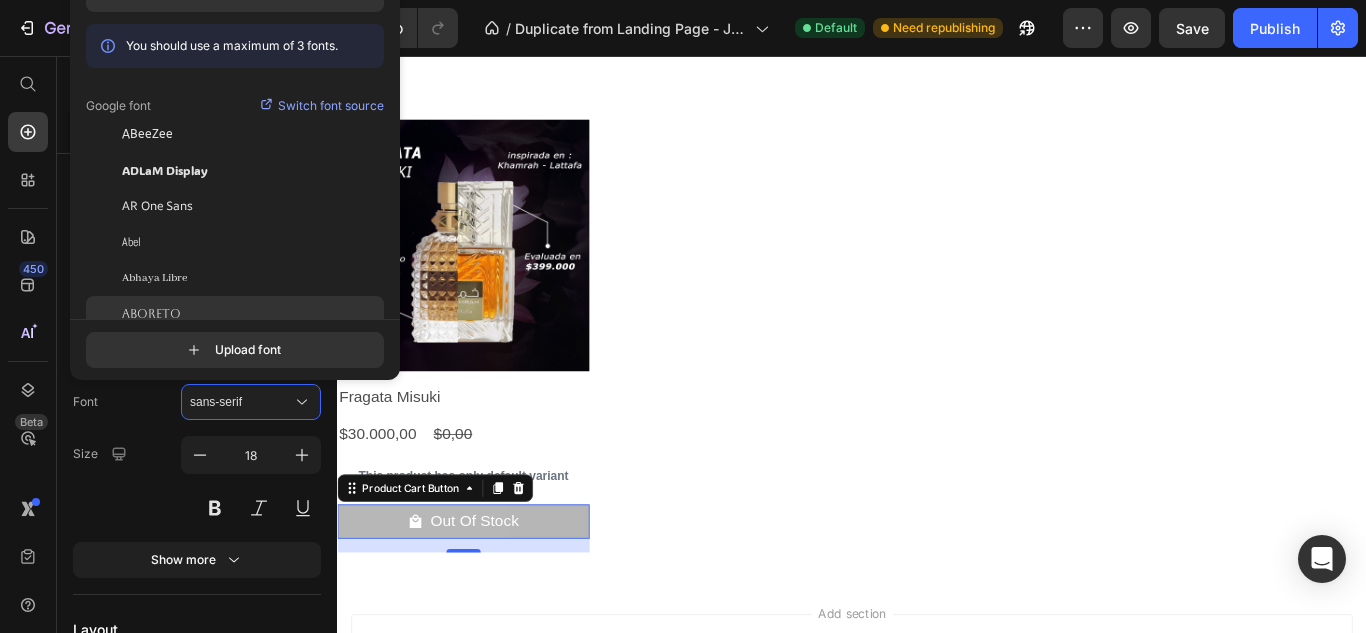 click on "Aboreto" 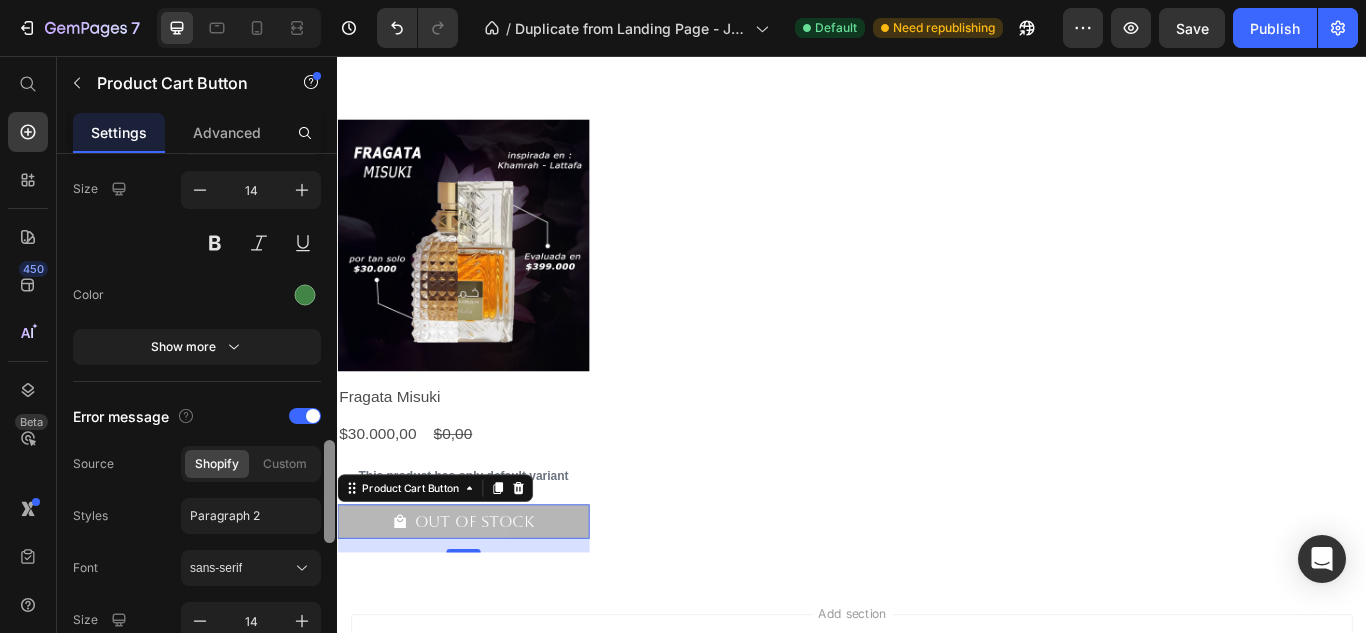 scroll, scrollTop: 1460, scrollLeft: 0, axis: vertical 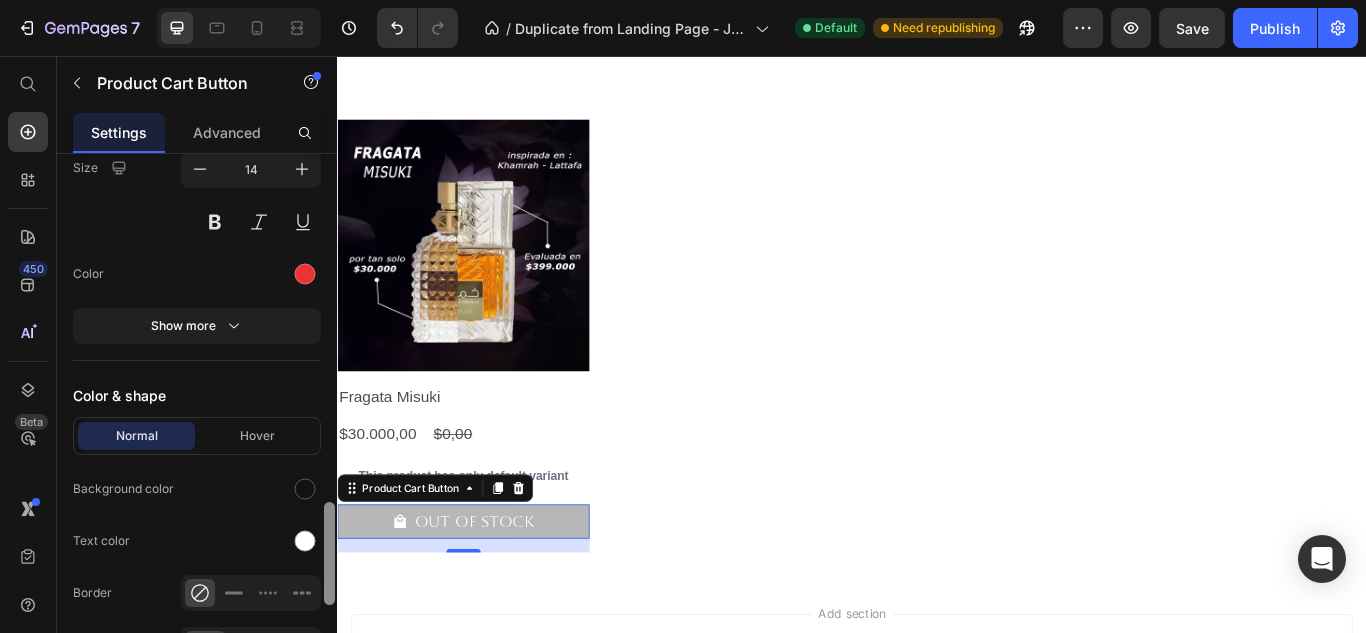 drag, startPoint x: 325, startPoint y: 240, endPoint x: 326, endPoint y: 588, distance: 348.00143 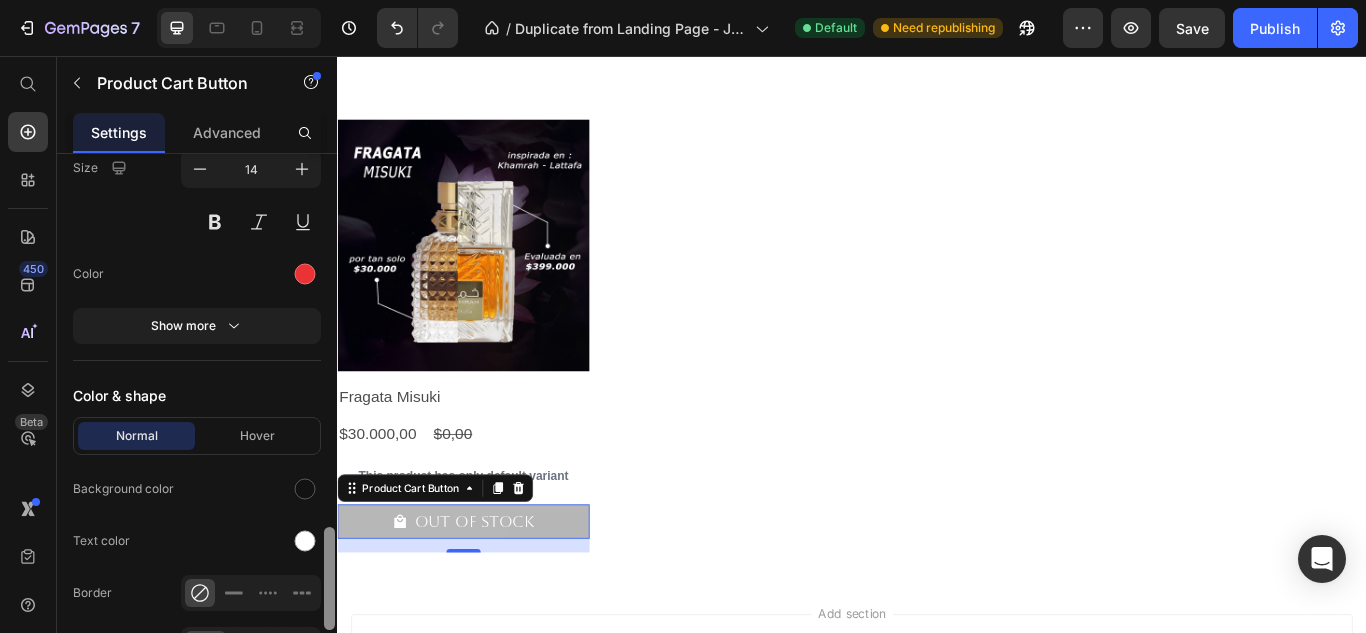 scroll, scrollTop: 1912, scrollLeft: 0, axis: vertical 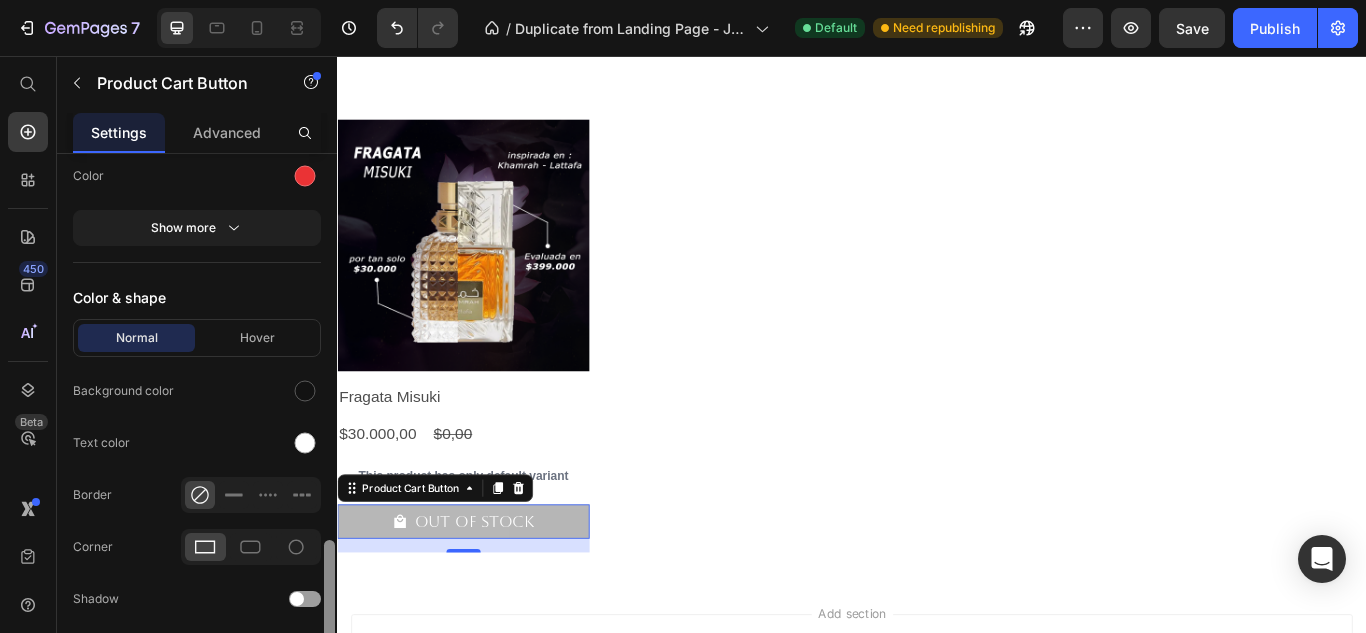 drag, startPoint x: 328, startPoint y: 543, endPoint x: 334, endPoint y: 561, distance: 18.973665 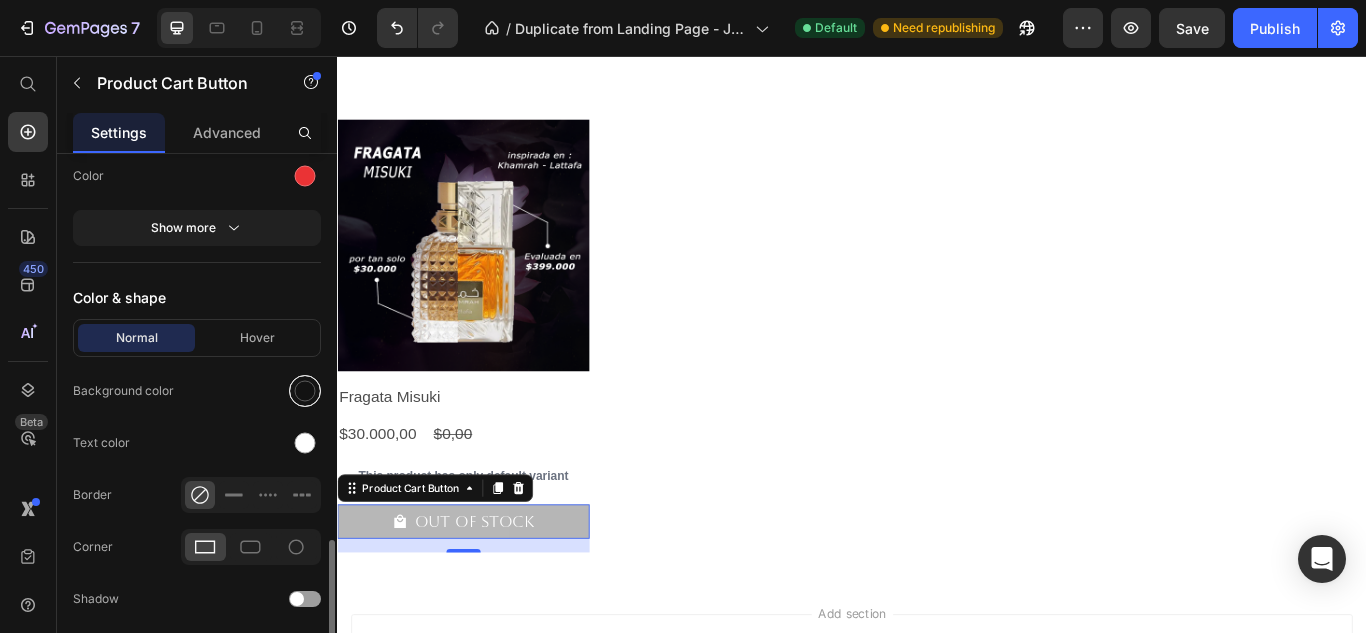 click at bounding box center [305, 391] 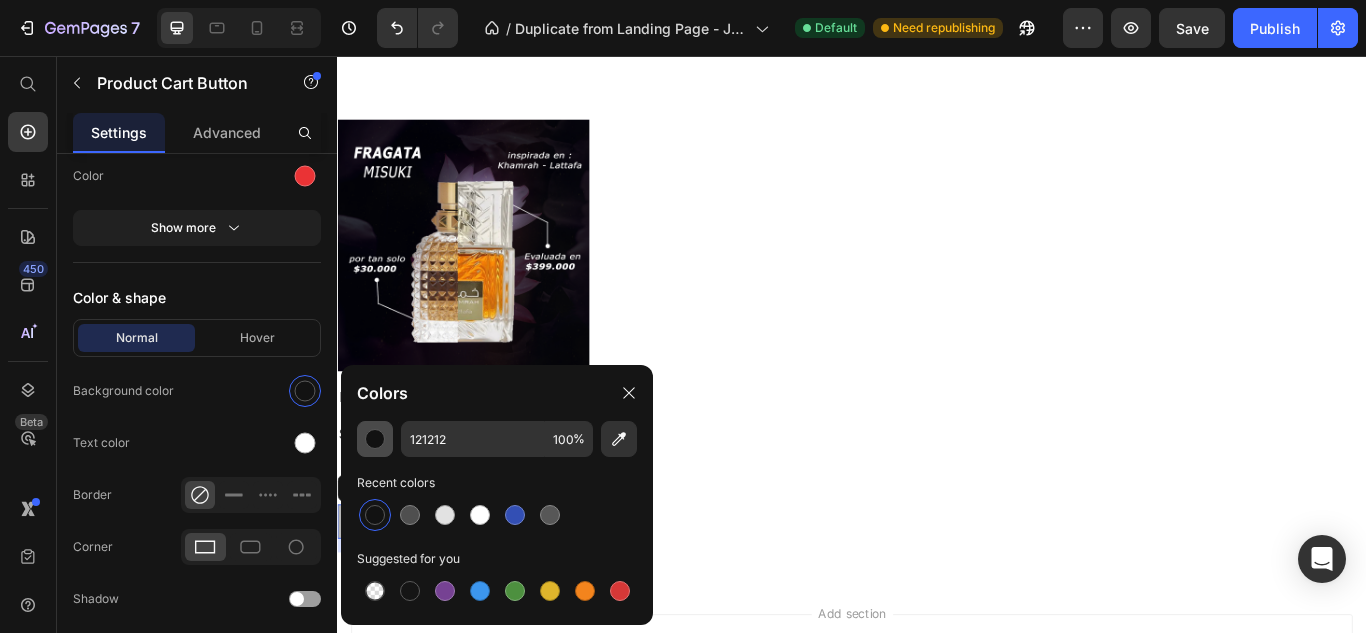 click at bounding box center (375, 439) 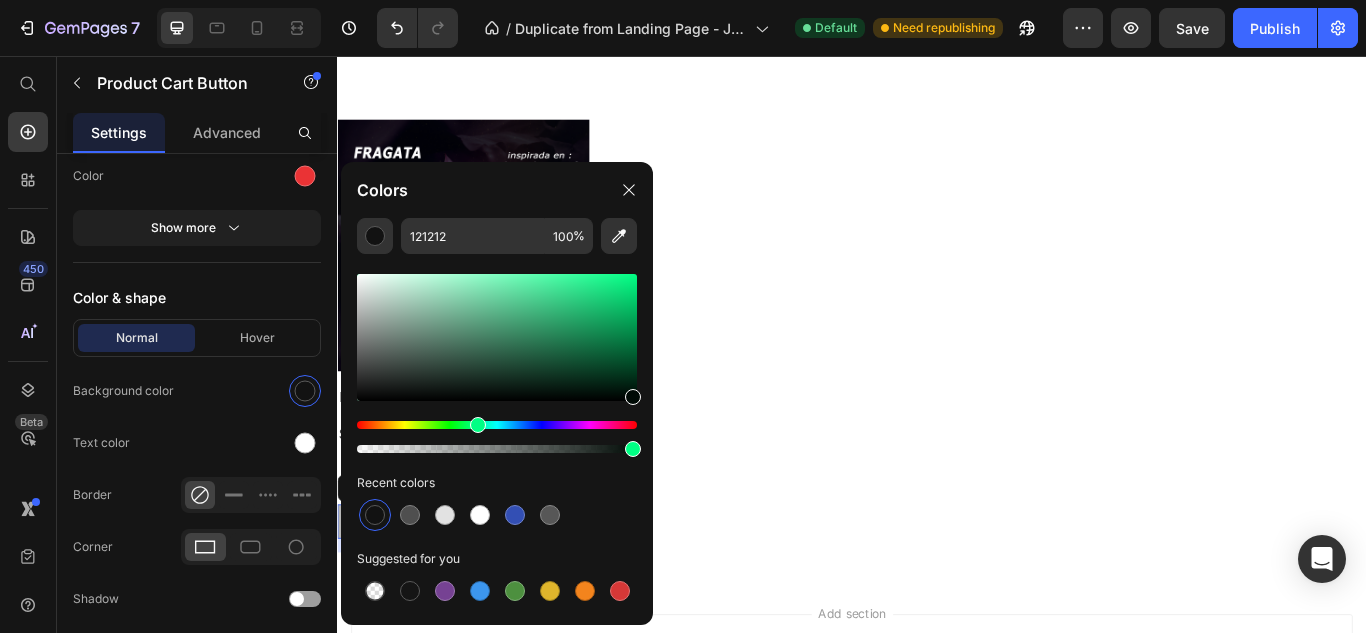 click at bounding box center [497, 425] 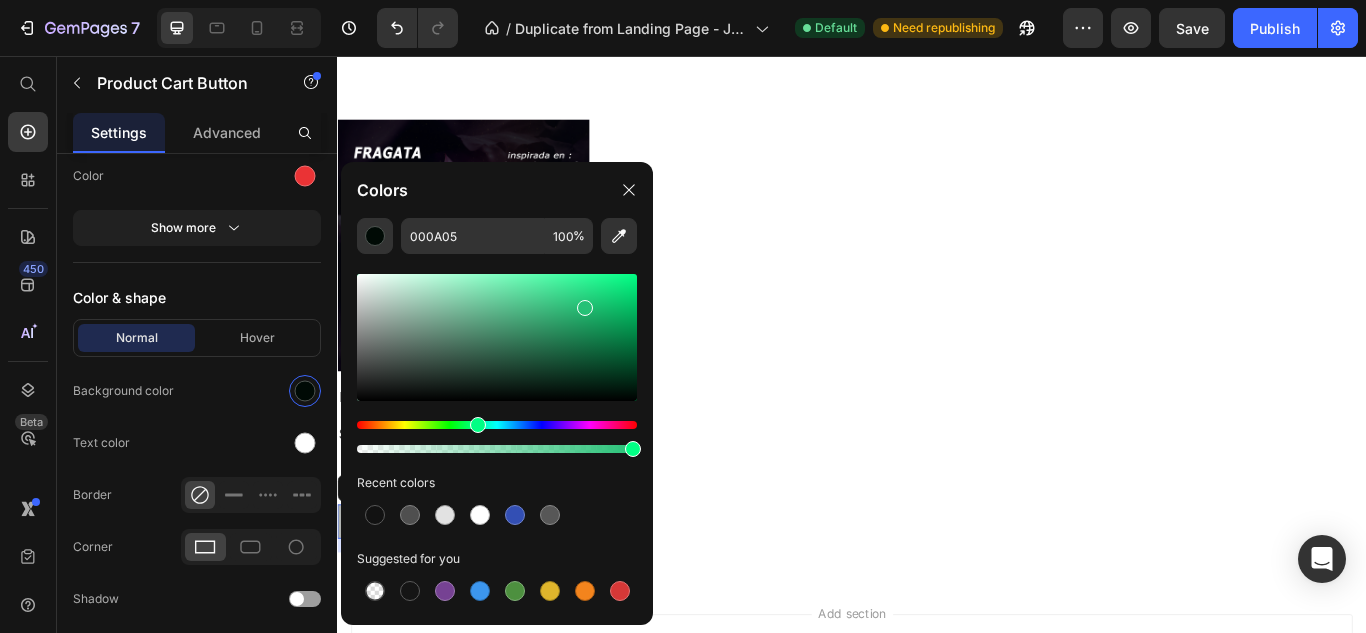 click at bounding box center [497, 337] 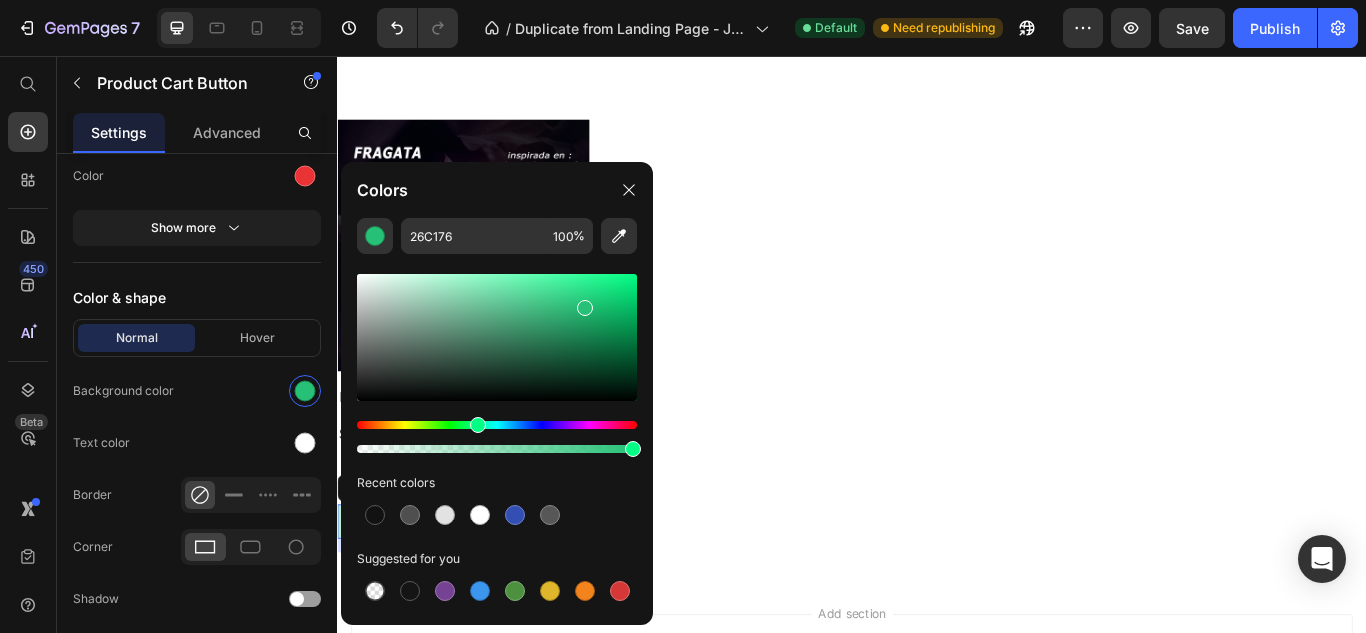 click at bounding box center [497, 437] 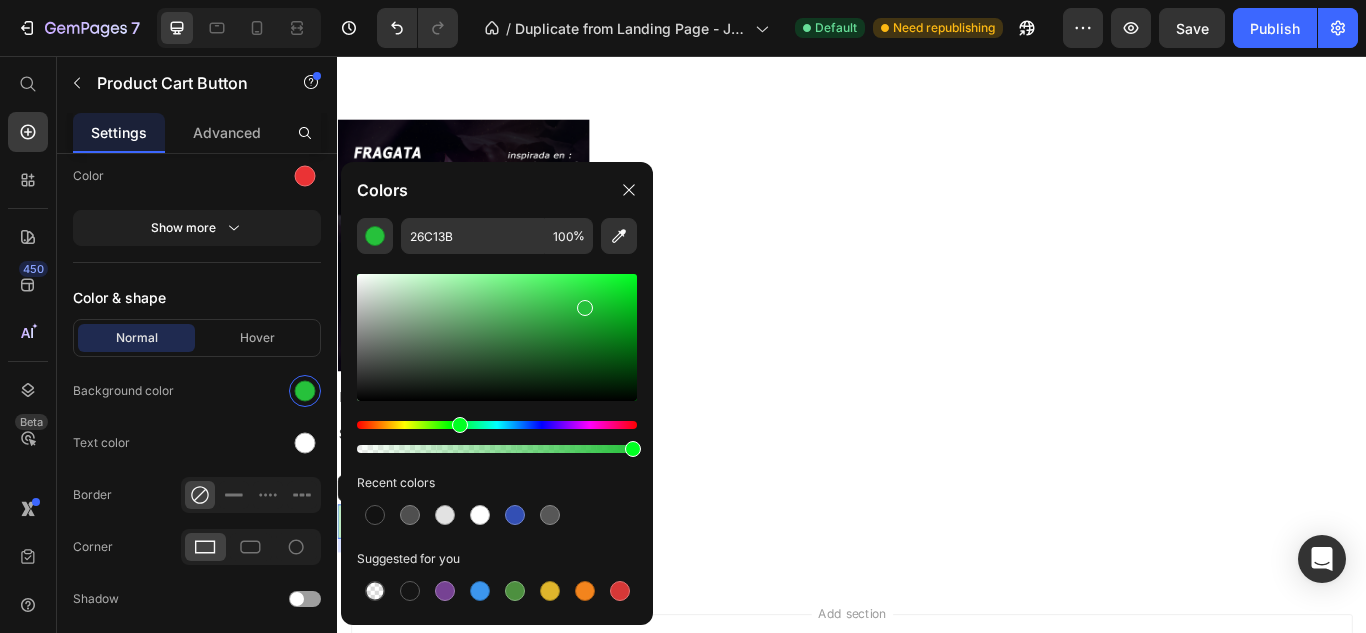 drag, startPoint x: 461, startPoint y: 423, endPoint x: 457, endPoint y: 406, distance: 17.464249 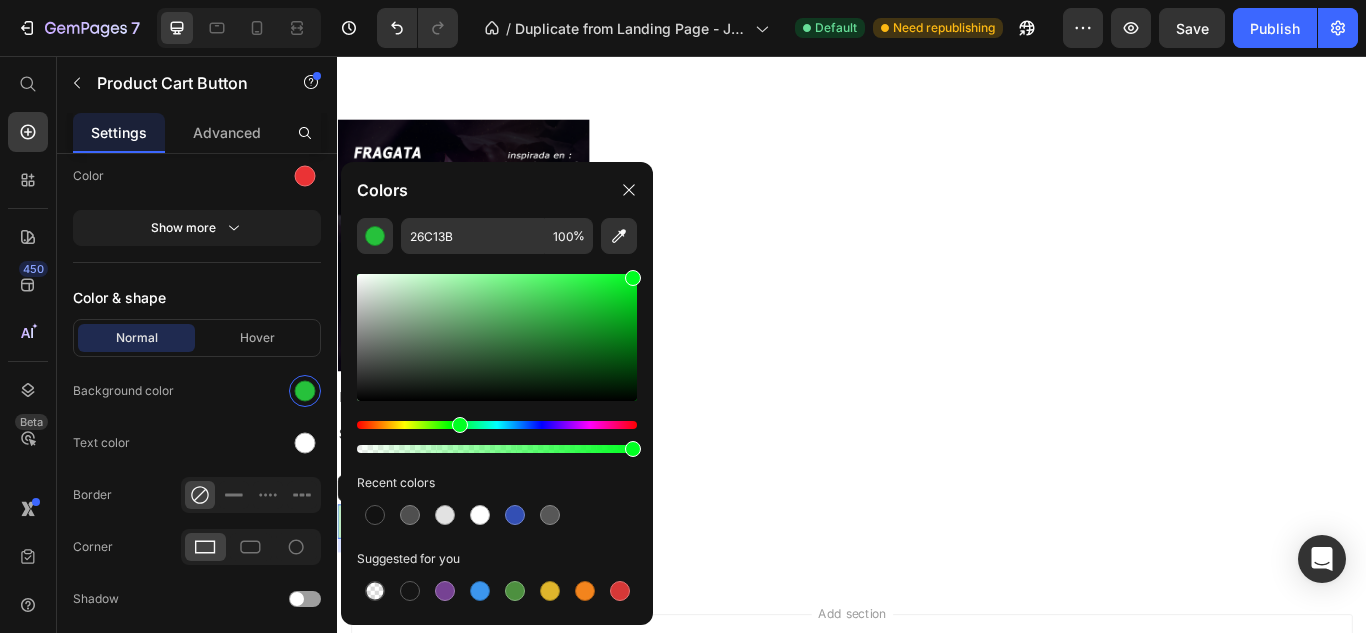 drag, startPoint x: 580, startPoint y: 295, endPoint x: 638, endPoint y: 242, distance: 78.56844 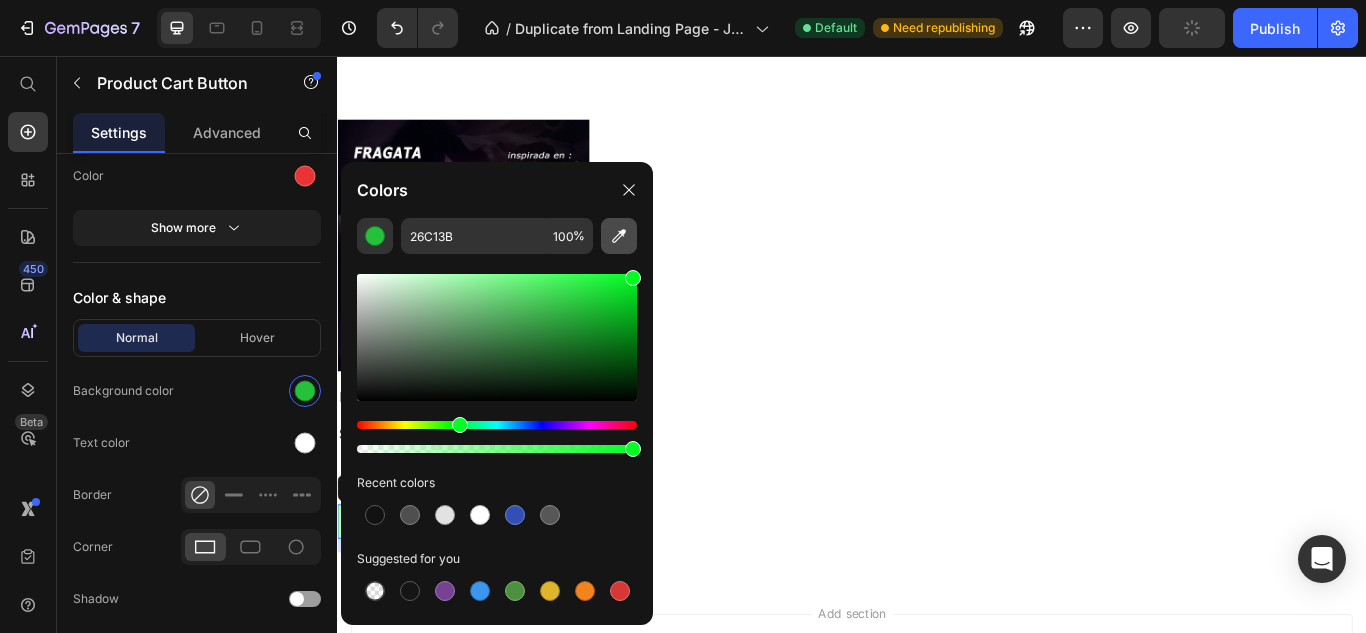 type on "00FF21" 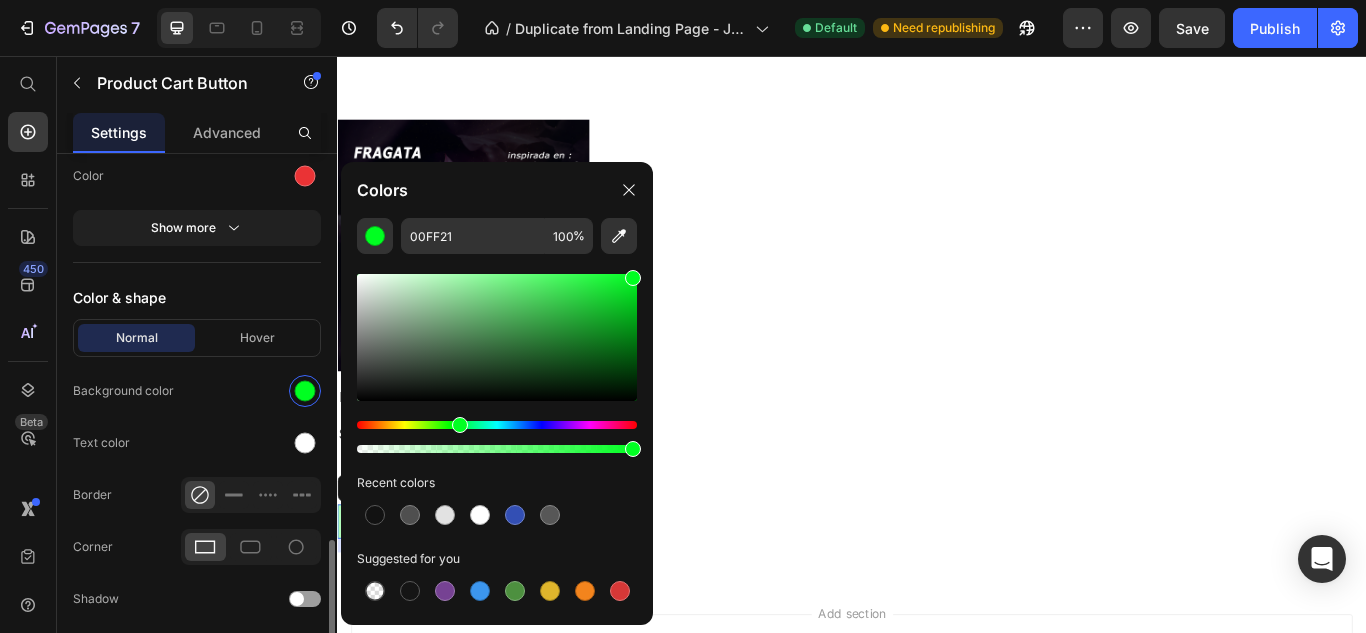 click on "Normal Hover Background color Text color Border Corner Shadow" 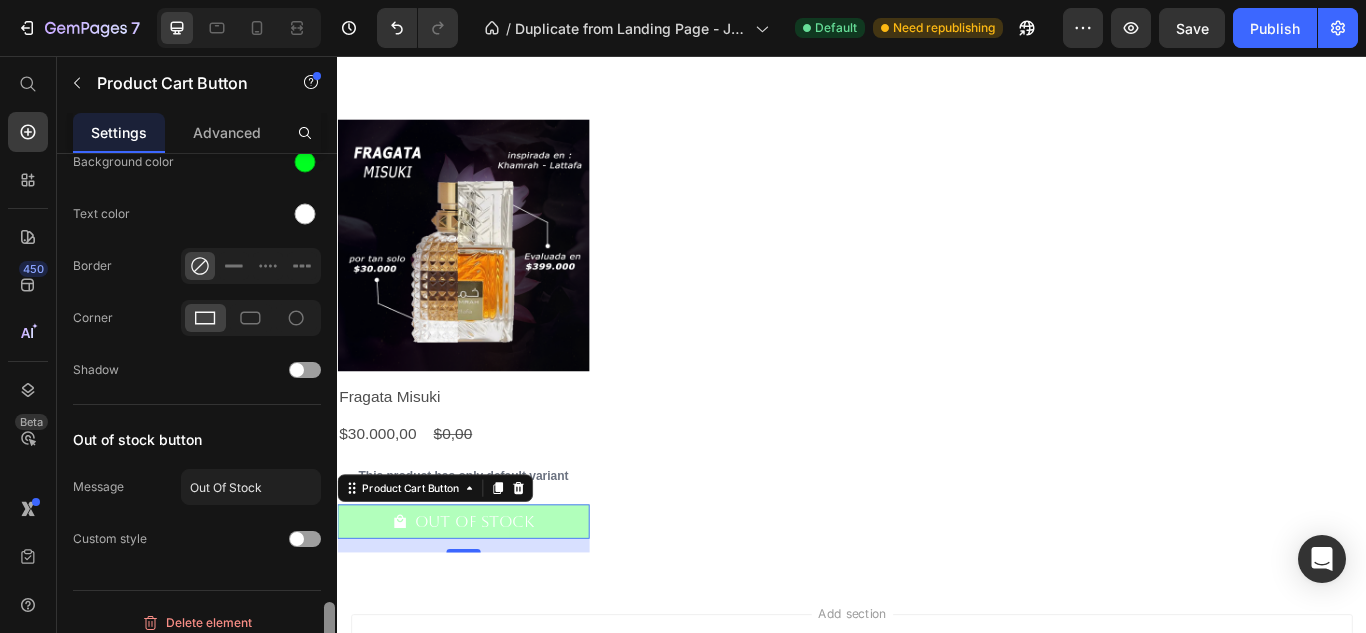 scroll, scrollTop: 2249, scrollLeft: 0, axis: vertical 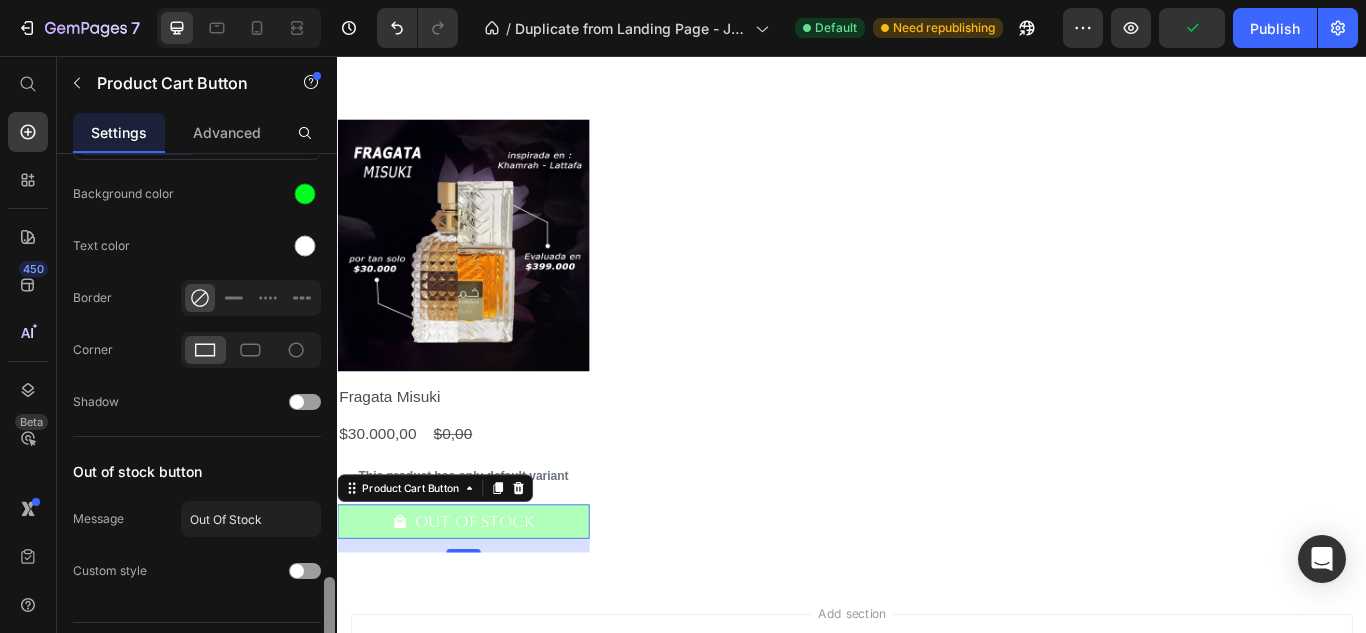 drag, startPoint x: 328, startPoint y: 564, endPoint x: 332, endPoint y: 603, distance: 39.20459 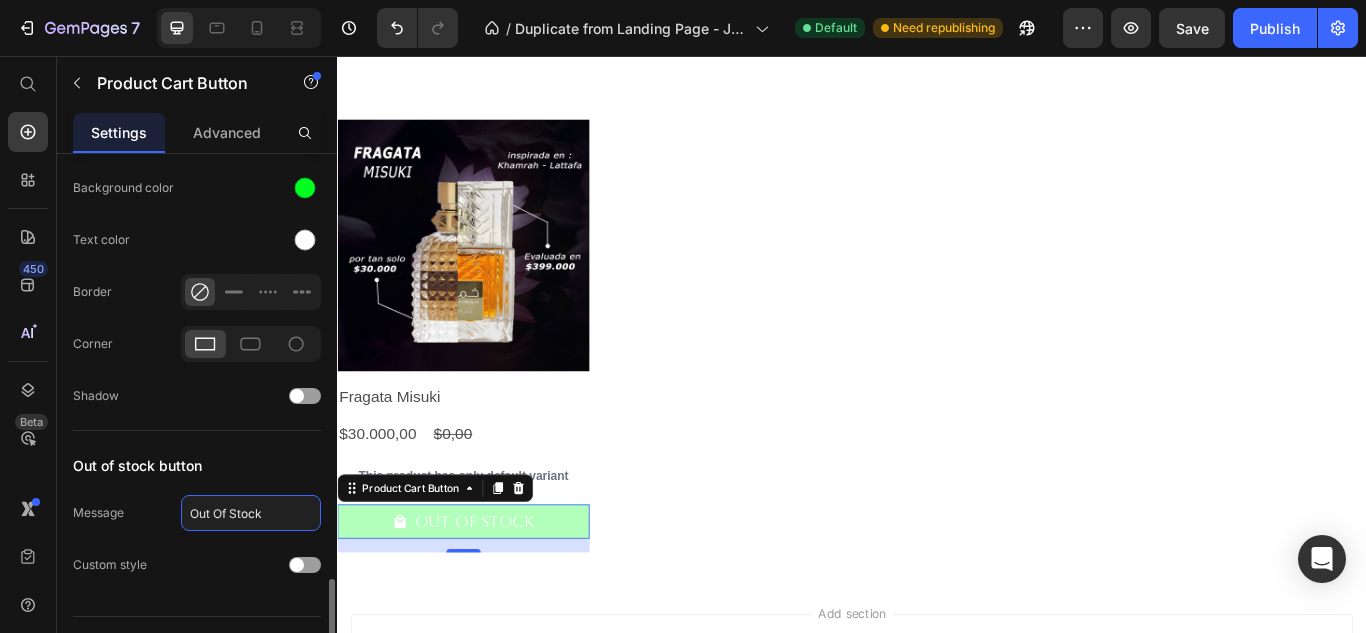 click on "Out Of Stock" 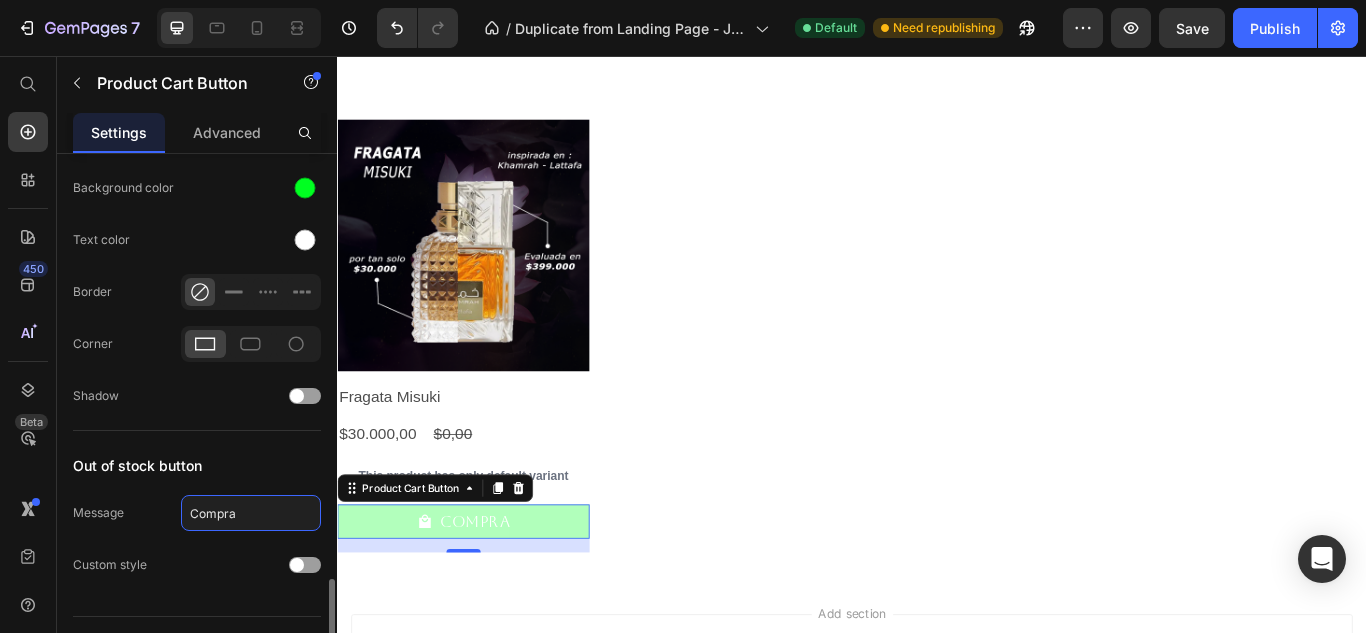 type on "Comprar" 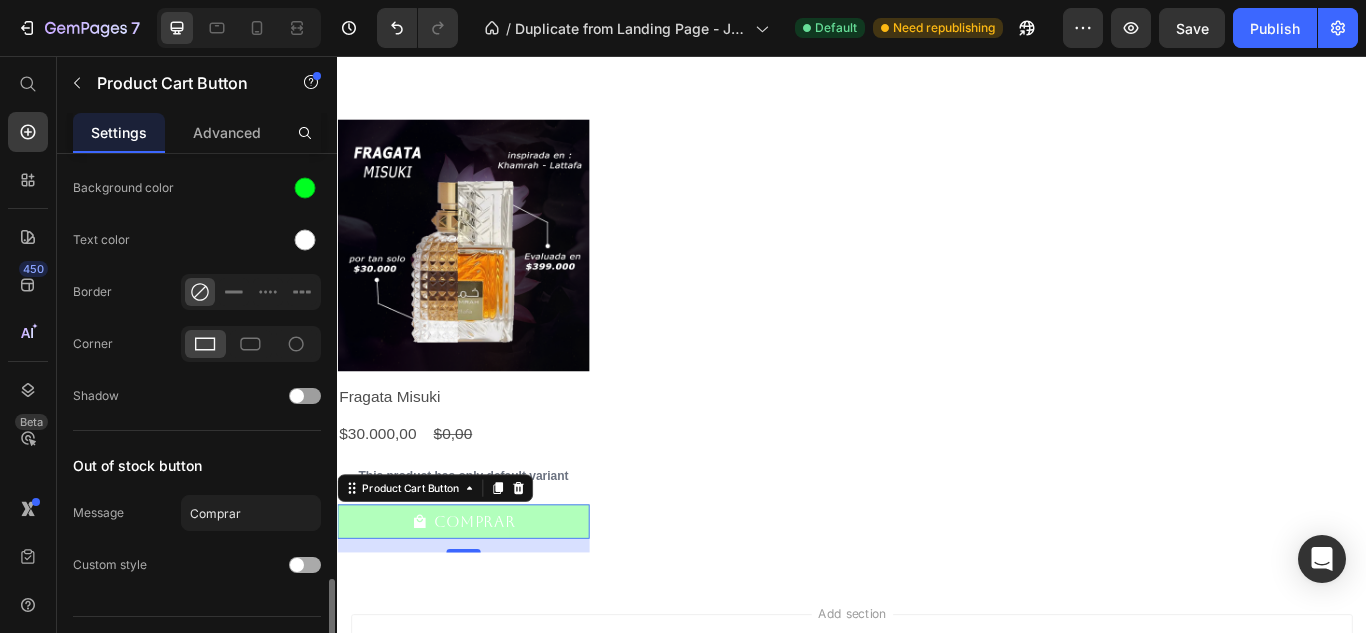 click on "Custom style" 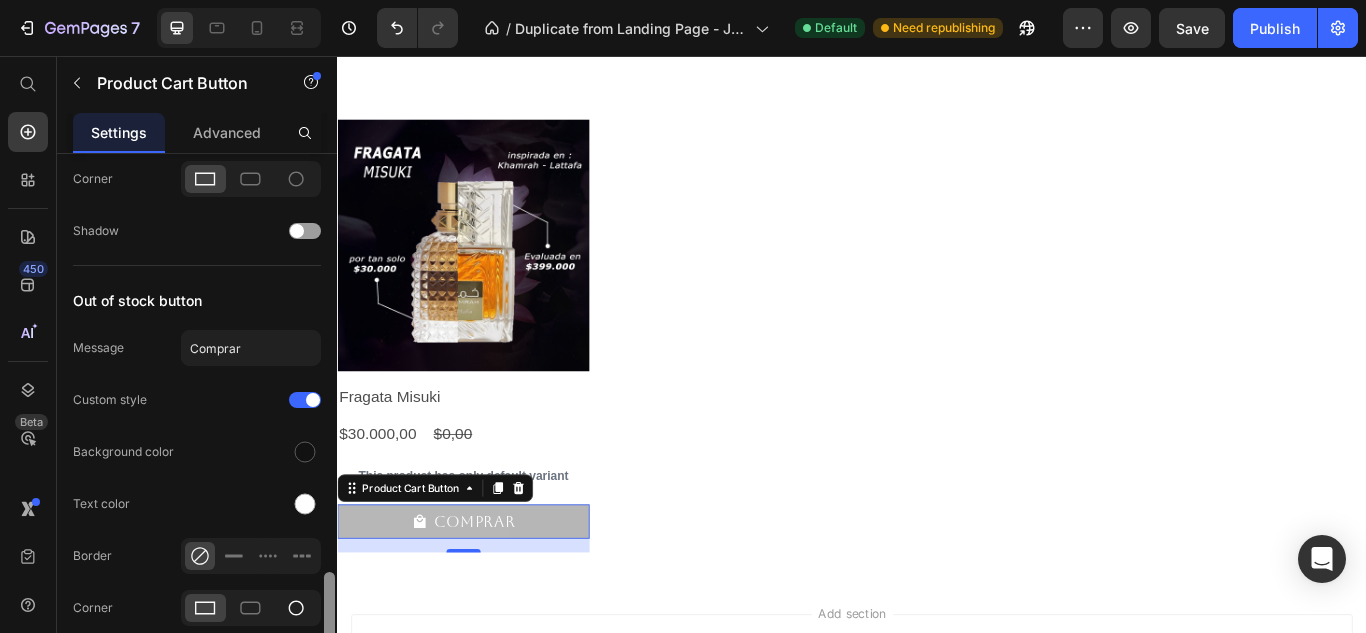 drag, startPoint x: 329, startPoint y: 572, endPoint x: 316, endPoint y: 603, distance: 33.61547 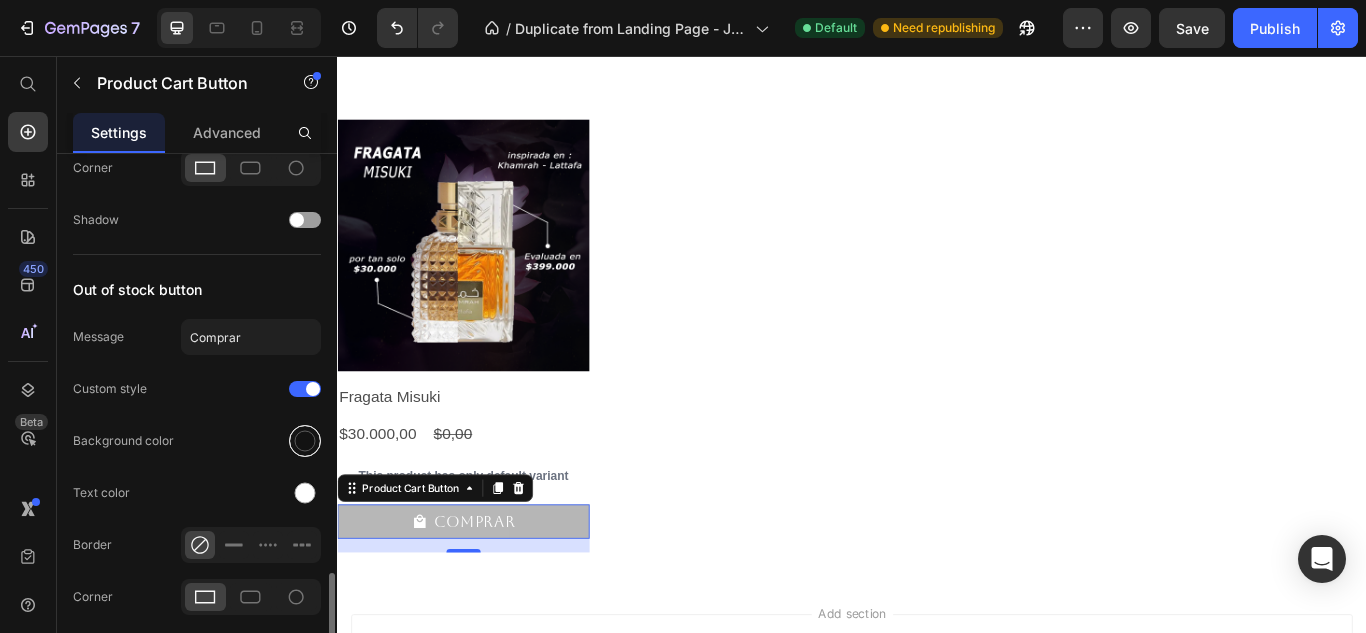 click at bounding box center (305, 441) 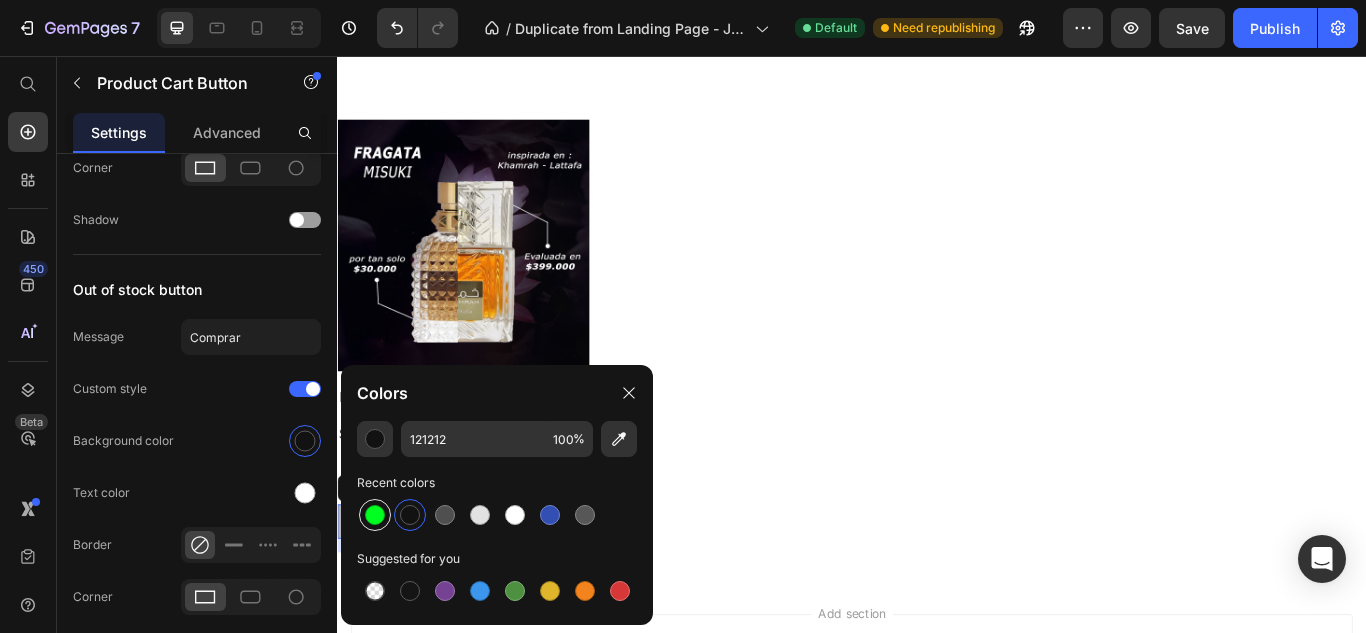 click at bounding box center [375, 515] 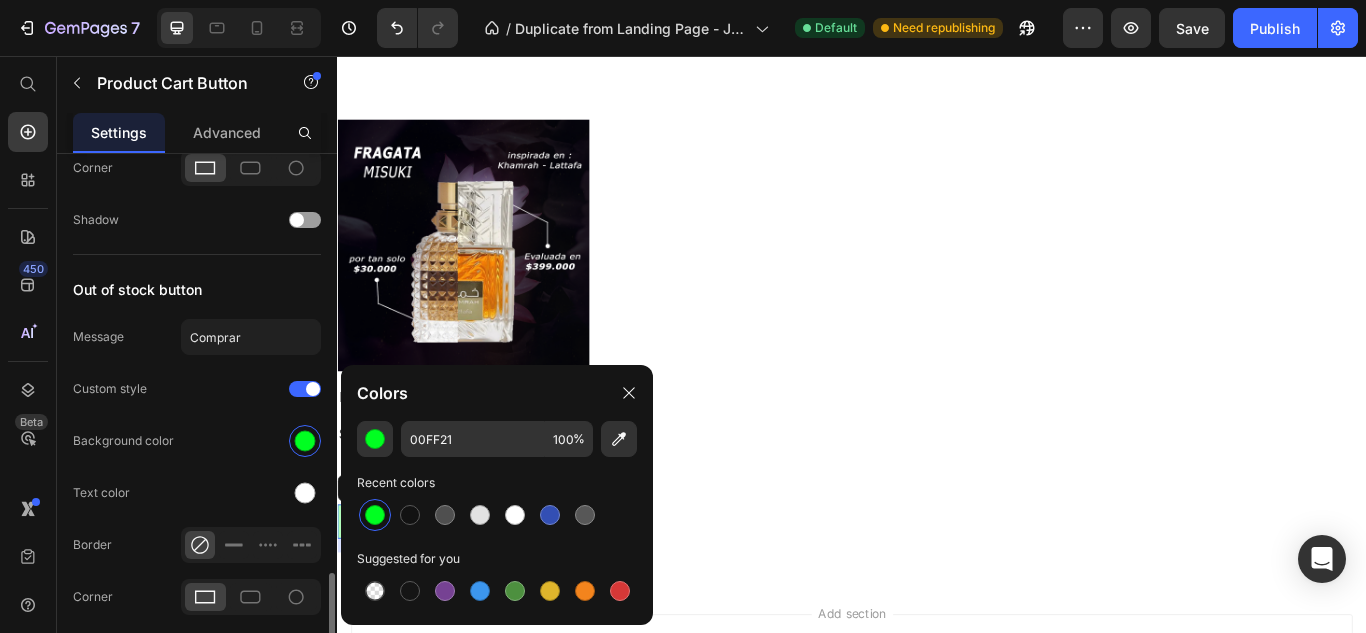 click on "Out of stock button Message Comprar Custom style Background color Text color Border Corner Shadow" 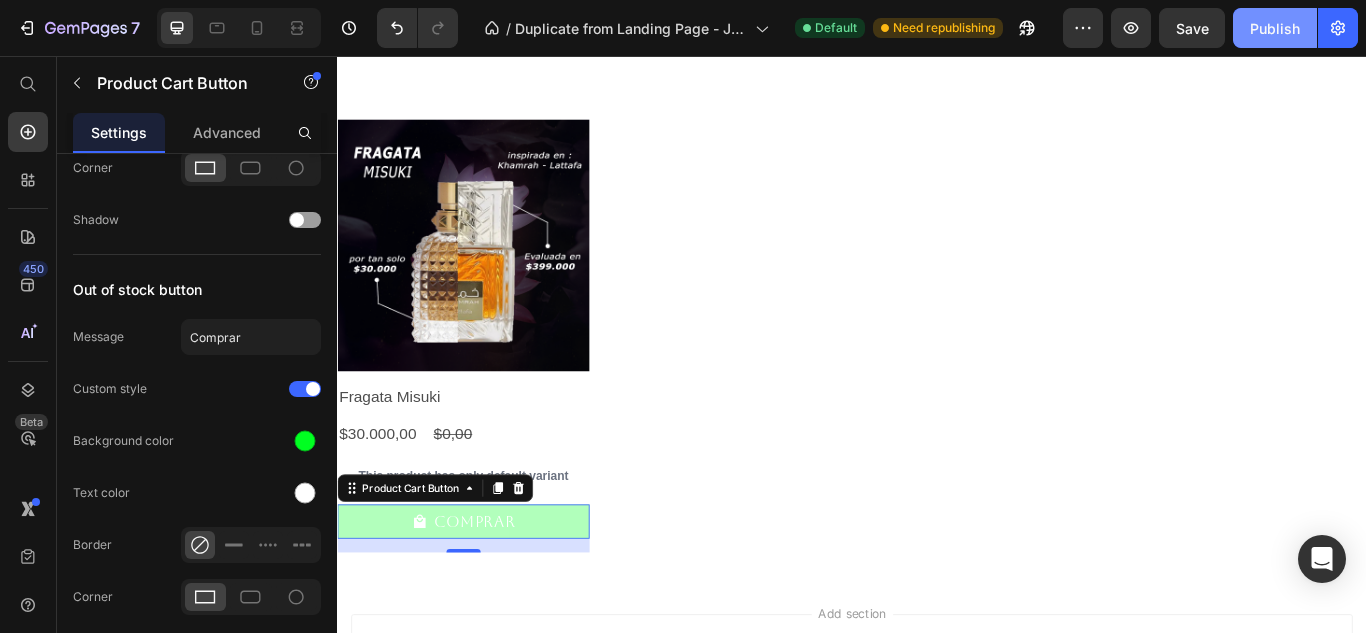 click on "Publish" at bounding box center (1275, 28) 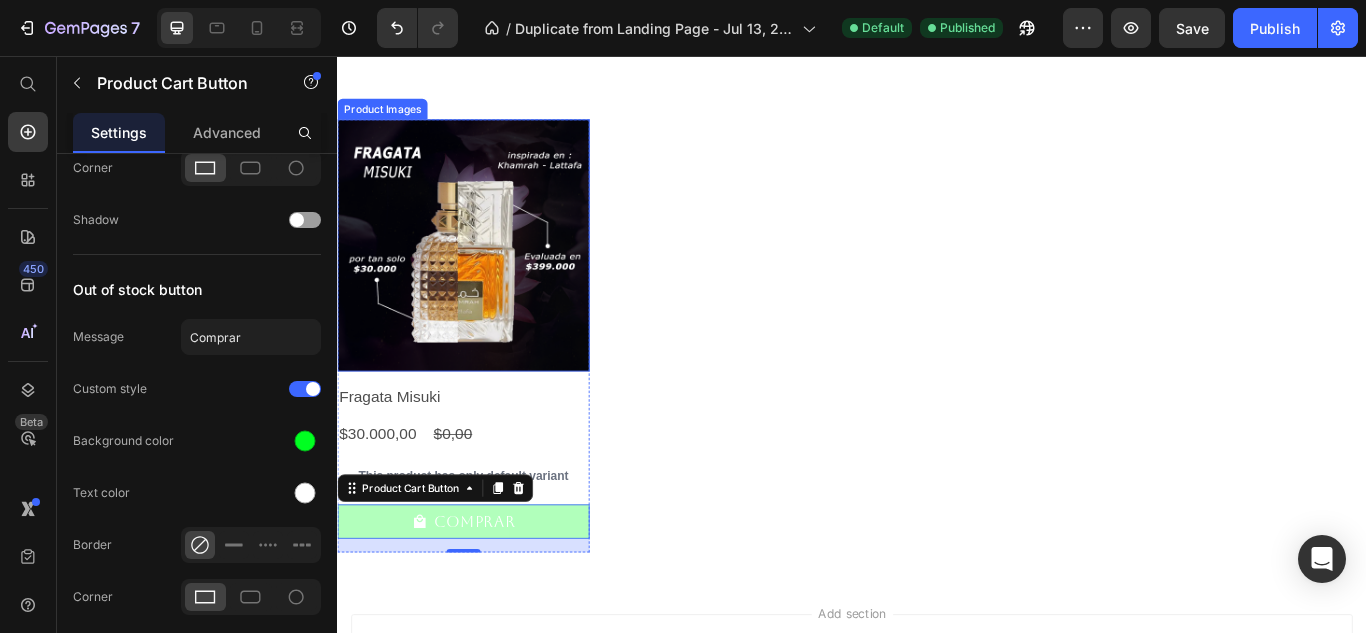 click at bounding box center [484, 277] 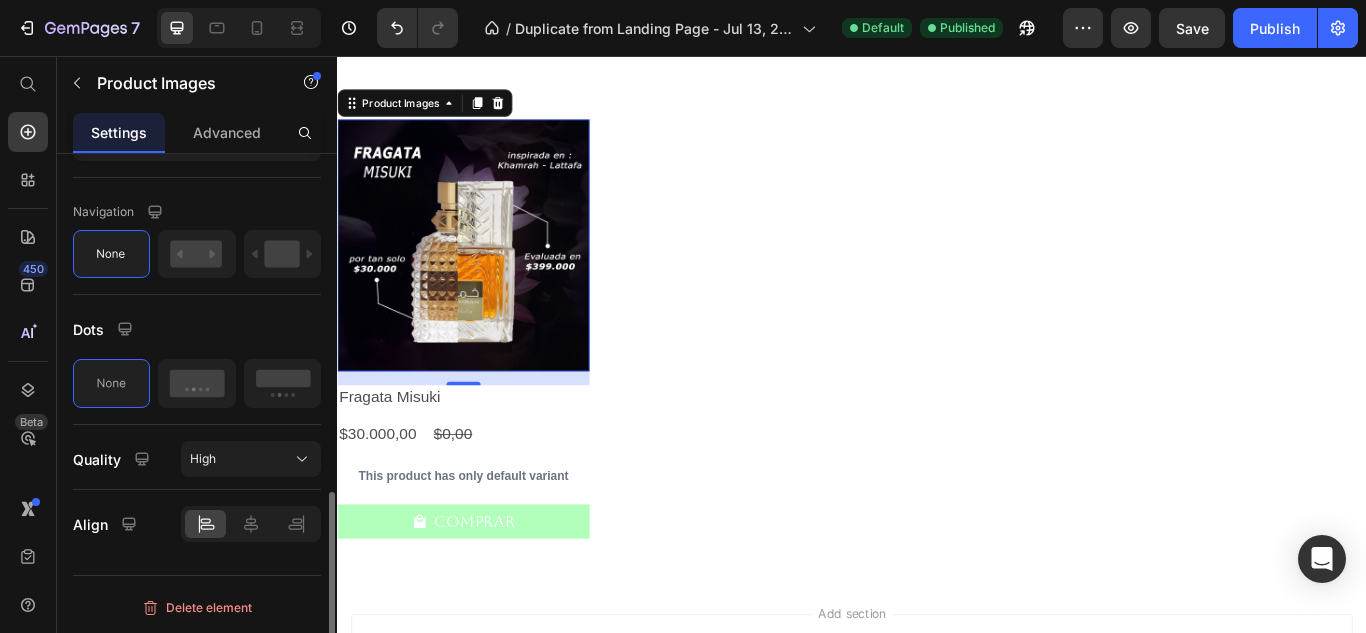 scroll, scrollTop: 0, scrollLeft: 0, axis: both 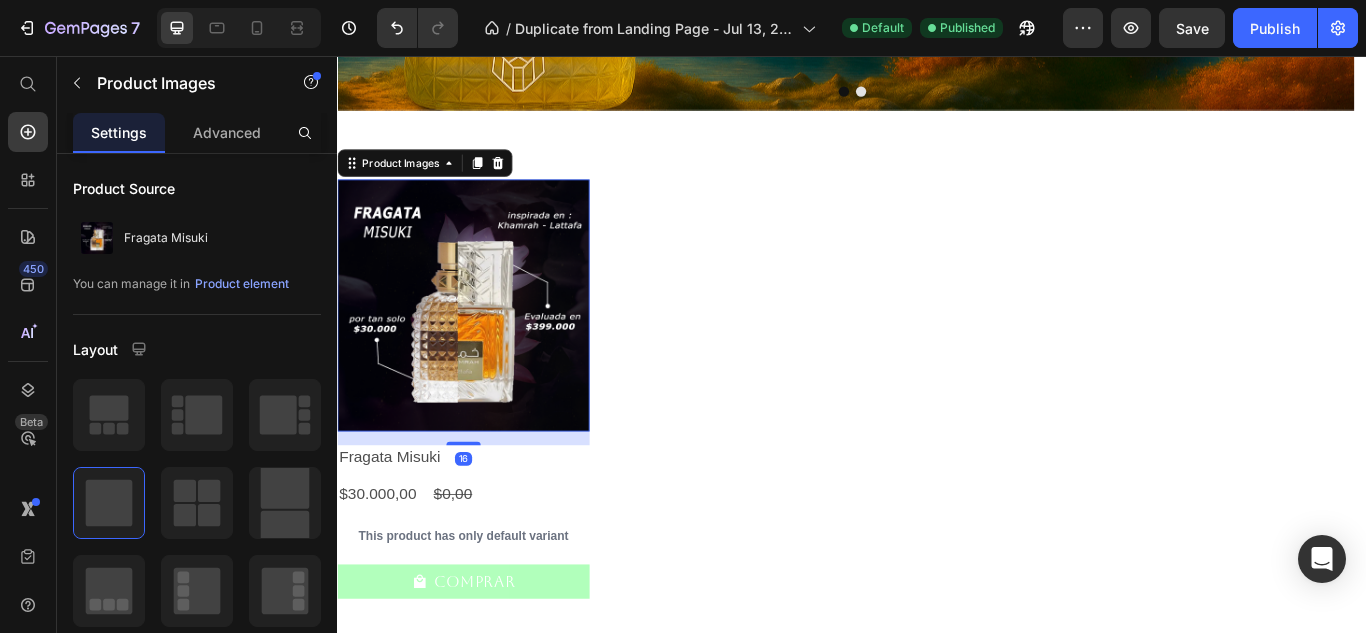 click at bounding box center [484, 347] 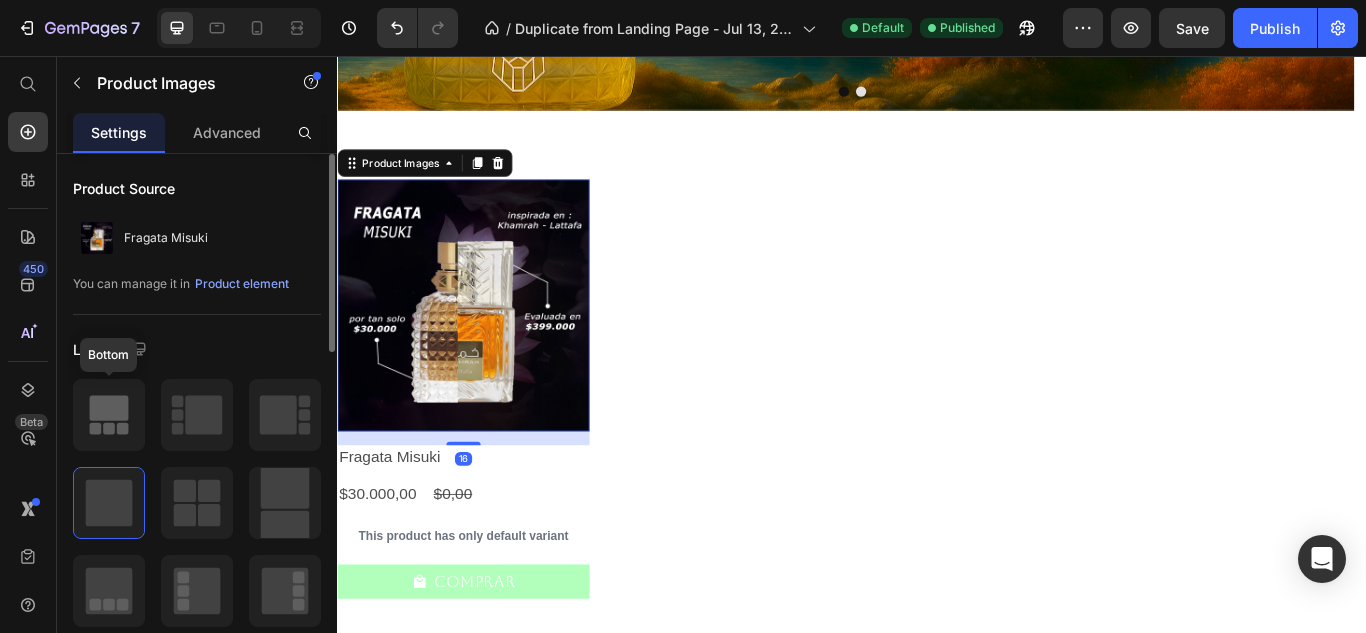 click 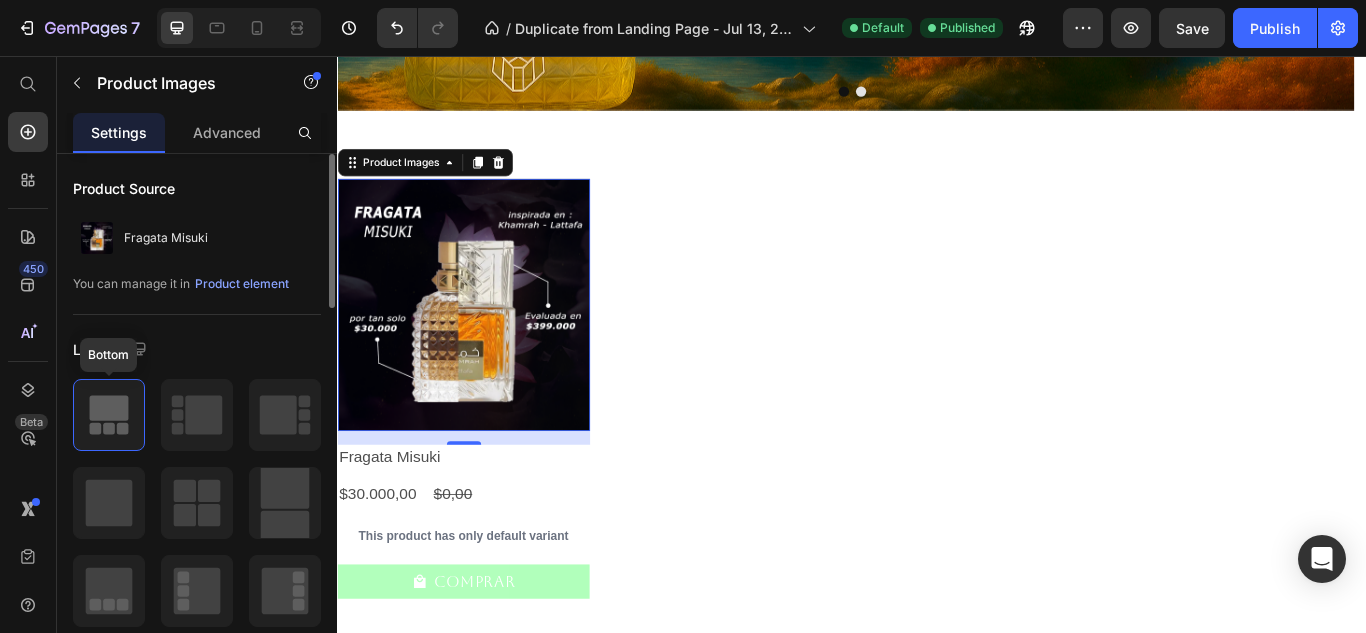 click 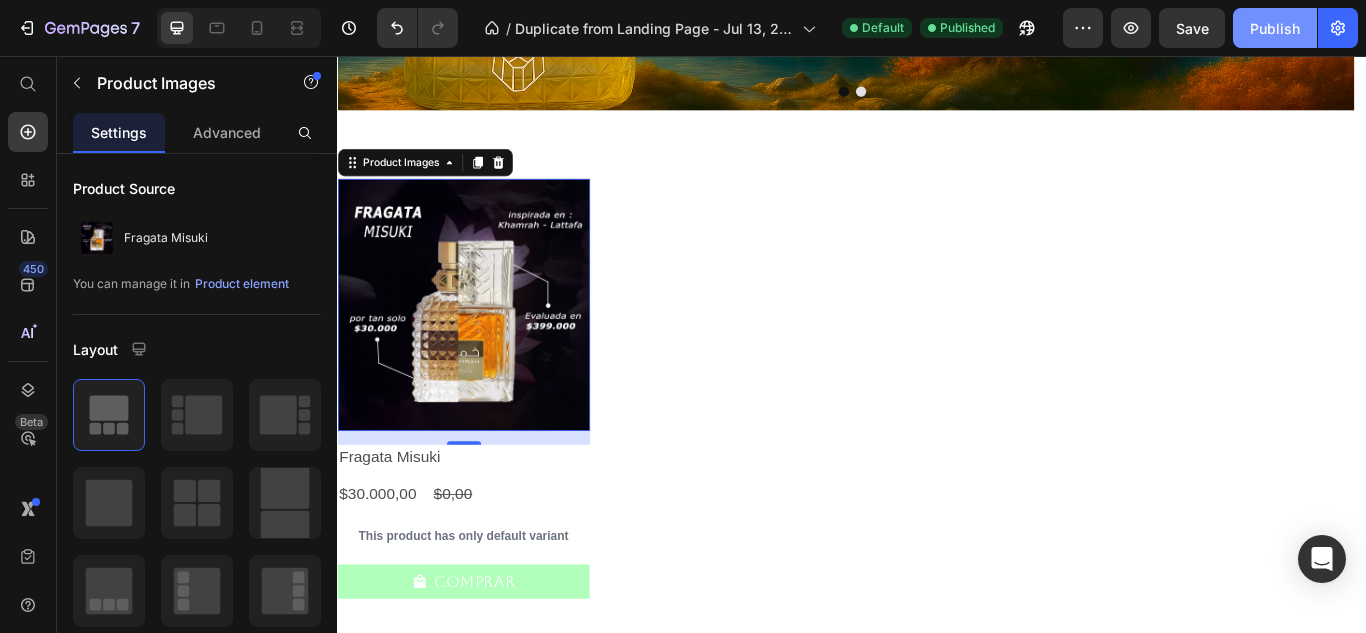 click on "Publish" at bounding box center [1275, 28] 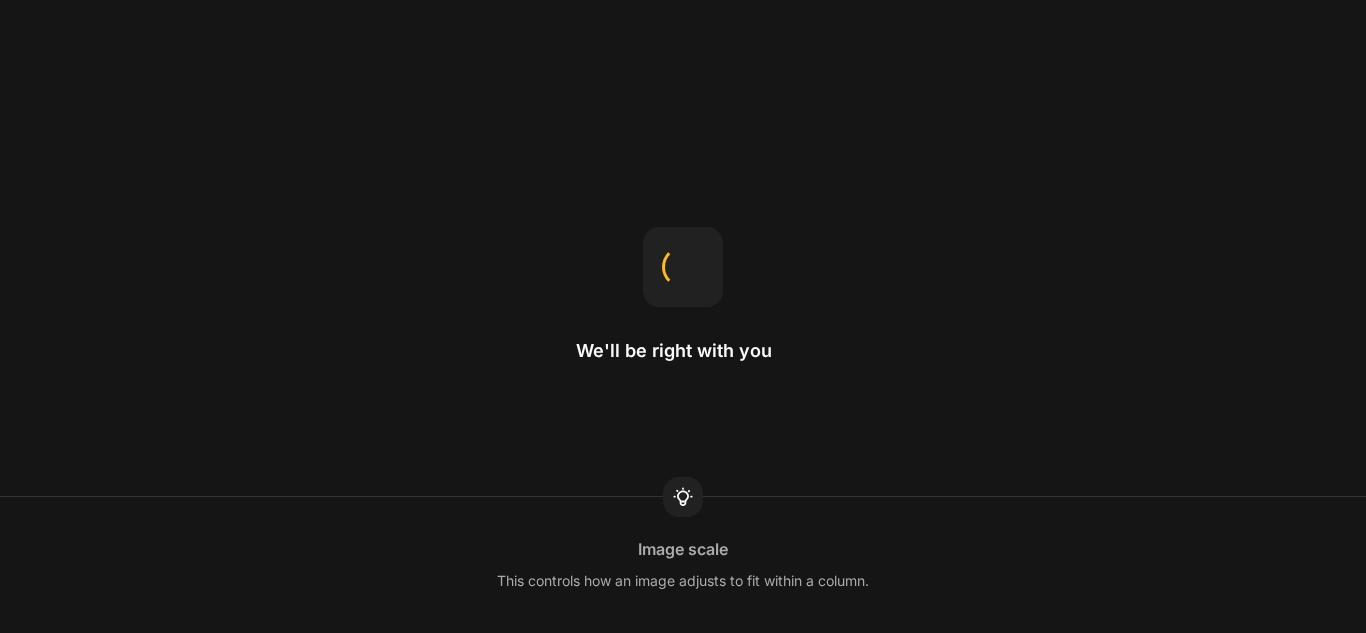 scroll, scrollTop: 0, scrollLeft: 0, axis: both 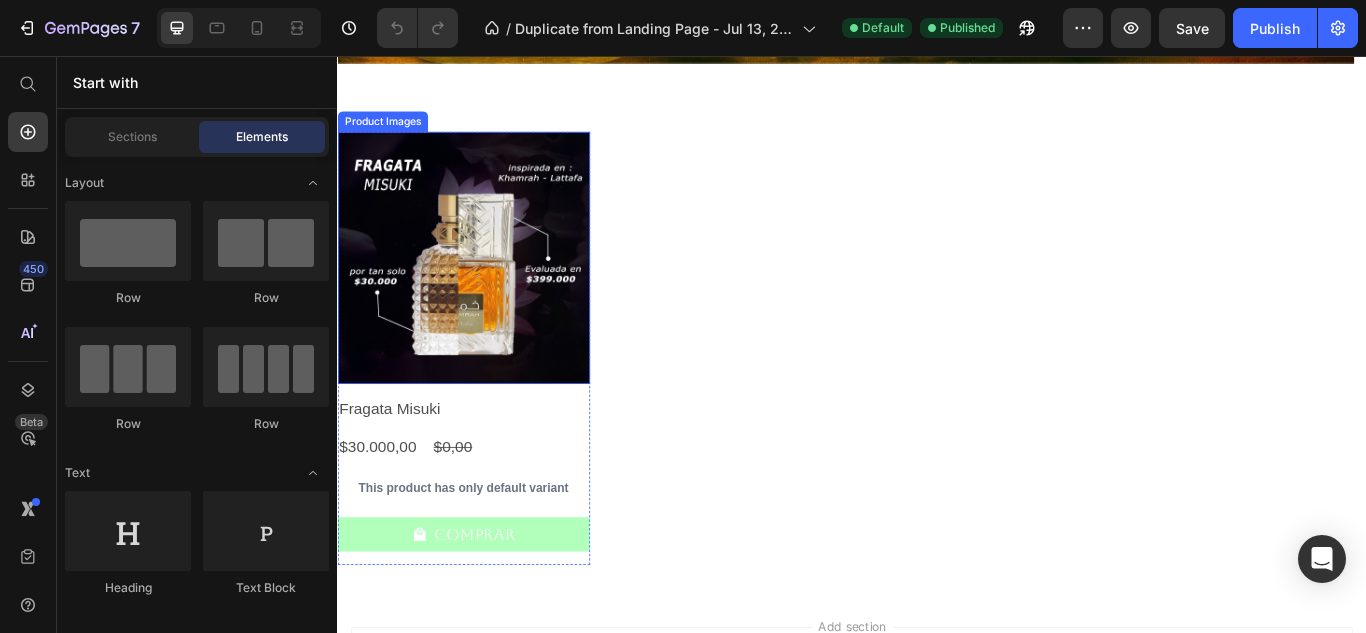 click at bounding box center (484, 292) 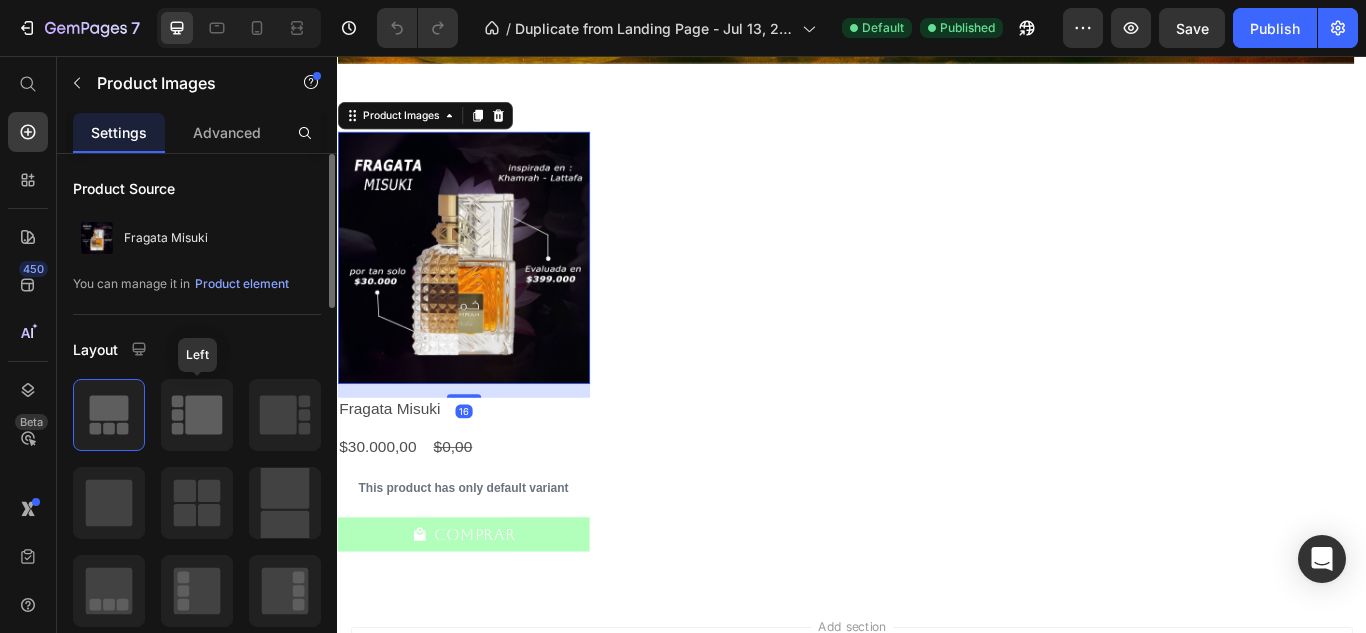click 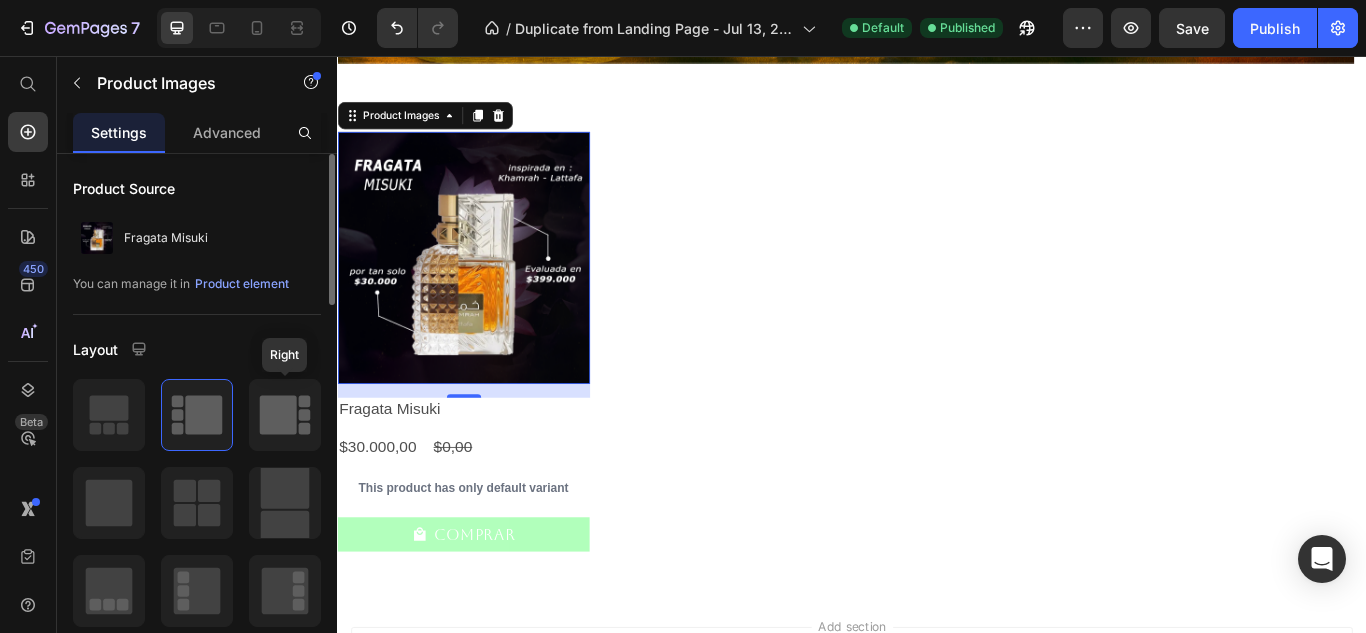 click 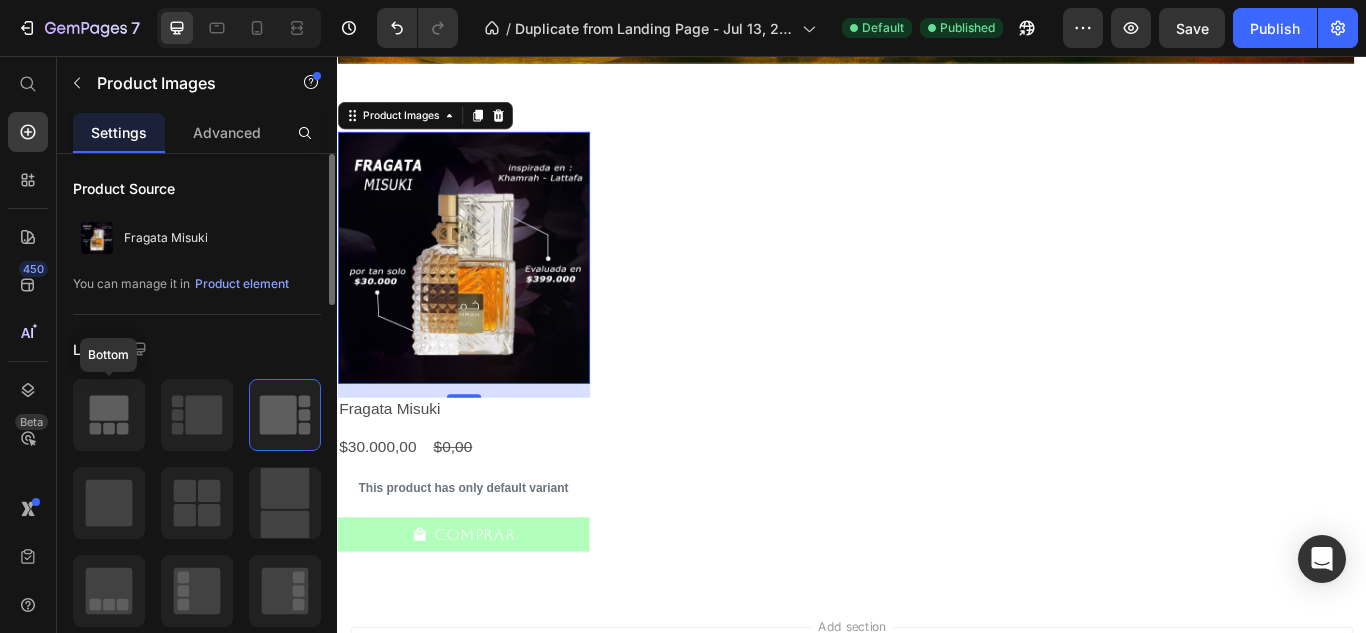 click 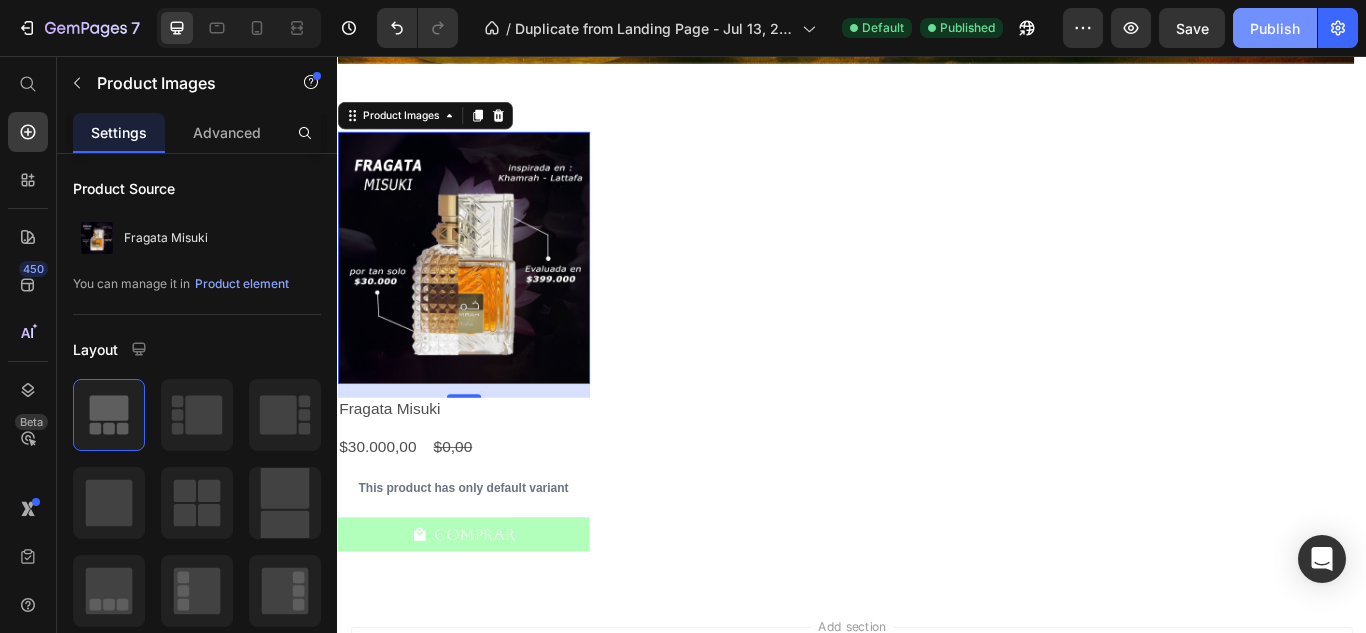 click on "Publish" at bounding box center [1275, 28] 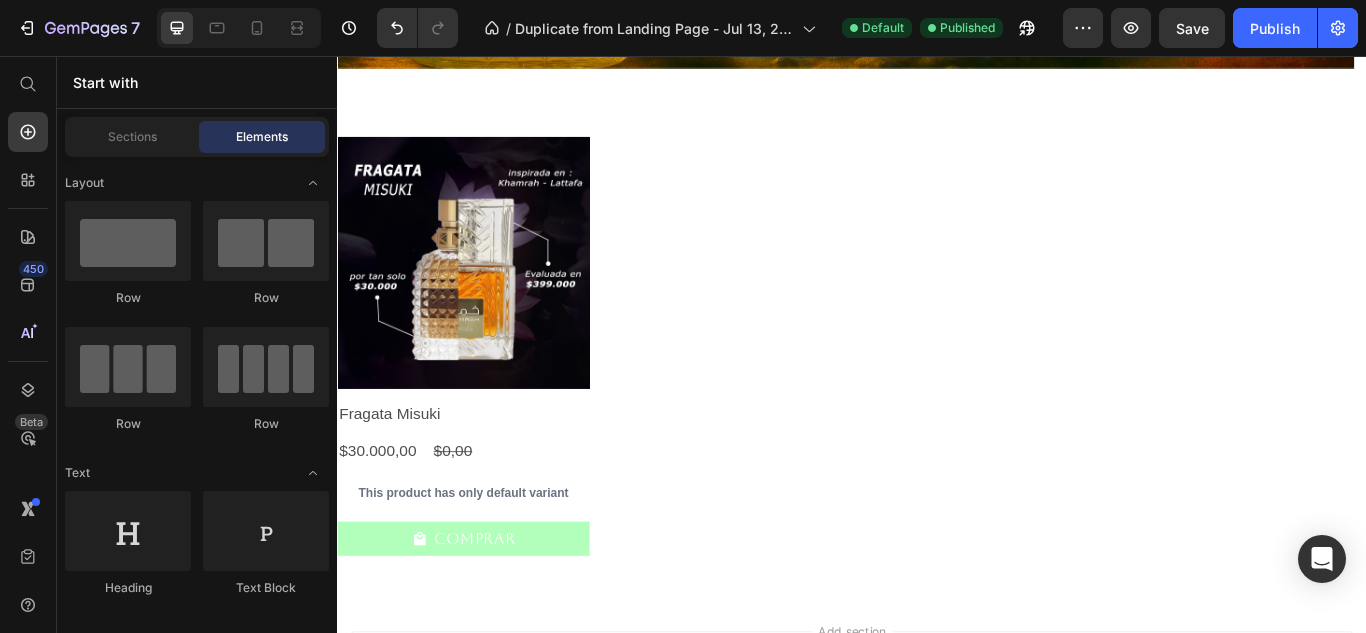 scroll, scrollTop: 511, scrollLeft: 0, axis: vertical 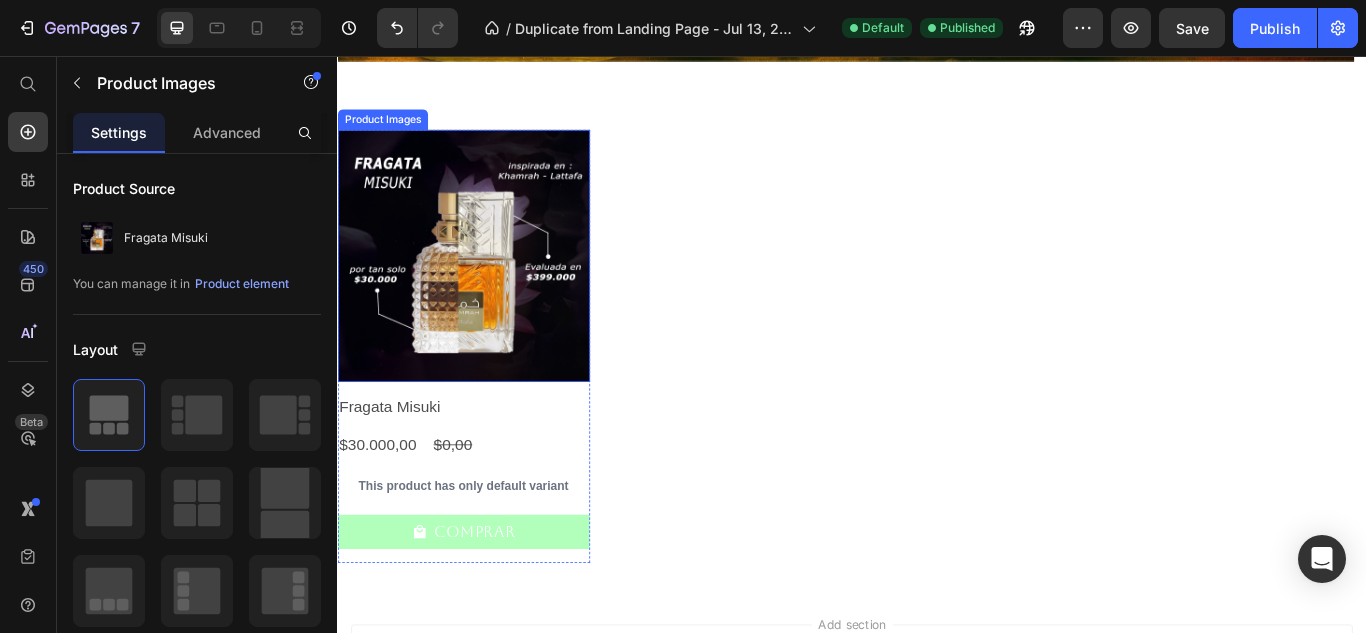 click at bounding box center [484, 289] 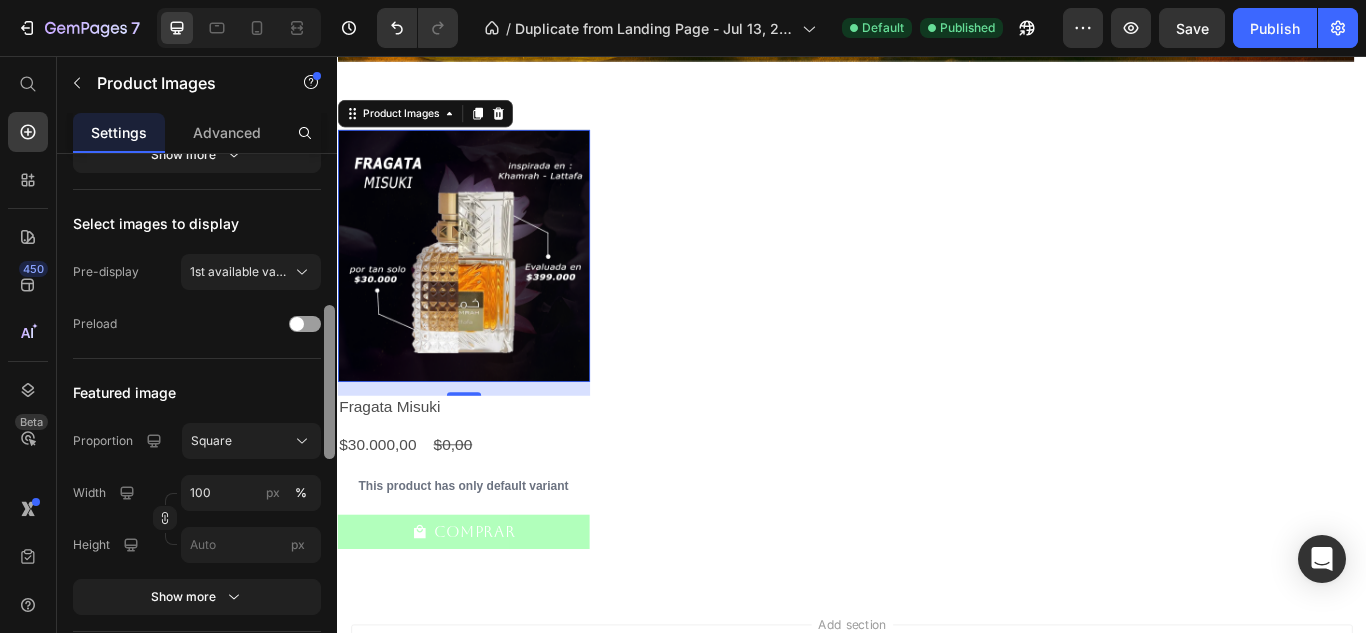 scroll, scrollTop: 534, scrollLeft: 0, axis: vertical 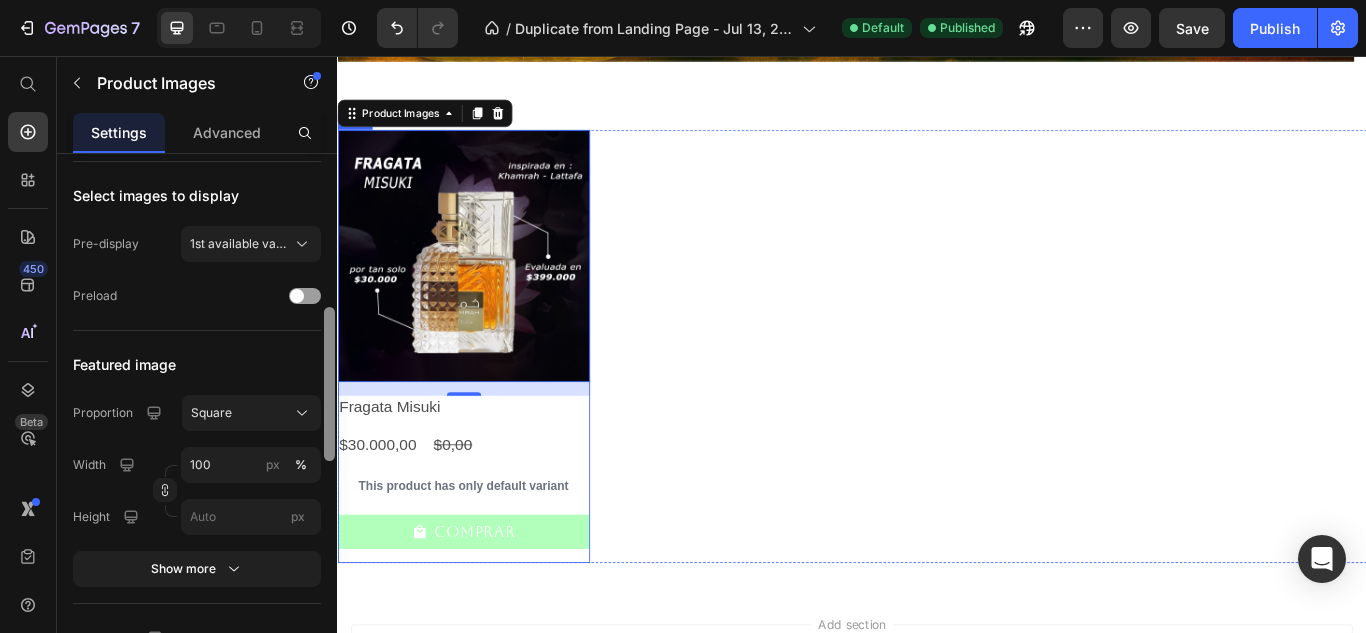 drag, startPoint x: 670, startPoint y: 310, endPoint x: 362, endPoint y: 534, distance: 380.8412 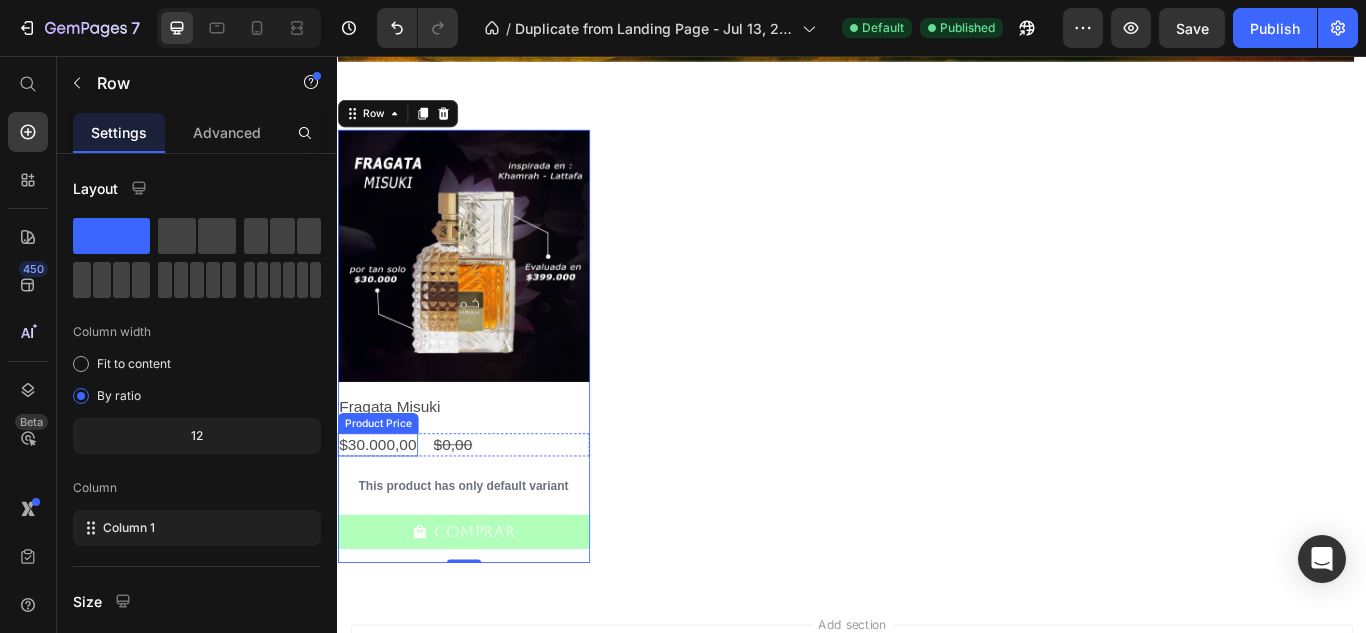scroll, scrollTop: 376, scrollLeft: 0, axis: vertical 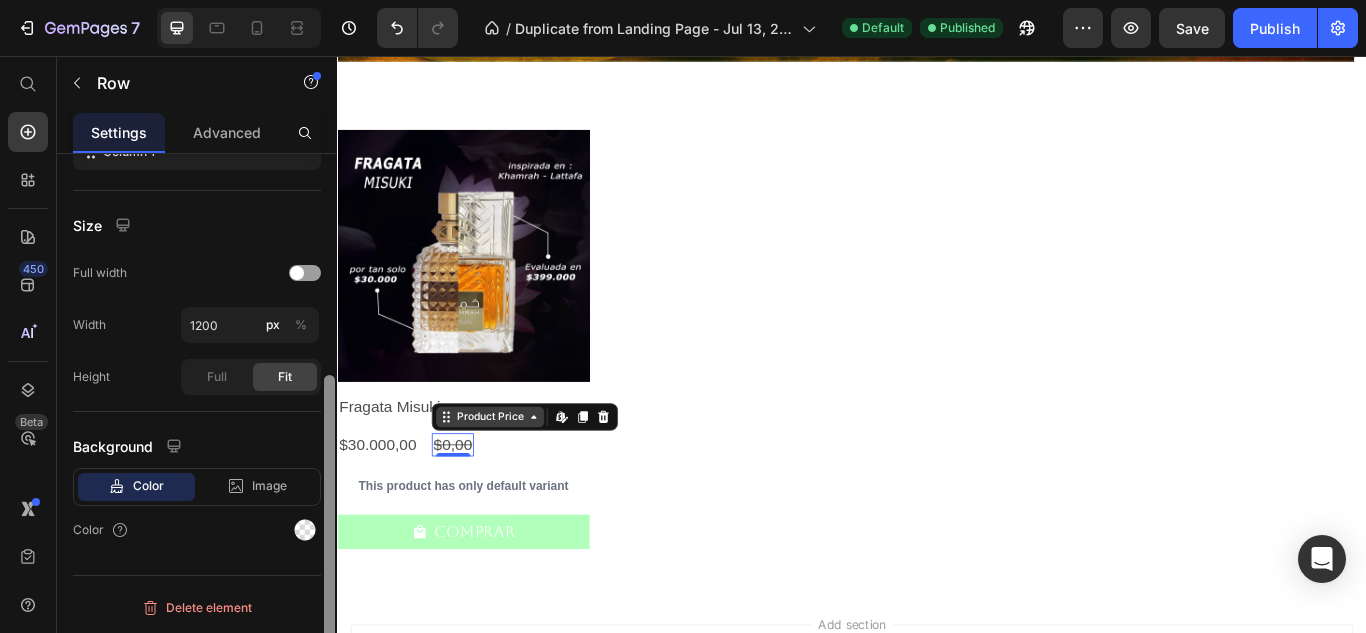 click on "Product Price" at bounding box center [515, 477] 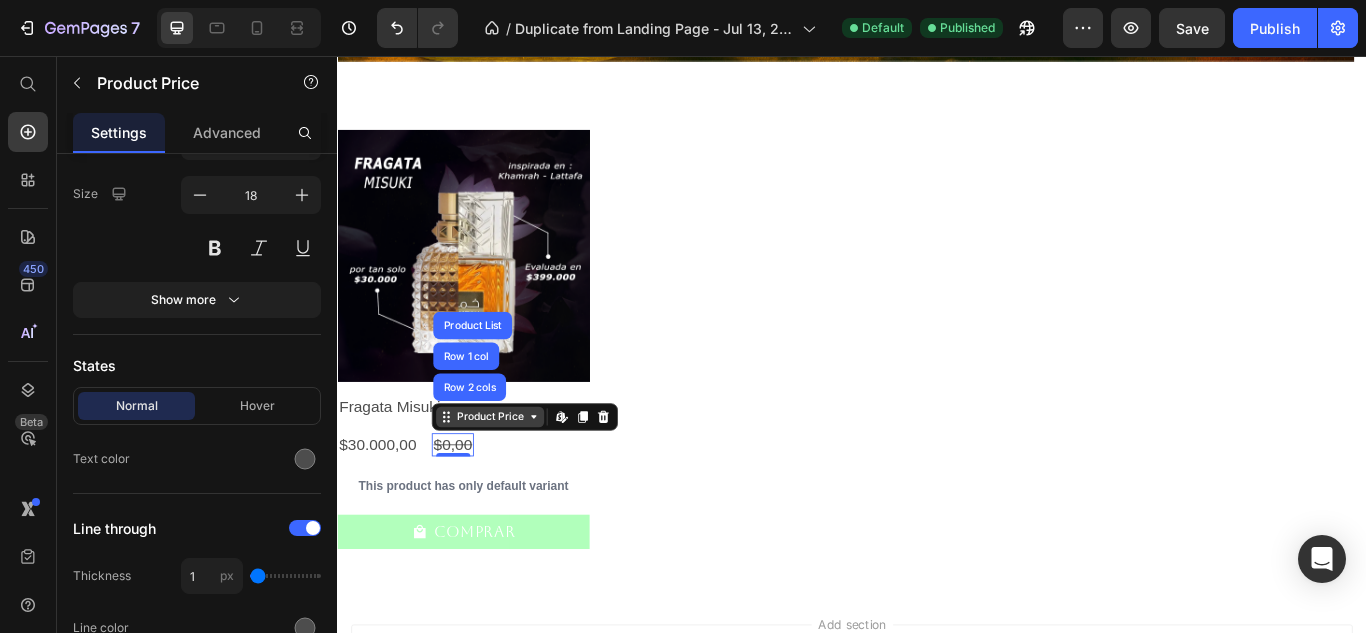 scroll, scrollTop: 0, scrollLeft: 0, axis: both 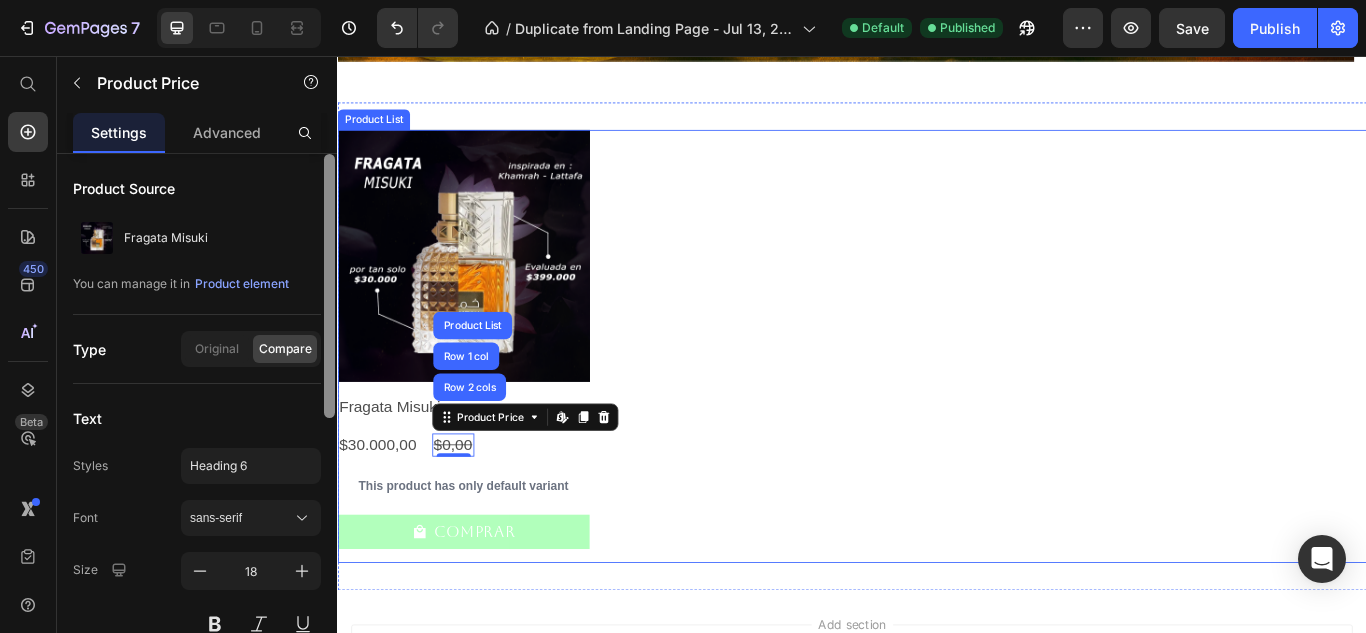 click on "Product Images Fragata Misuki Product Title $30.000,00 Product Price $0,00 Product Price Row 2 cols Row 1 col Product List   Edit content in Shopify 0 Row This product has only default variant Product Variants & Swatches Comprar Product Cart Button Row" at bounding box center [937, 394] 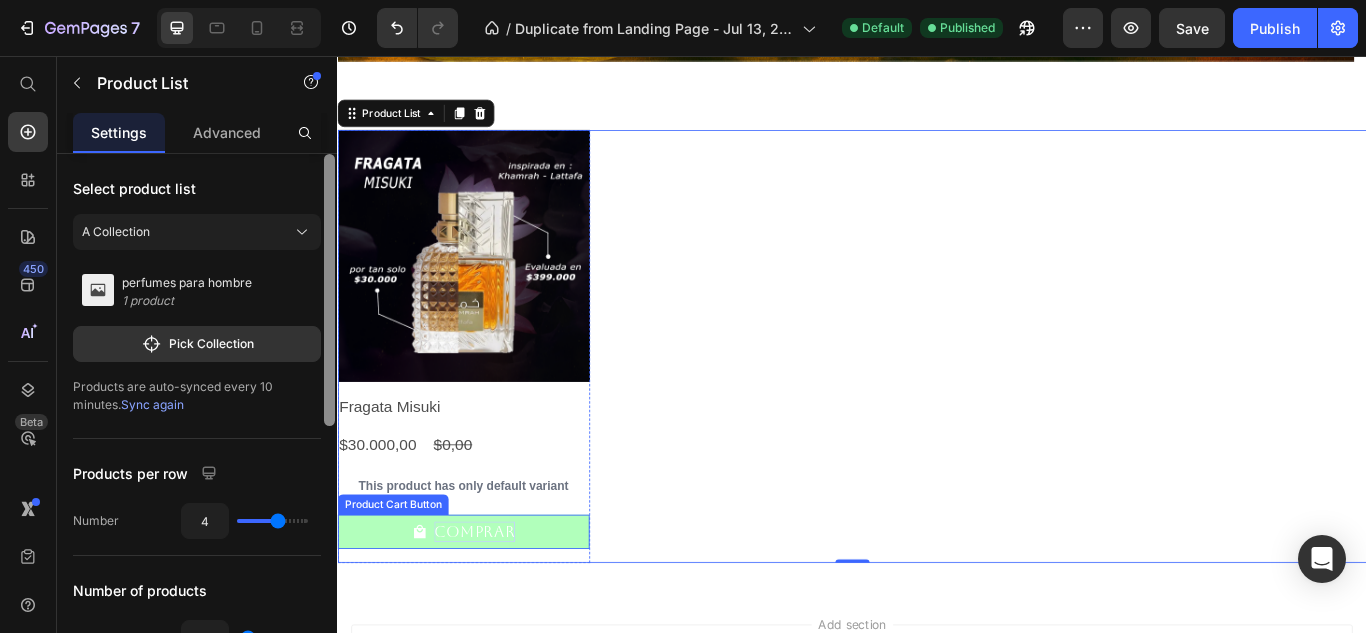 click on "Comprar" at bounding box center [497, 610] 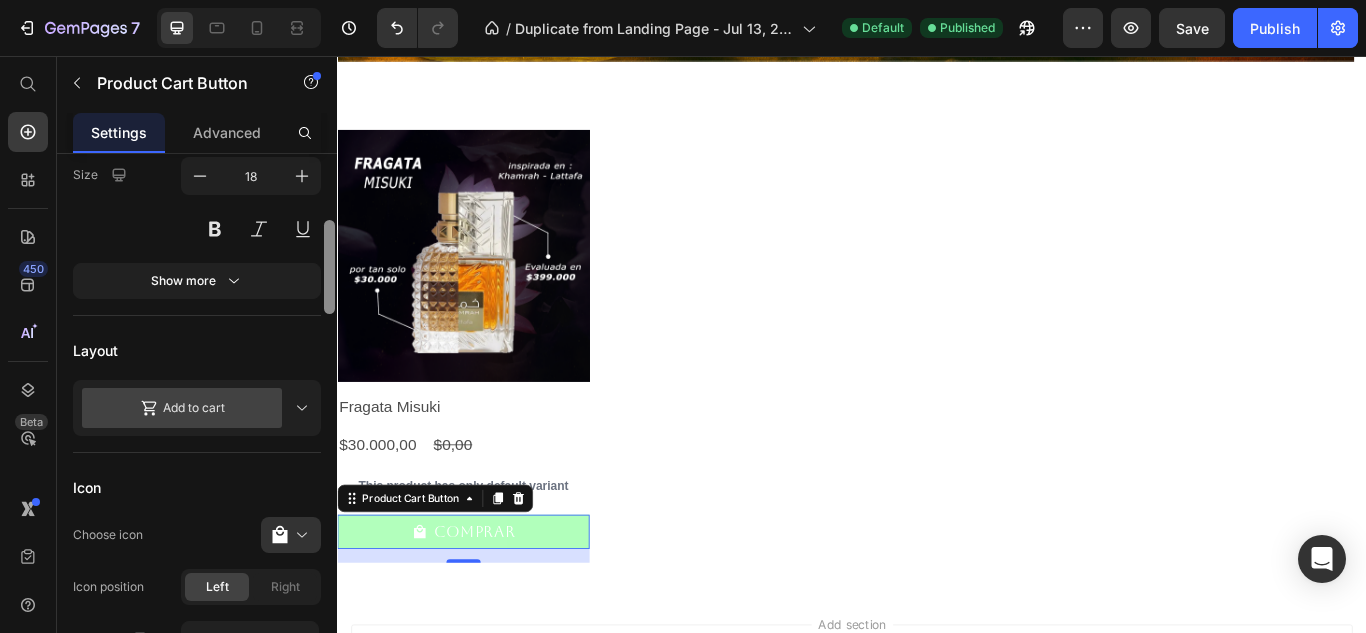 scroll, scrollTop: 382, scrollLeft: 0, axis: vertical 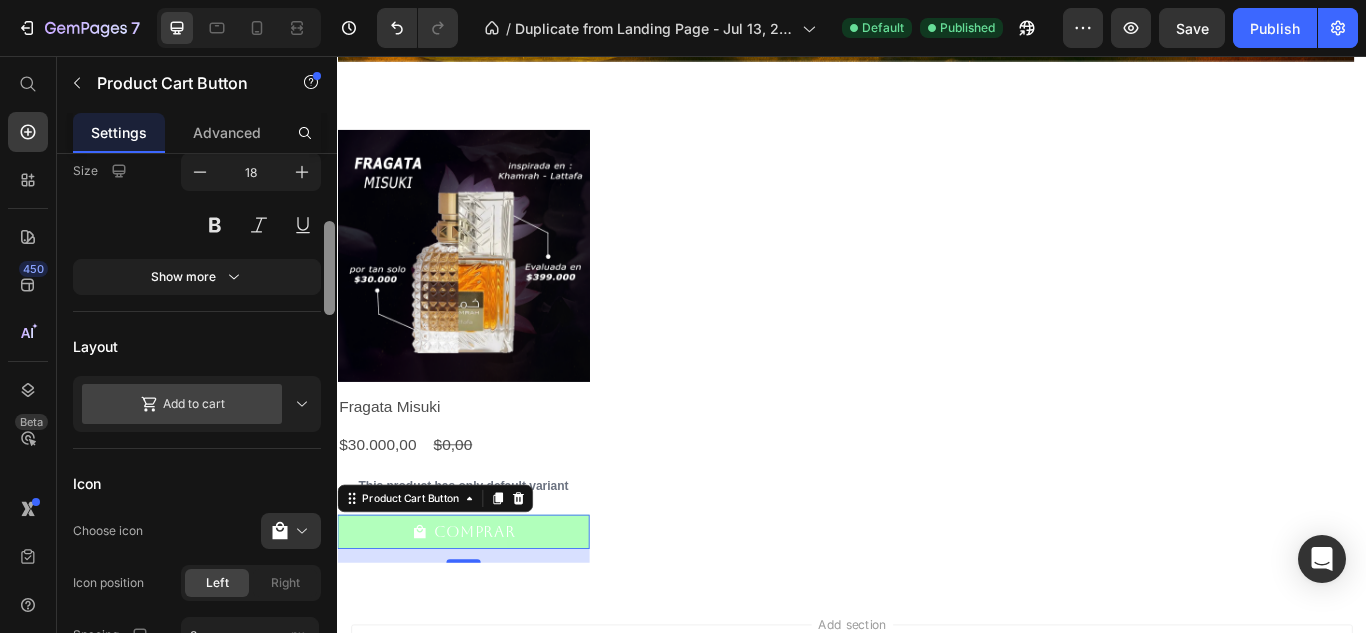 click on "Layout" at bounding box center [197, 346] 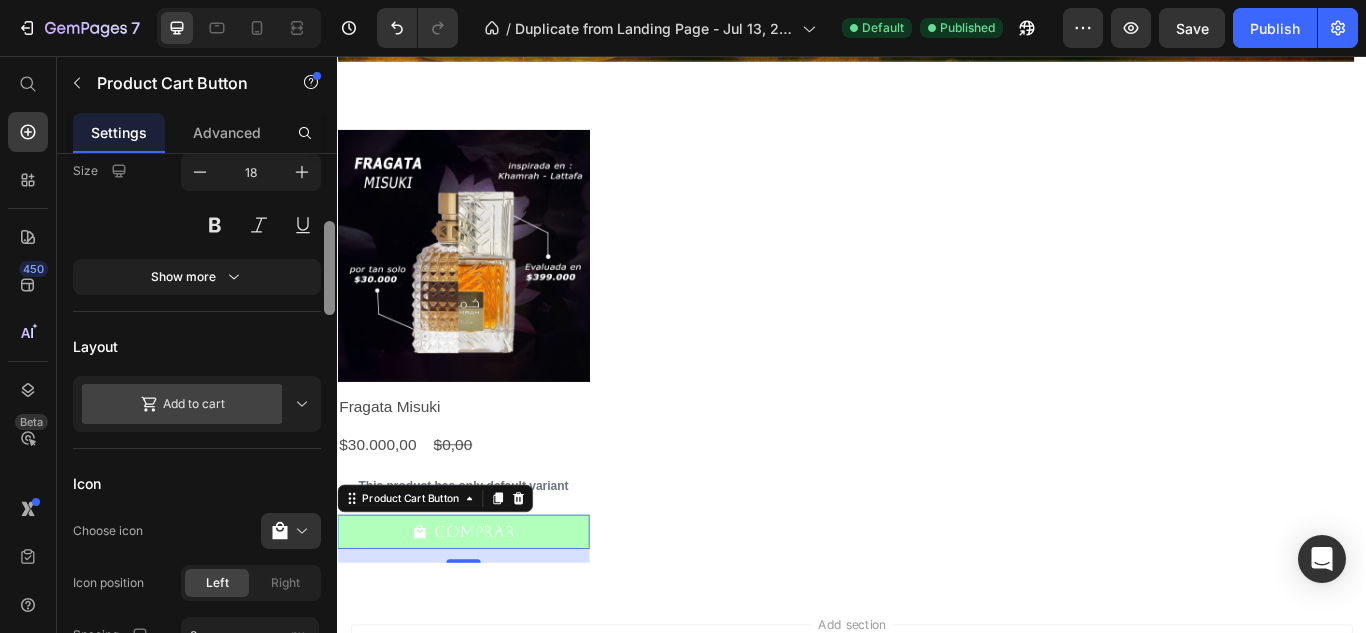 click on "7   /  Duplicate from Landing Page - Jul 13, 21:22:31 Default Published Preview  Save   Publish  450 Beta Start with Sections Elements Hero Section Product Detail Brands Trusted Badges Guarantee Product Breakdown How to use Testimonials Compare Bundle FAQs Social Proof Brand Story Product List Collection Blog List Contact Sticky Add to Cart Custom Footer Browse Library 450 Layout
Row
Row
Row
Row Text
Heading
Text Block Button
Button
Button
Sticky Back to top Media
Image" 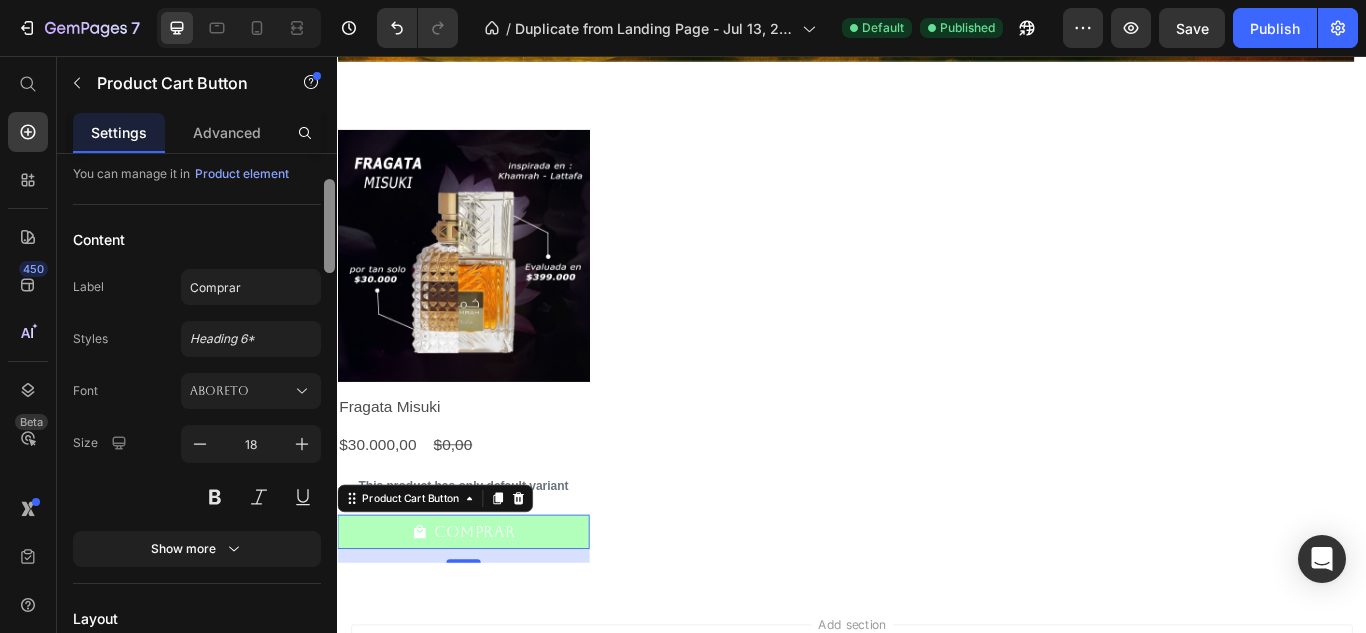 scroll, scrollTop: 81, scrollLeft: 0, axis: vertical 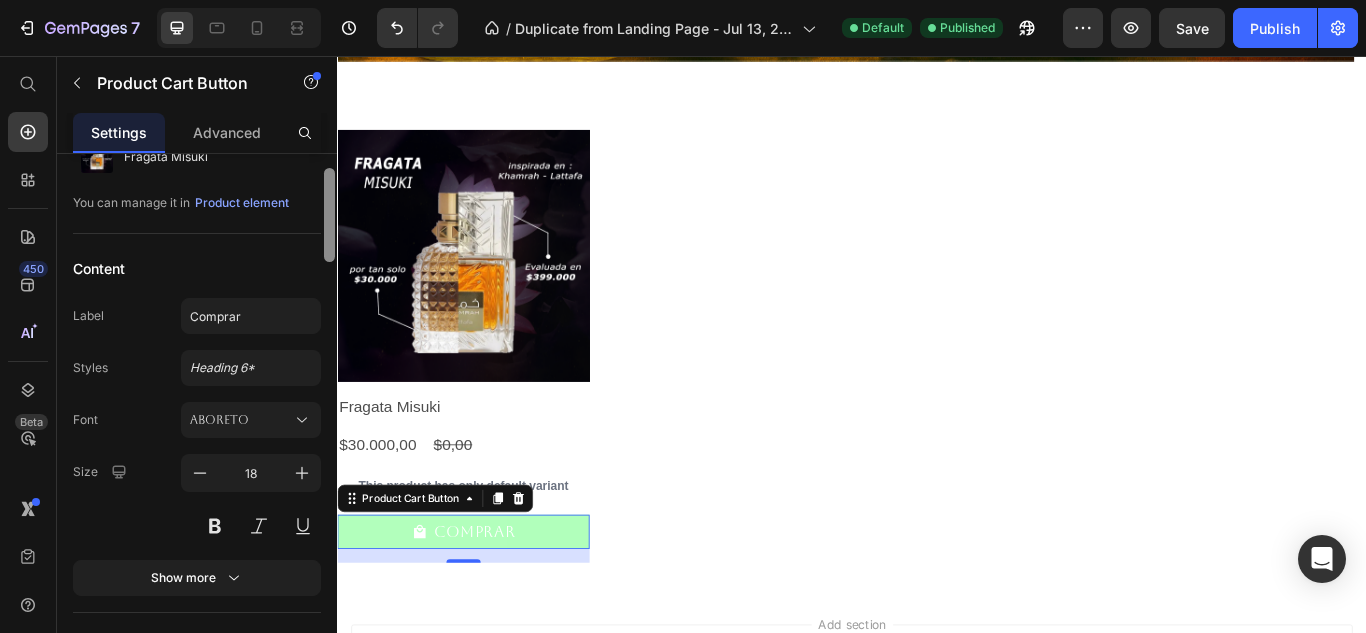 drag, startPoint x: 331, startPoint y: 301, endPoint x: 295, endPoint y: 248, distance: 64.070274 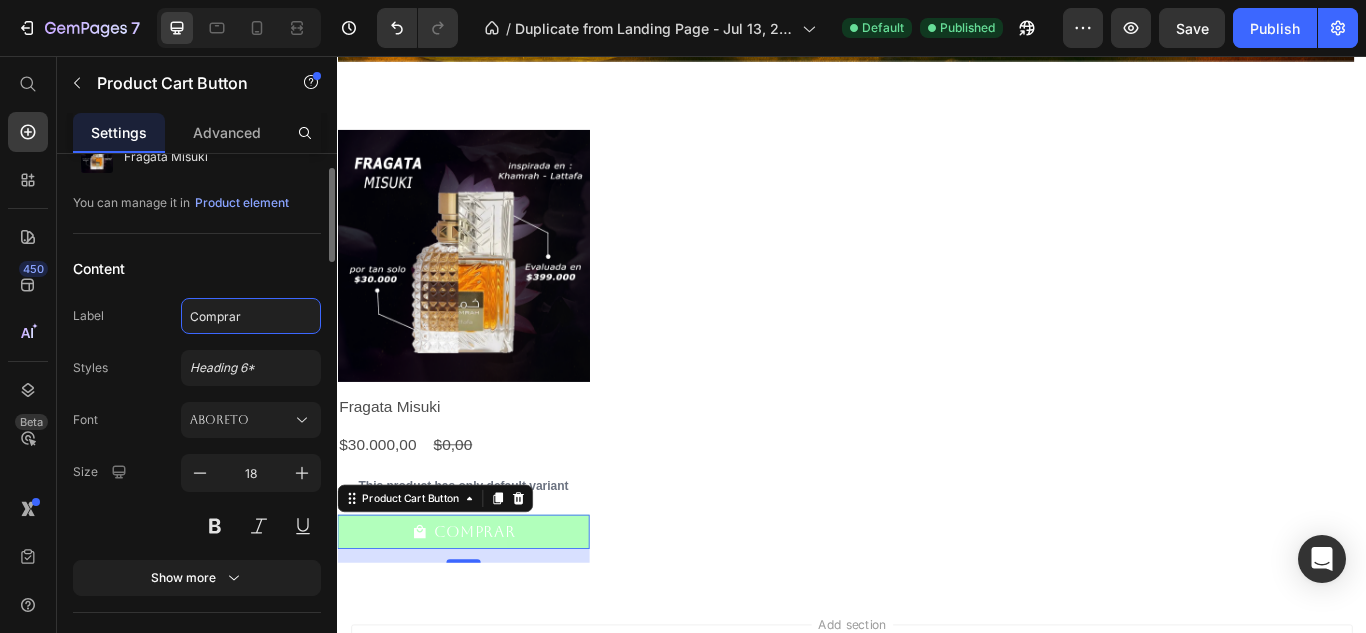 click on "Comprar" 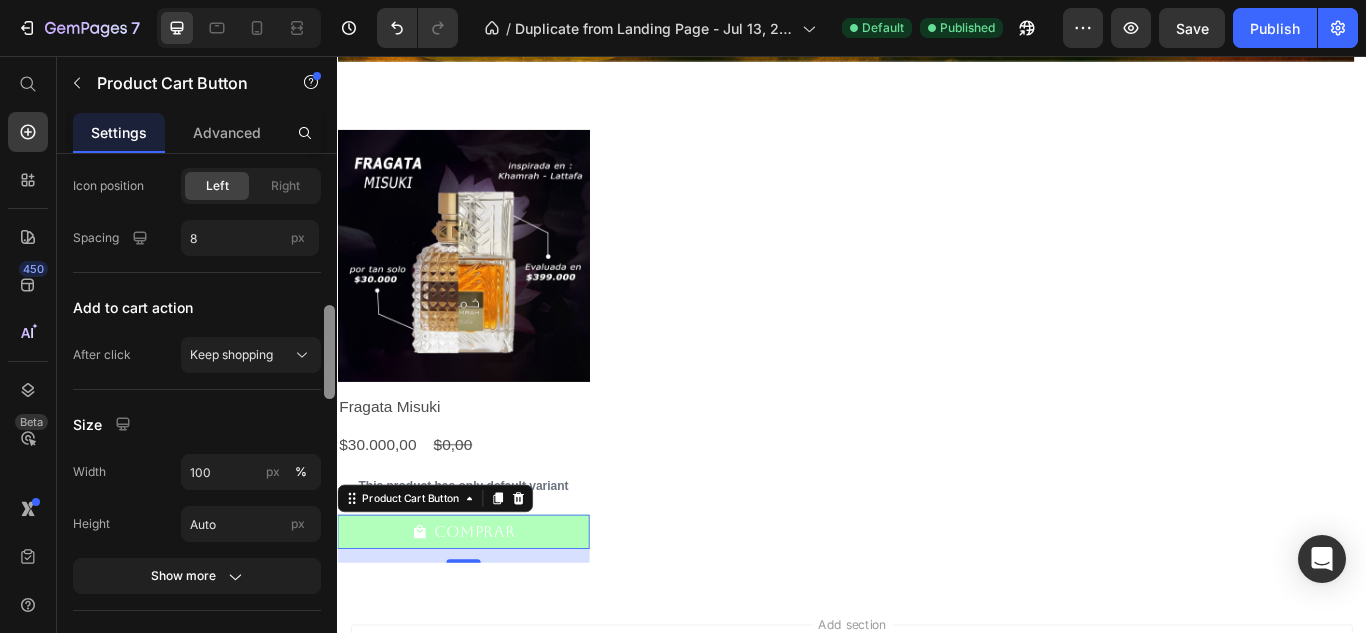 scroll, scrollTop: 796, scrollLeft: 0, axis: vertical 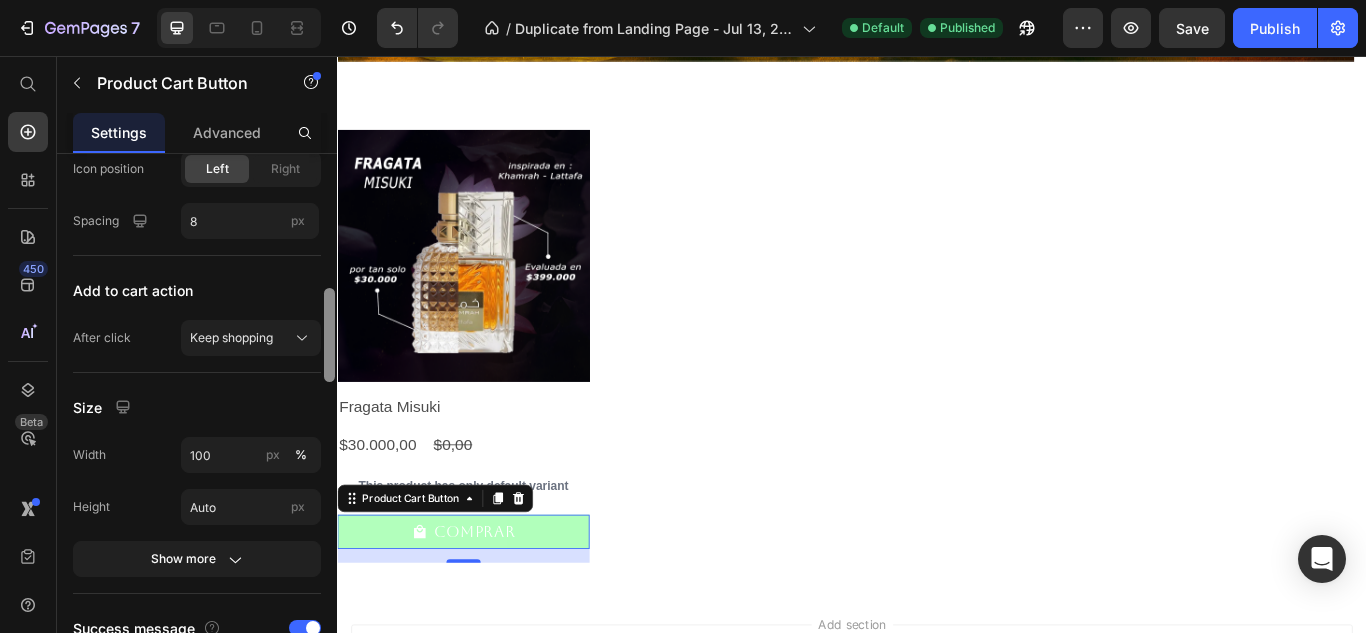 drag, startPoint x: 329, startPoint y: 228, endPoint x: 337, endPoint y: 354, distance: 126.253716 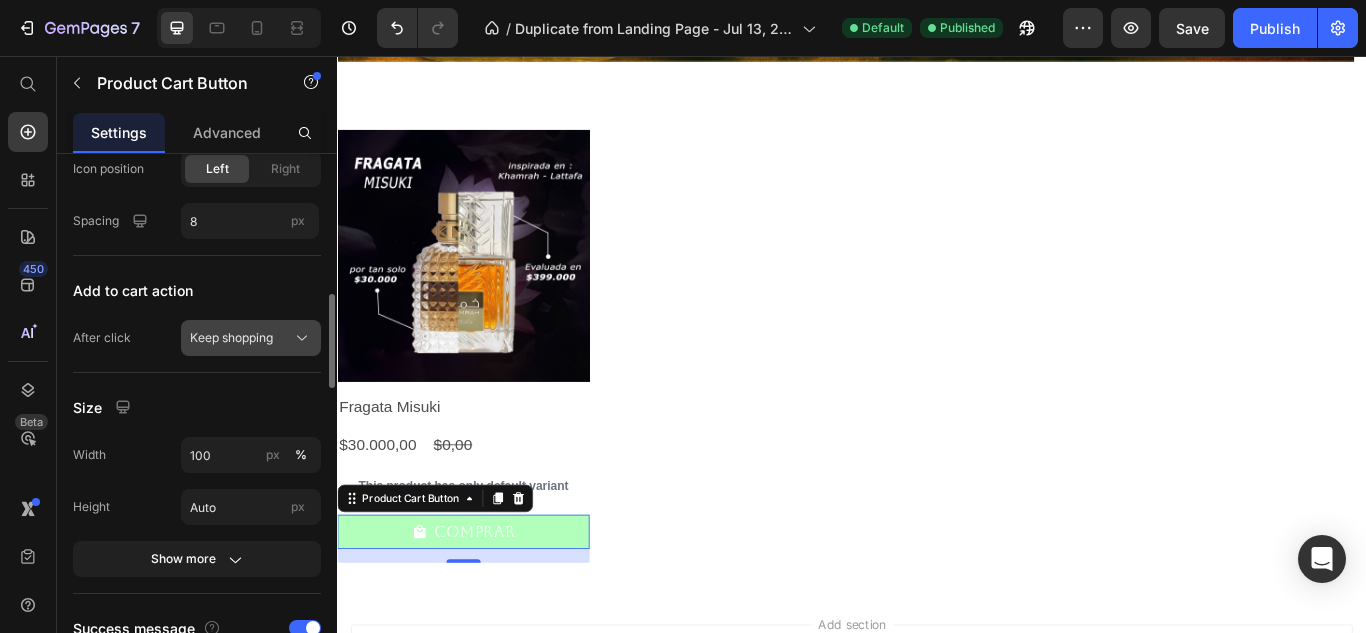 click on "Keep shopping" at bounding box center [231, 338] 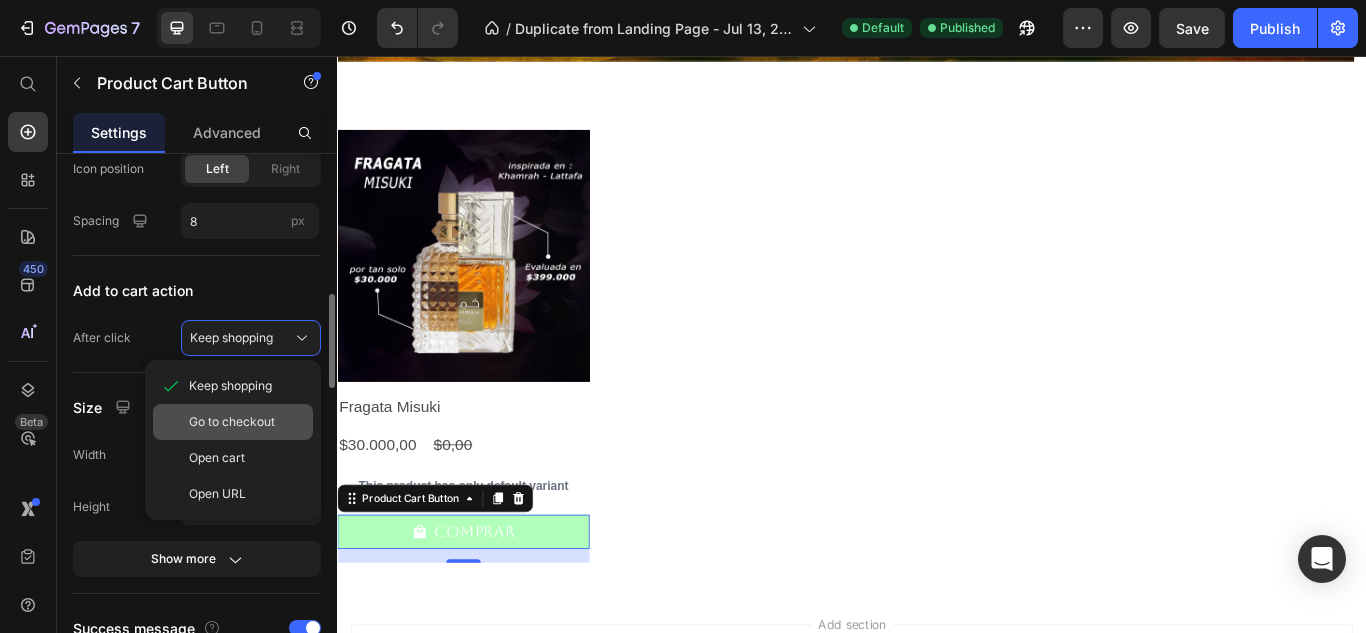 click on "Go to checkout" at bounding box center (232, 422) 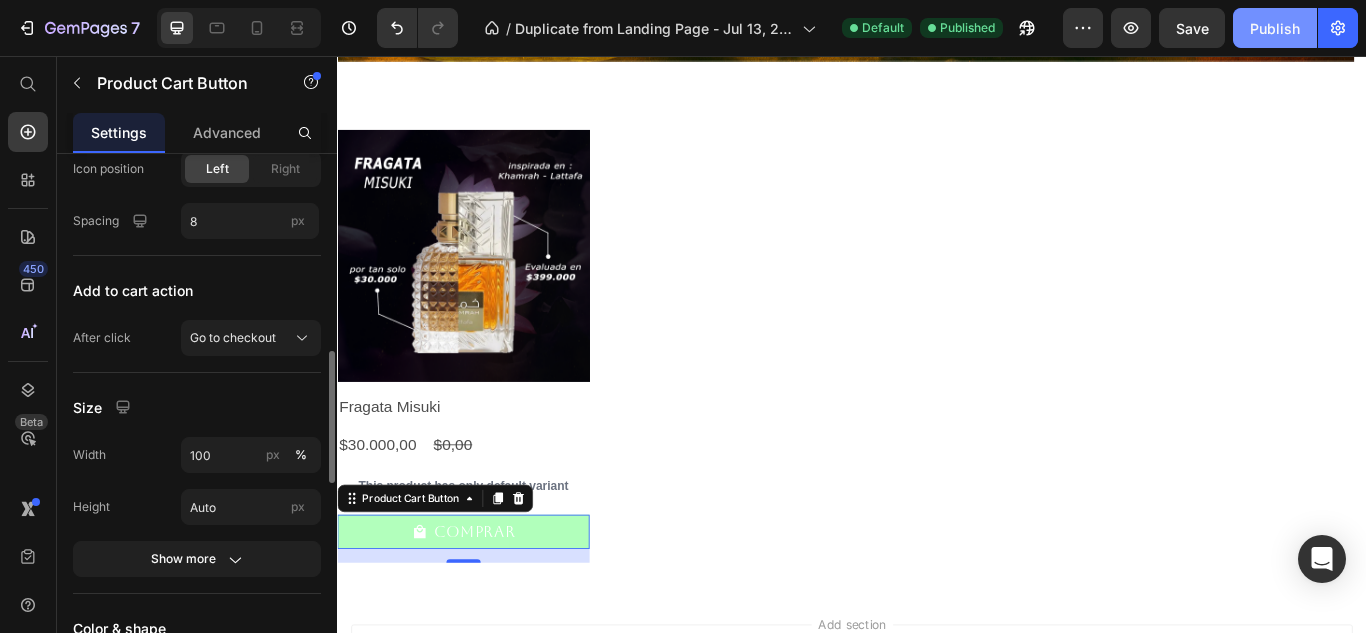 click on "Publish" at bounding box center [1275, 28] 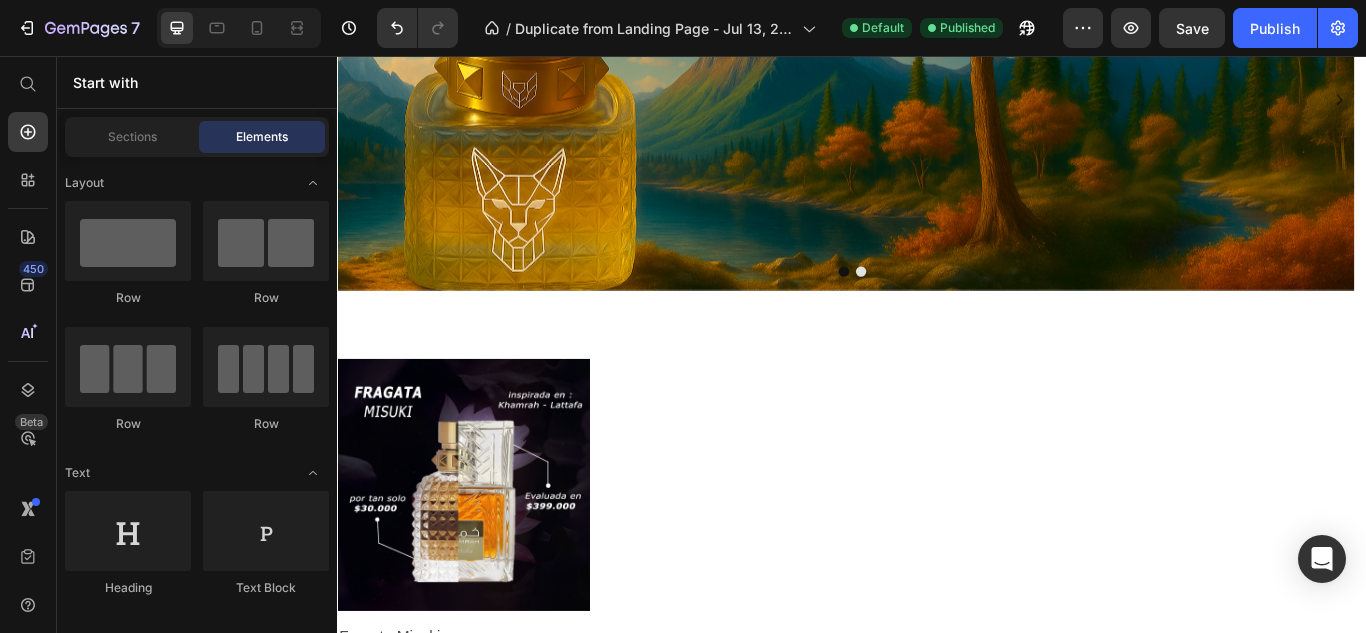 scroll, scrollTop: 272, scrollLeft: 0, axis: vertical 